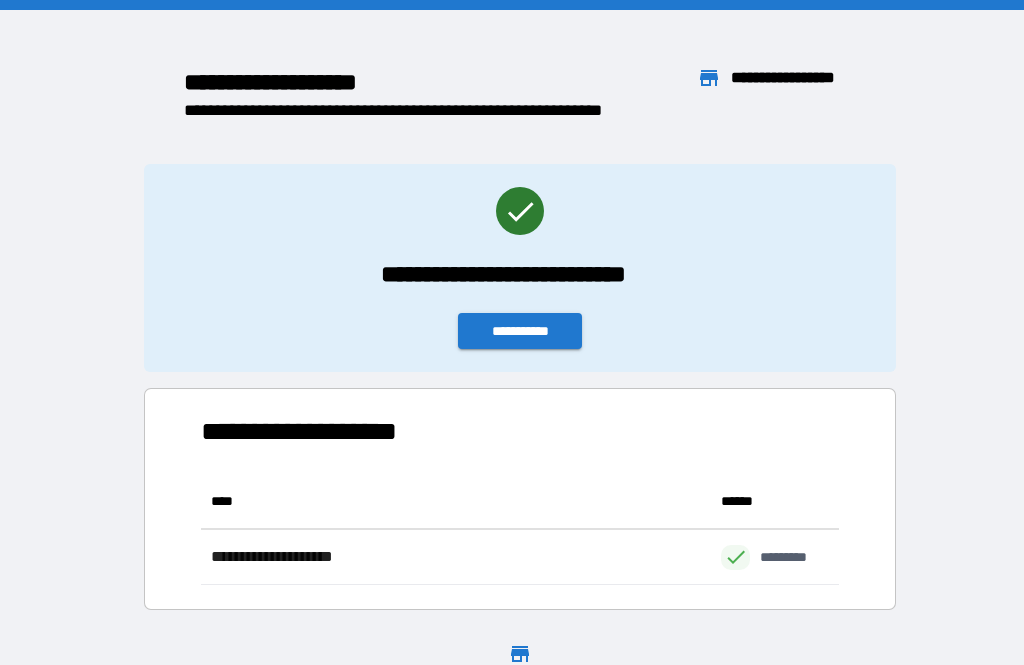 scroll, scrollTop: 64, scrollLeft: 0, axis: vertical 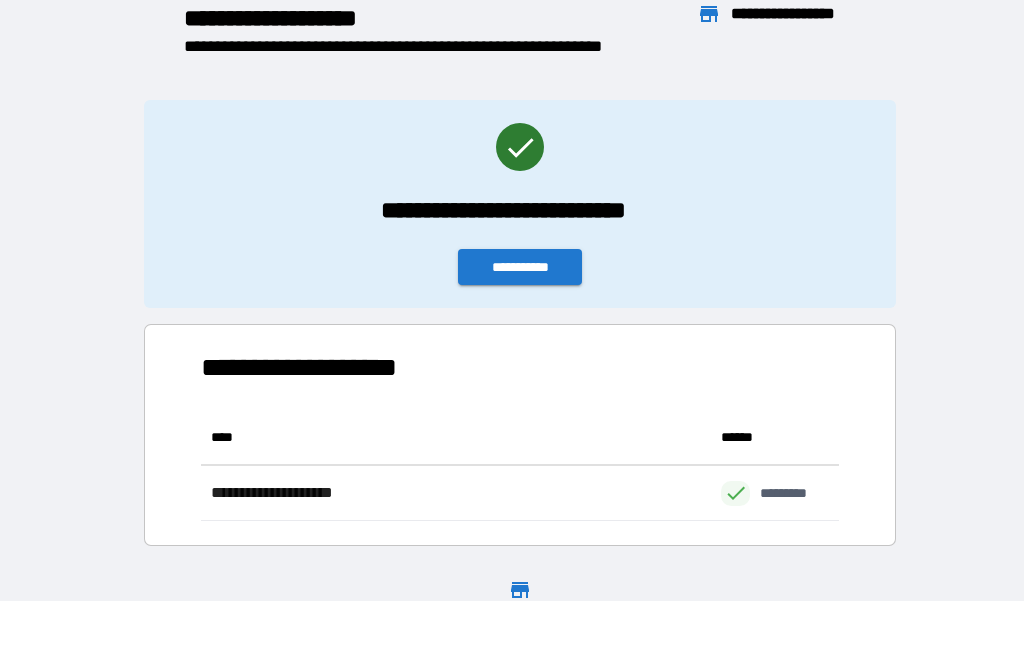click on "**********" at bounding box center (520, 204) 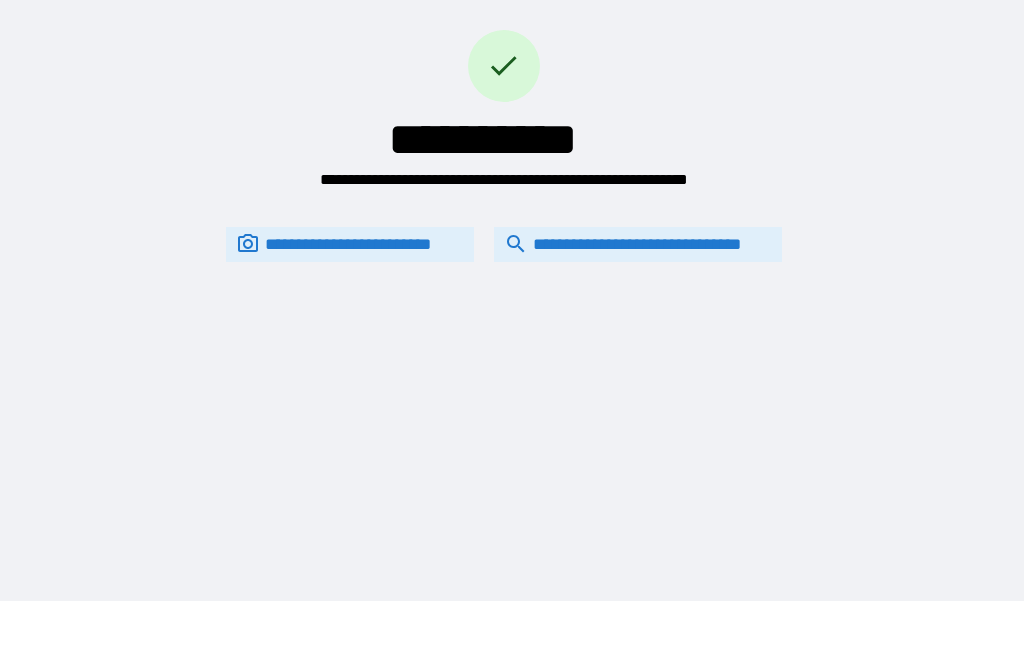click on "**********" at bounding box center [638, 244] 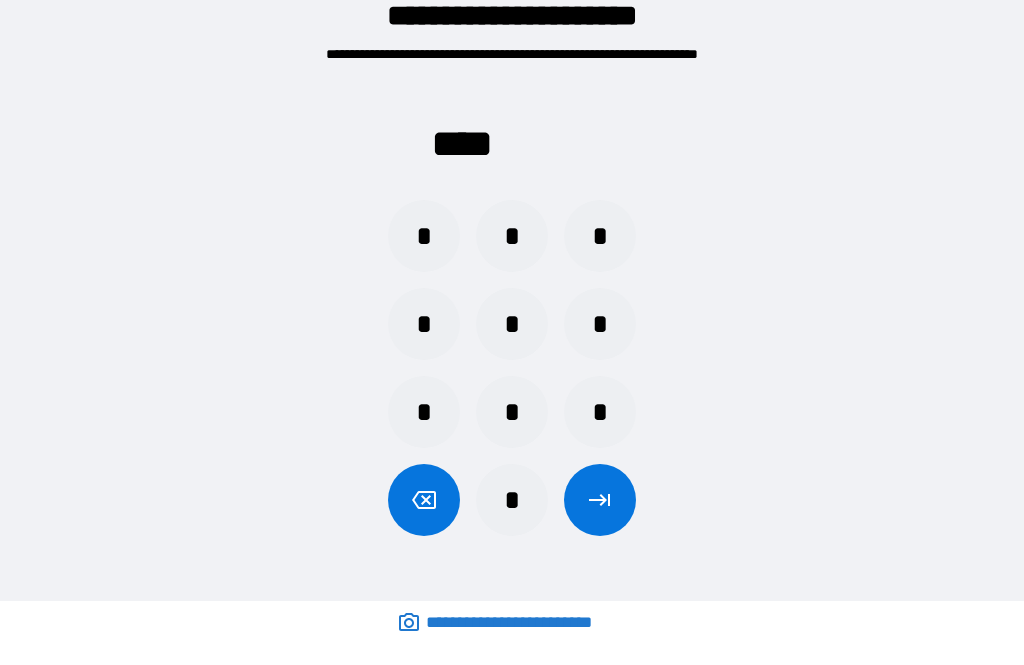 click on "*" at bounding box center (424, 324) 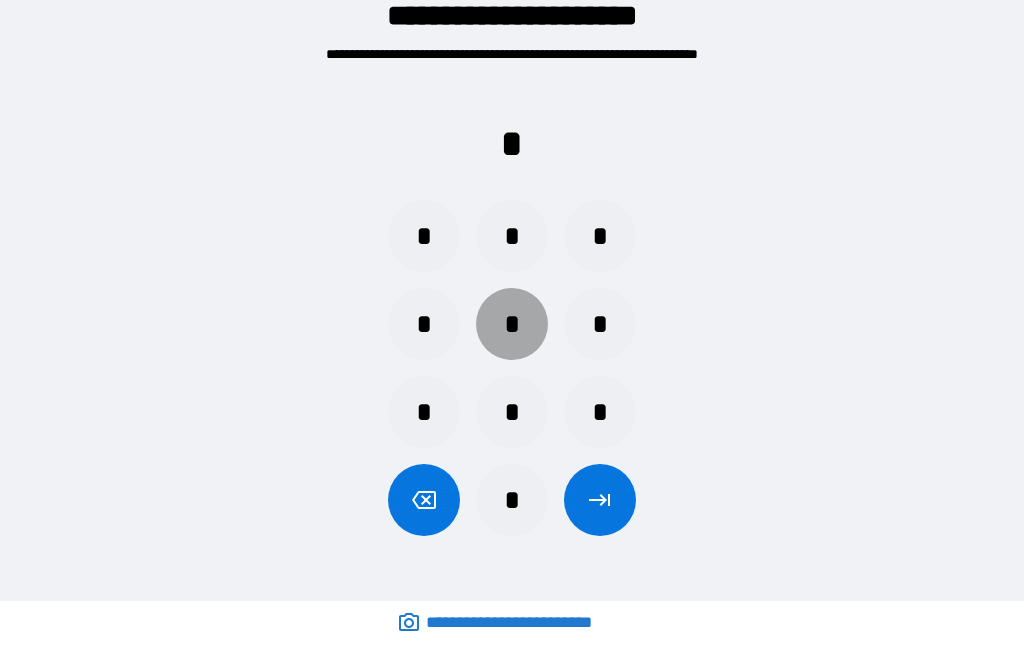 click on "*" at bounding box center (512, 324) 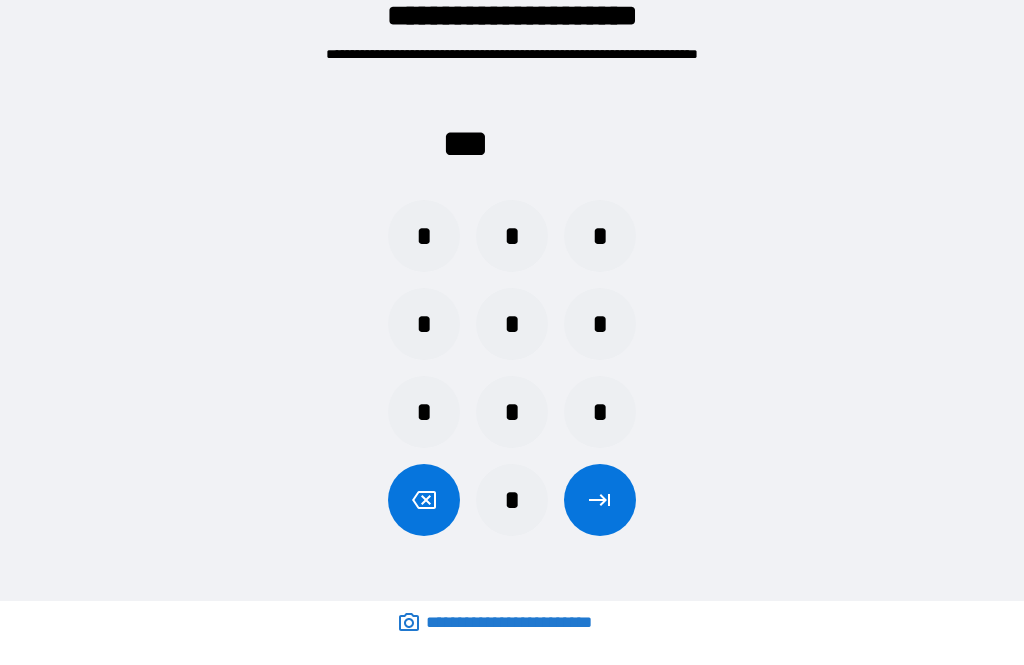 click on "*" at bounding box center [512, 412] 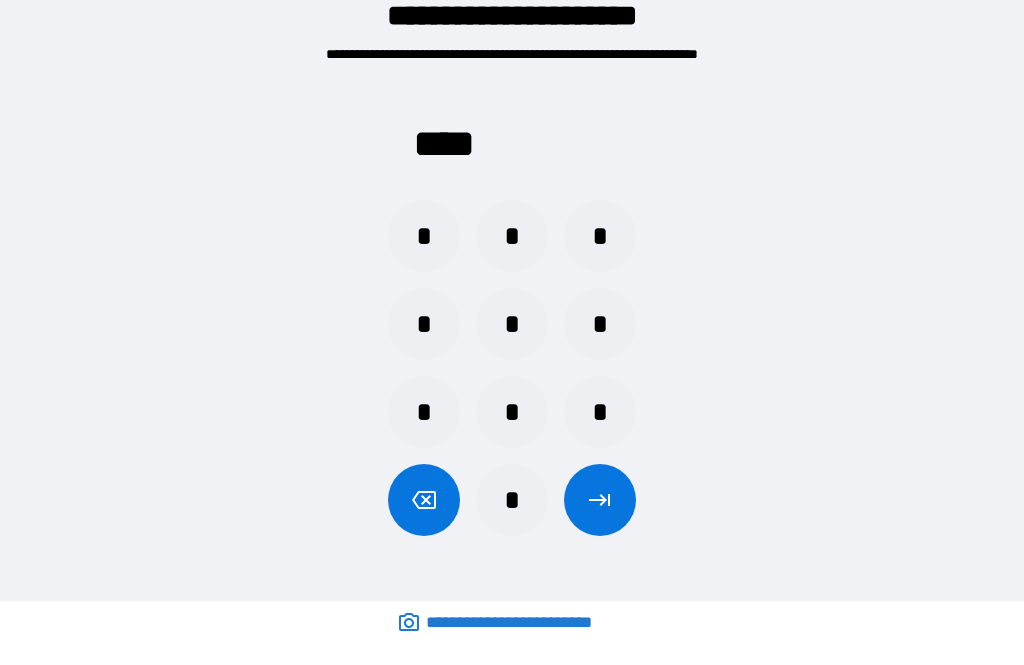 click at bounding box center (600, 500) 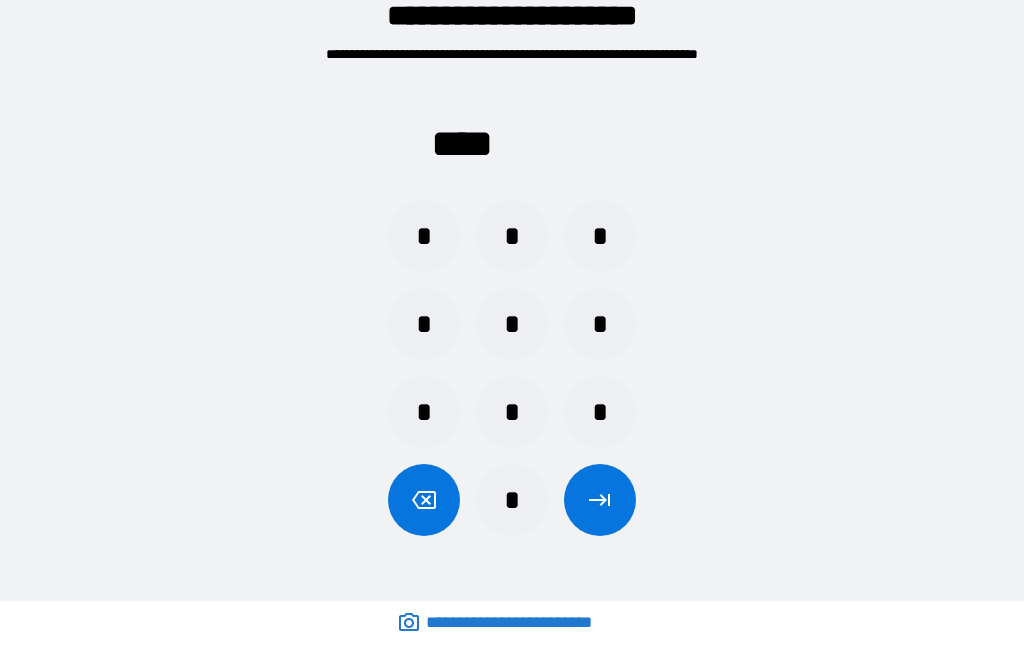 click on "*" at bounding box center (424, 324) 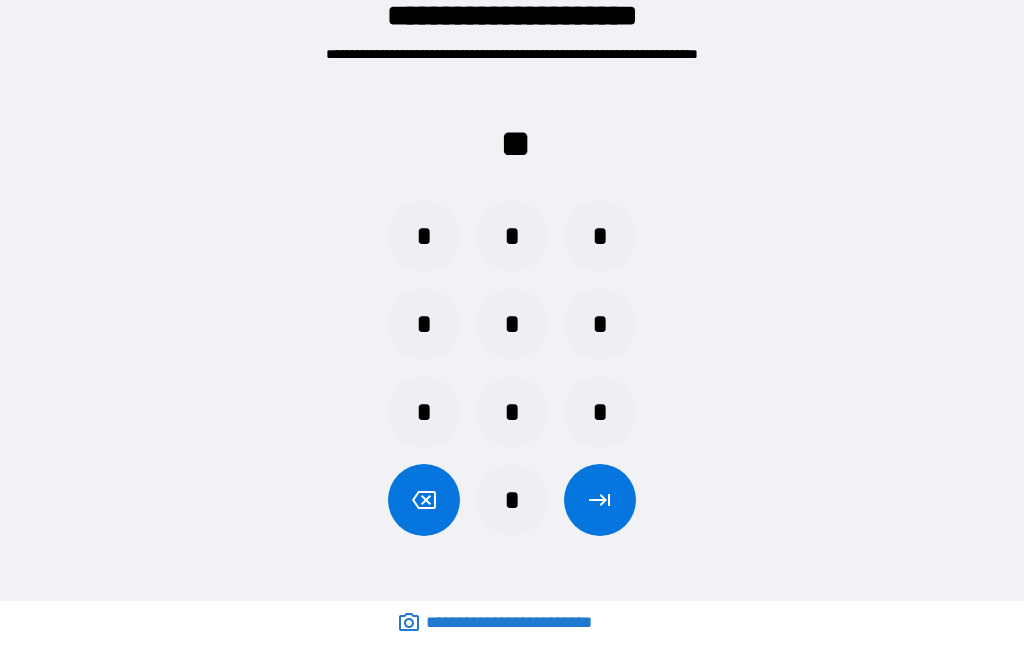 click on "*" at bounding box center [512, 236] 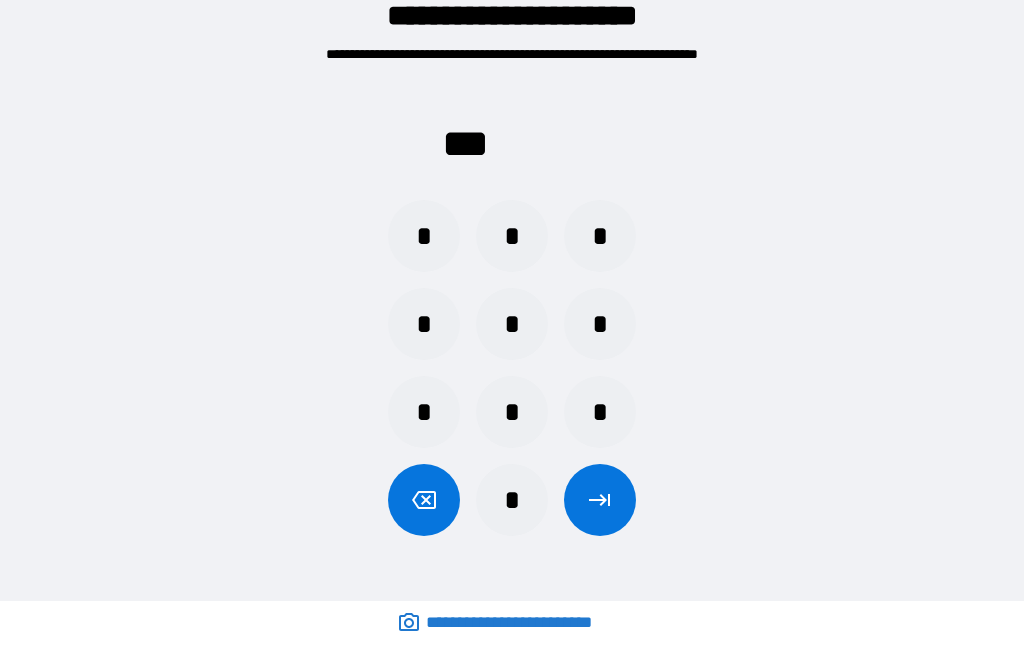 click on "*" at bounding box center [512, 412] 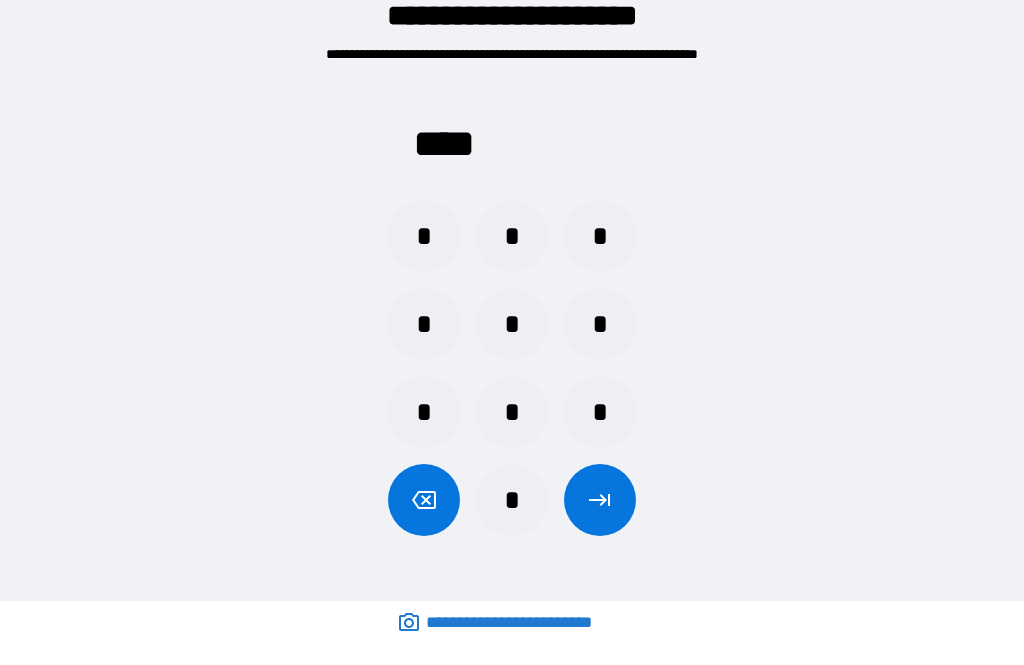 click at bounding box center [600, 500] 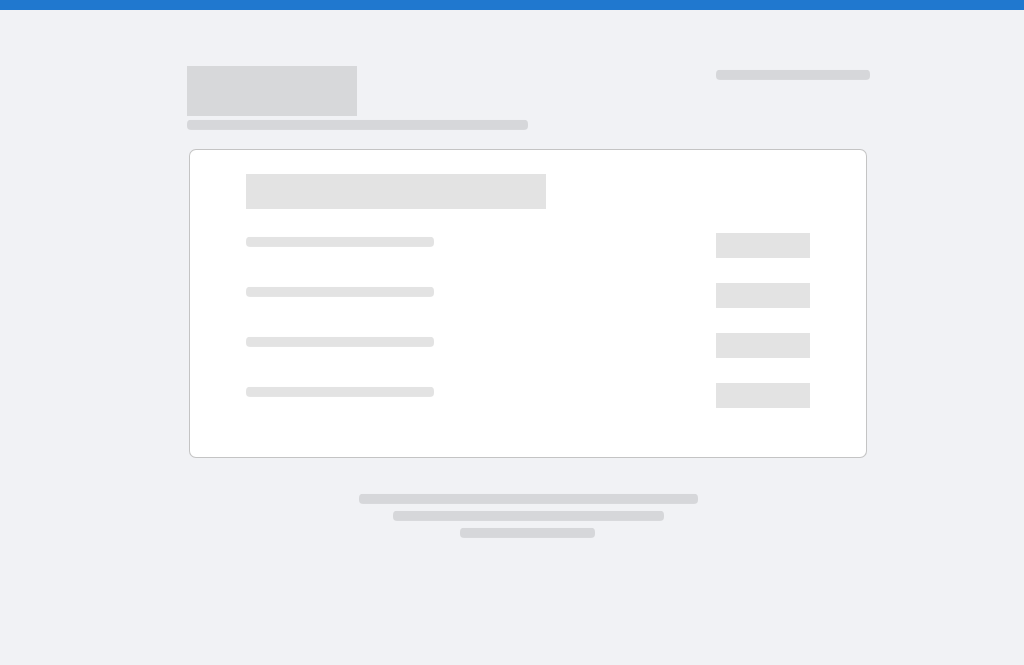 scroll, scrollTop: 0, scrollLeft: 0, axis: both 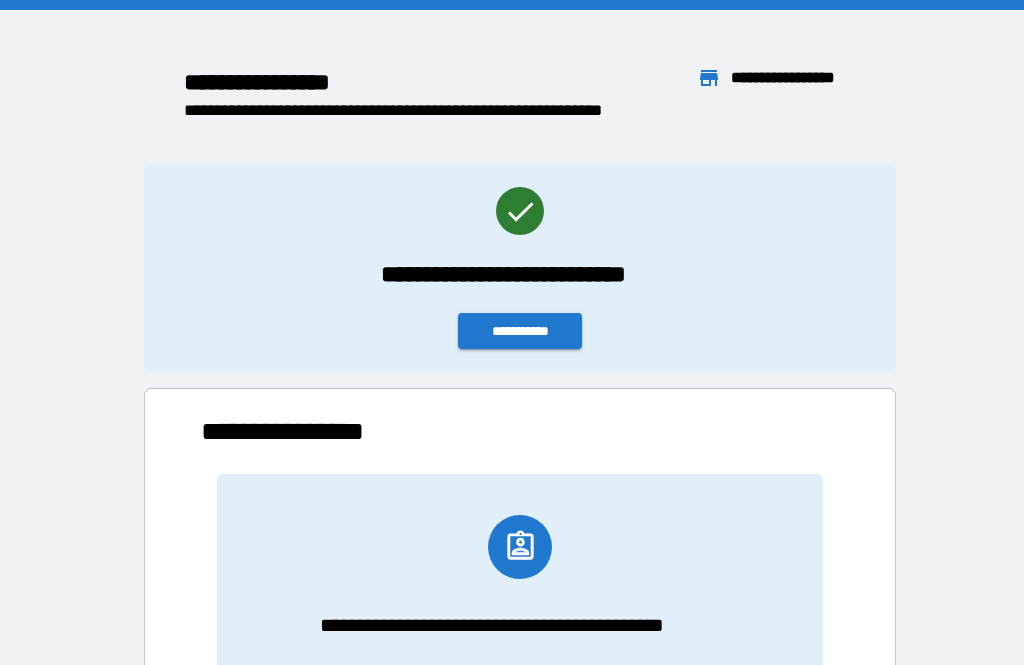click on "**********" at bounding box center [520, 331] 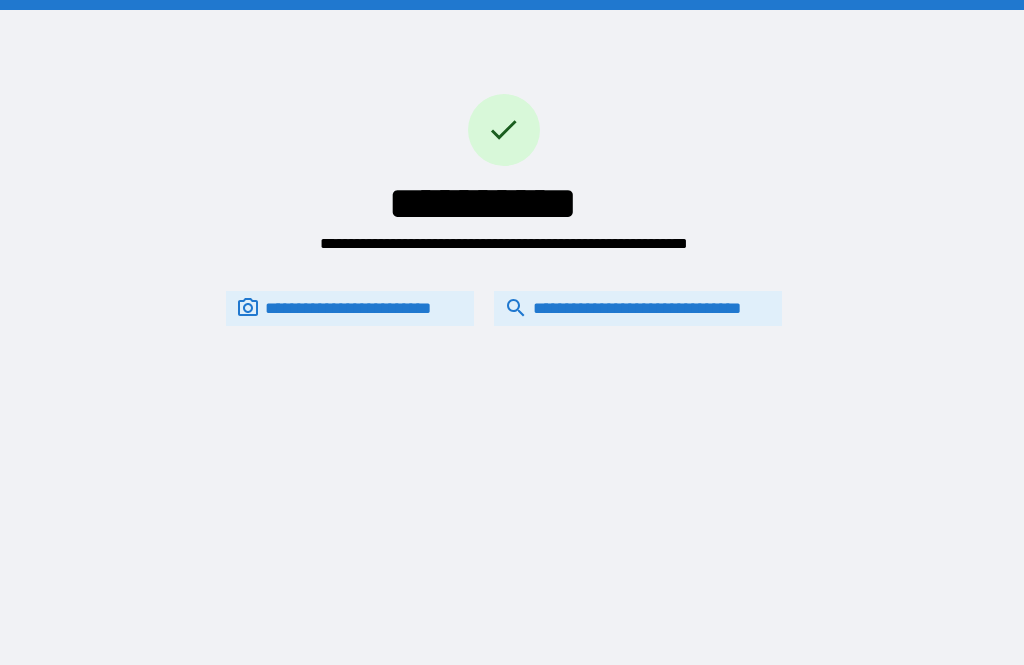 click on "**********" at bounding box center [638, 308] 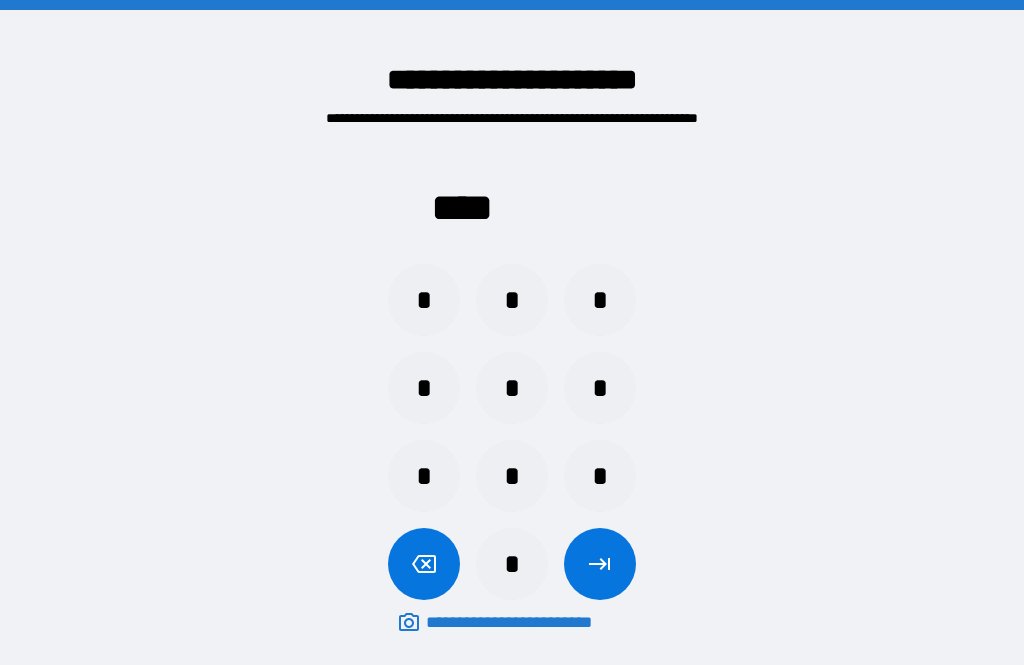 click on "*" at bounding box center (424, 388) 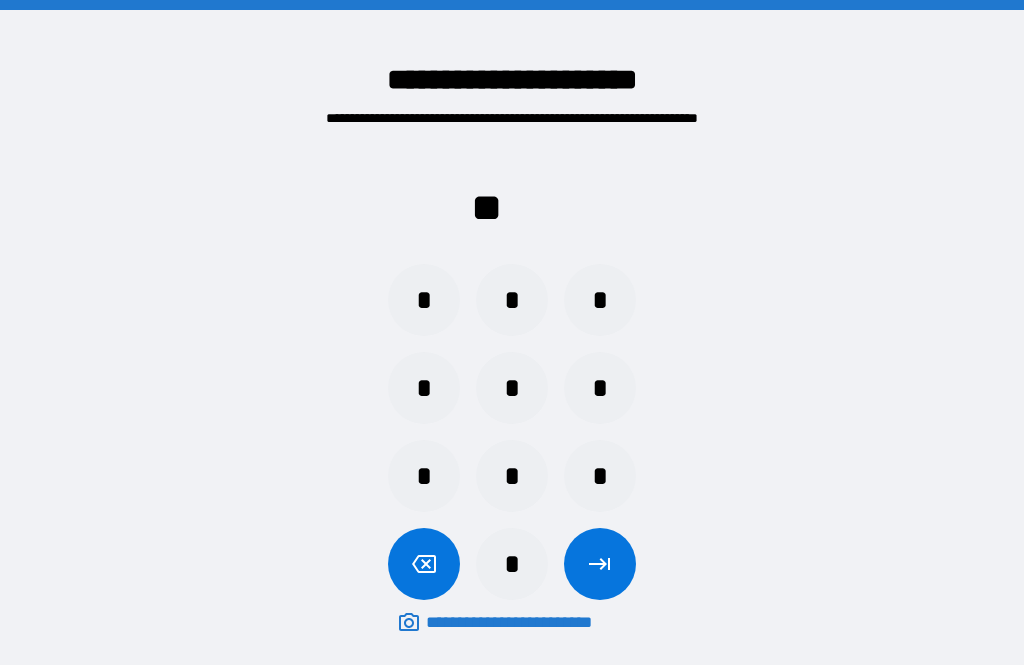 click on "*" at bounding box center [512, 300] 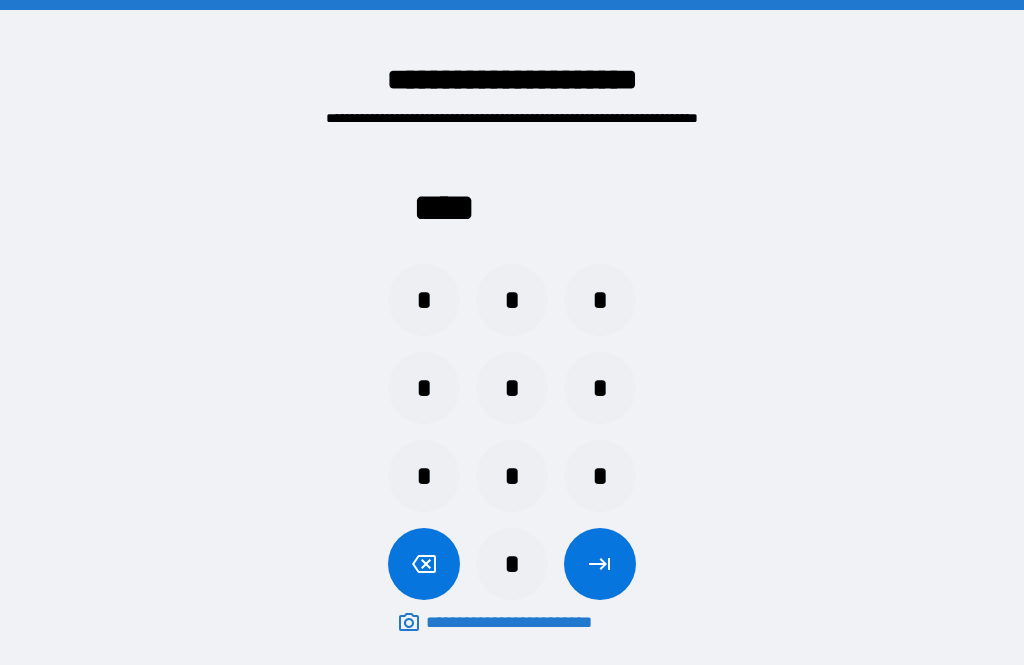 click at bounding box center (600, 564) 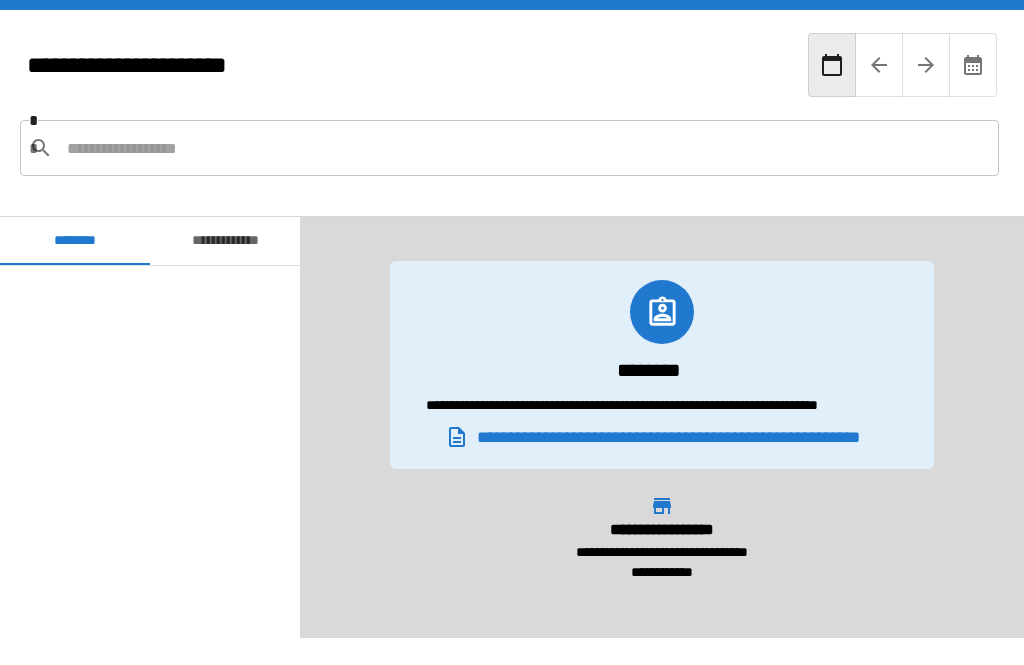 scroll, scrollTop: 60, scrollLeft: 0, axis: vertical 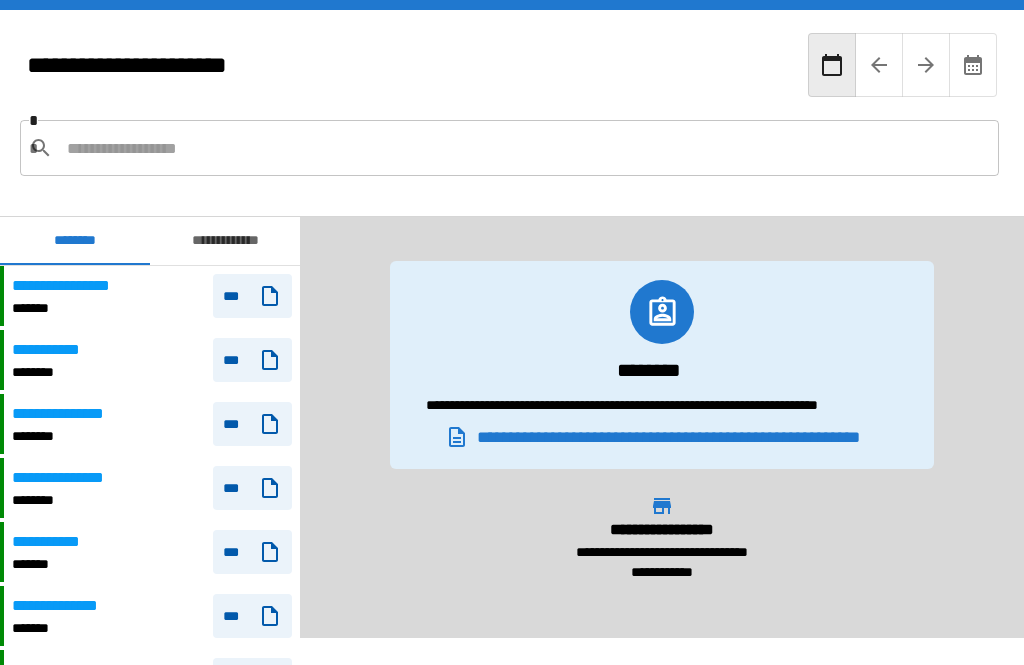 click at bounding box center (525, 148) 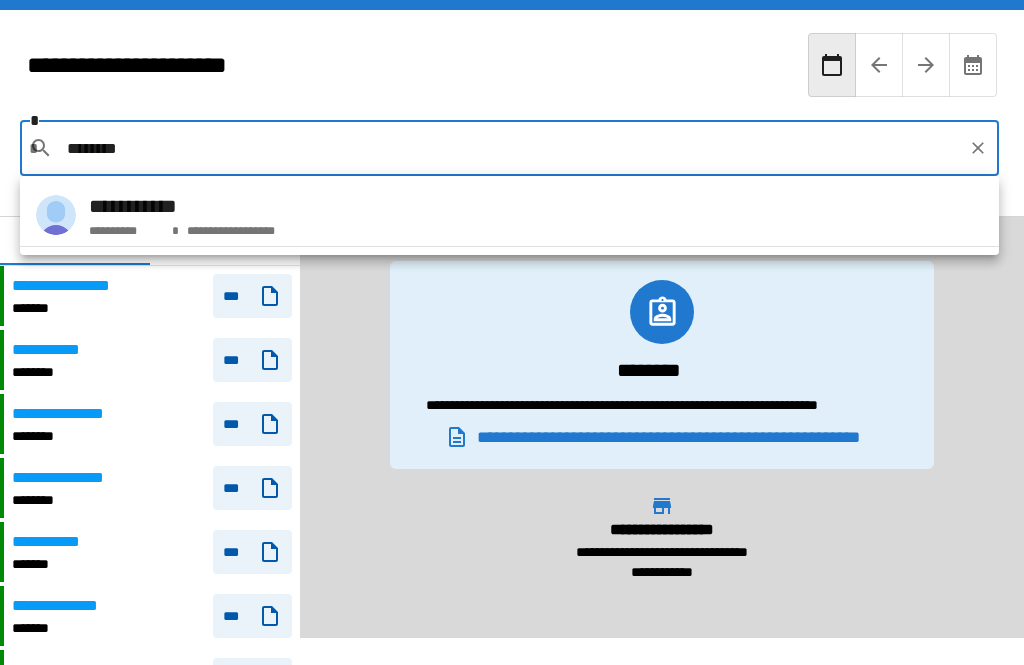click on "**********" at bounding box center [182, 206] 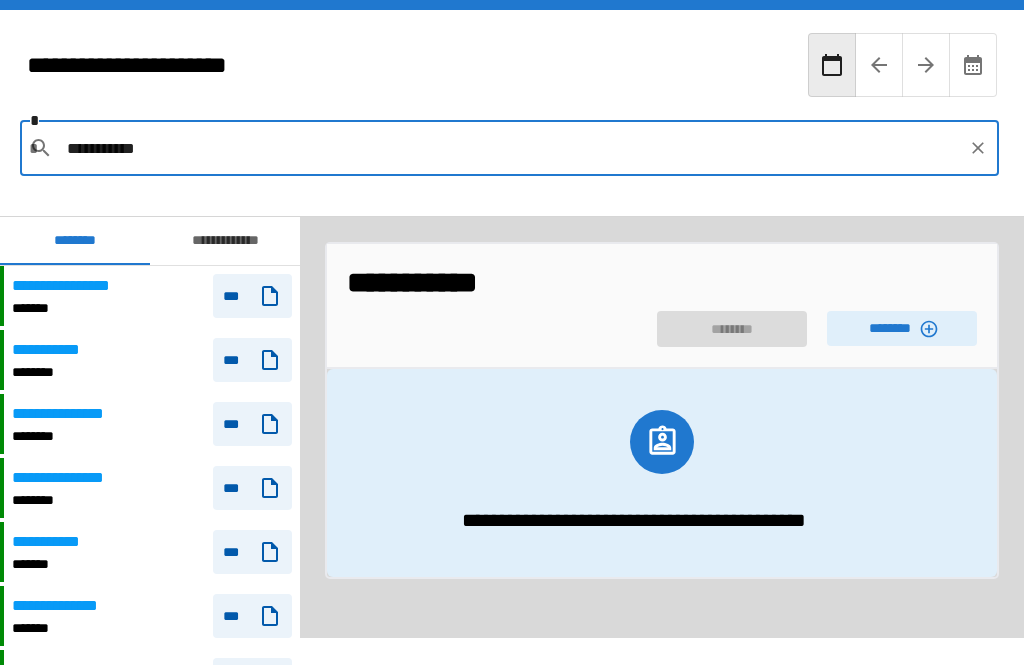 click on "**********" at bounding box center (512, 113) 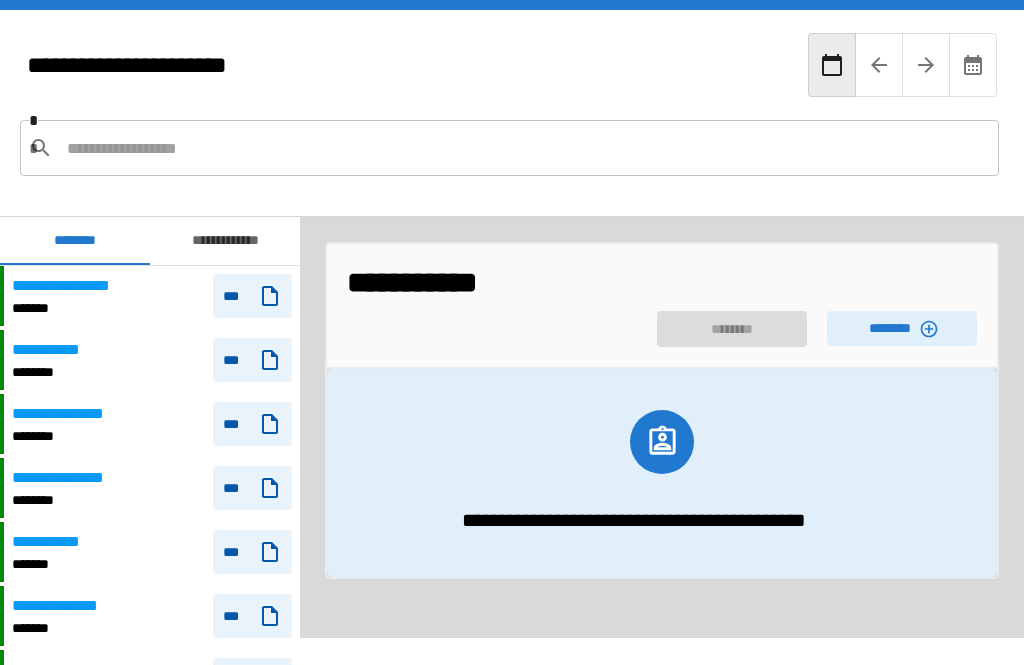 click on "********" at bounding box center [902, 328] 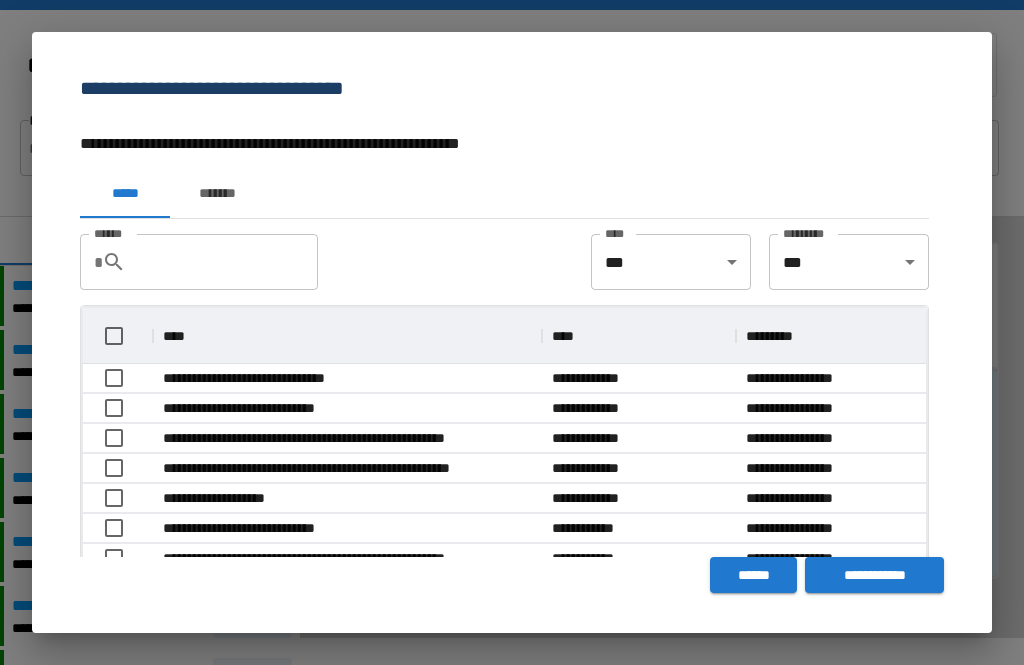 scroll, scrollTop: 356, scrollLeft: 843, axis: both 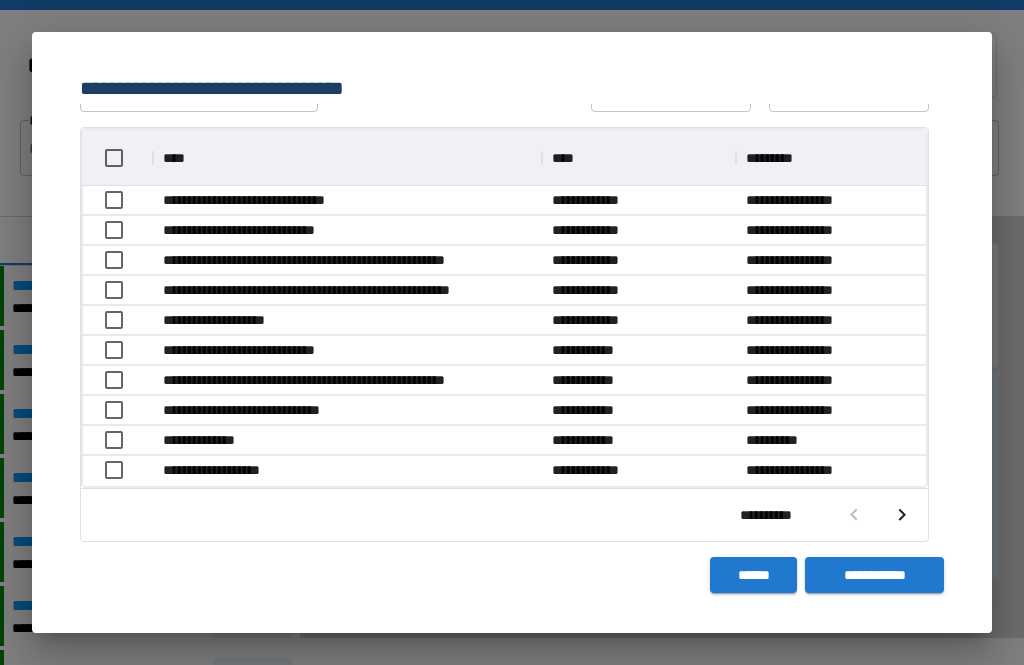 click 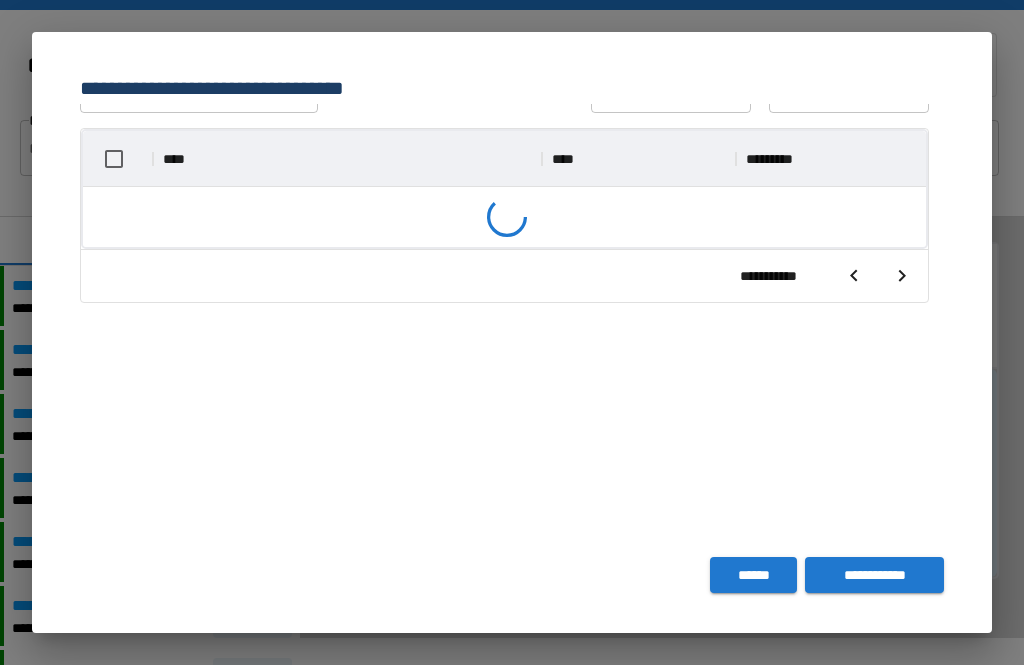 scroll, scrollTop: 177, scrollLeft: 0, axis: vertical 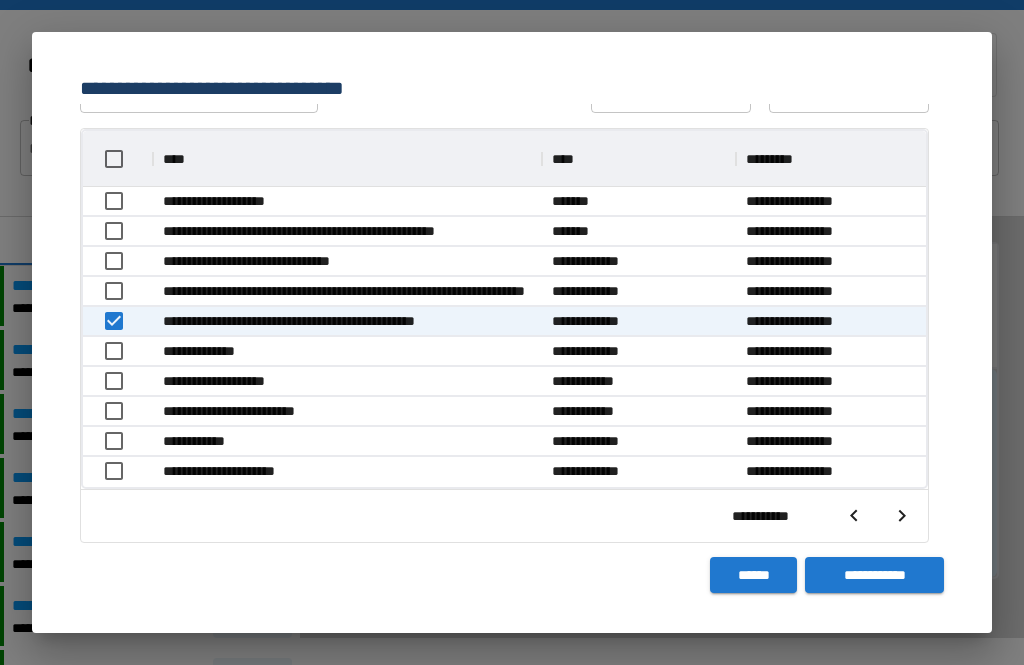 click on "**********" at bounding box center [874, 575] 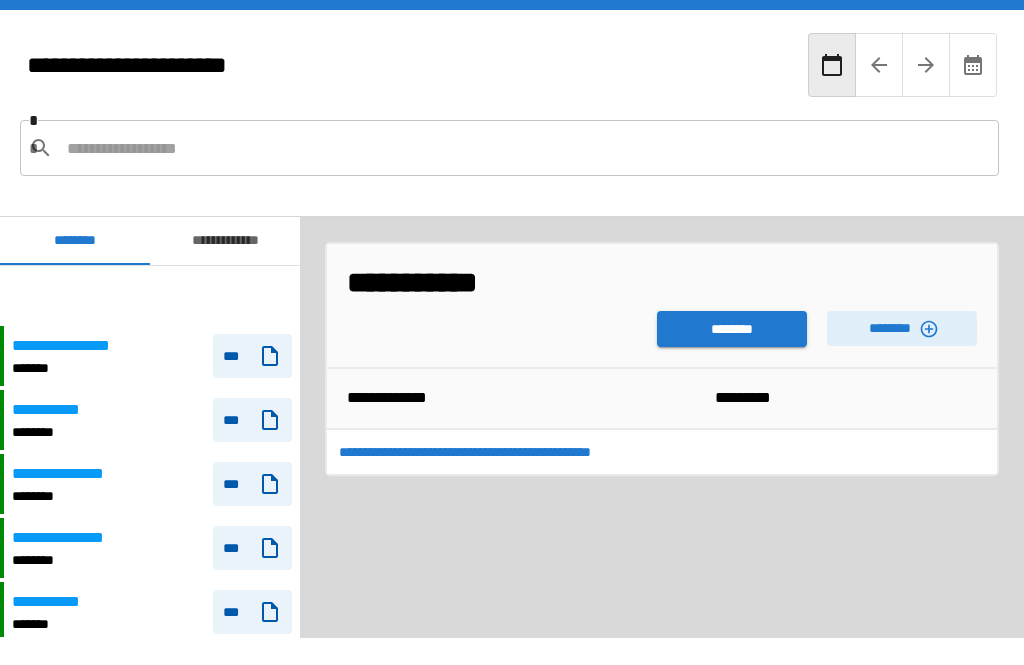 scroll, scrollTop: 60, scrollLeft: 0, axis: vertical 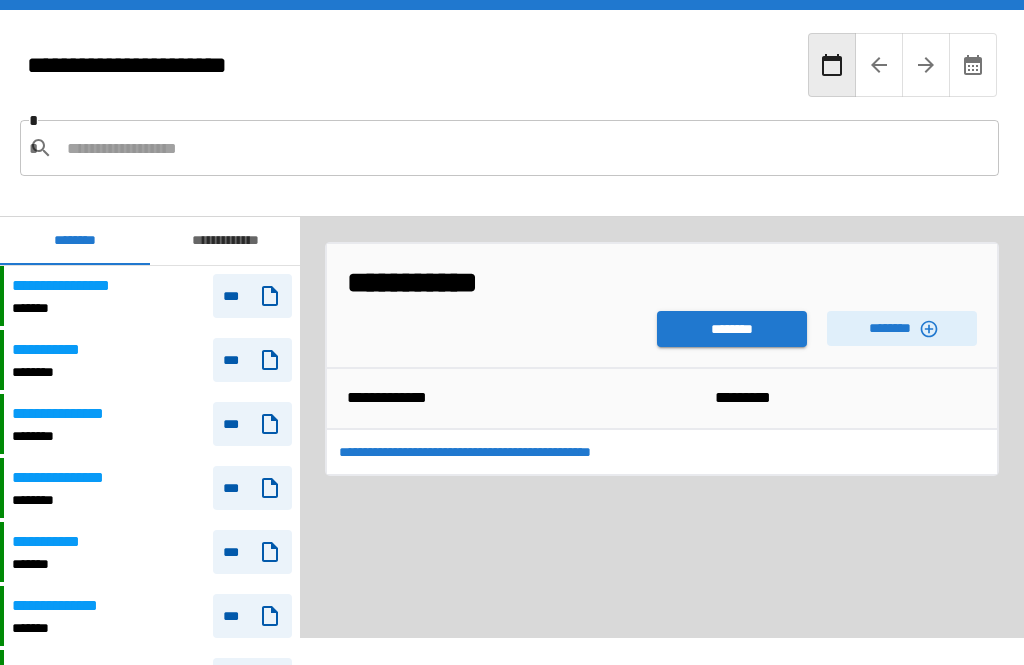 click on "********" at bounding box center [732, 329] 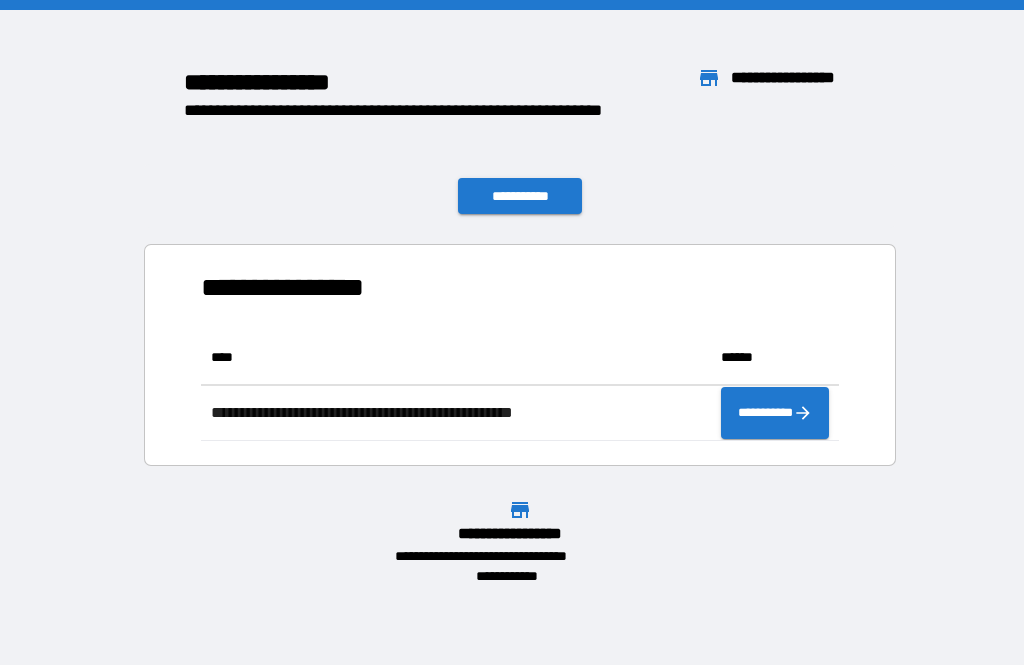 scroll, scrollTop: 1, scrollLeft: 1, axis: both 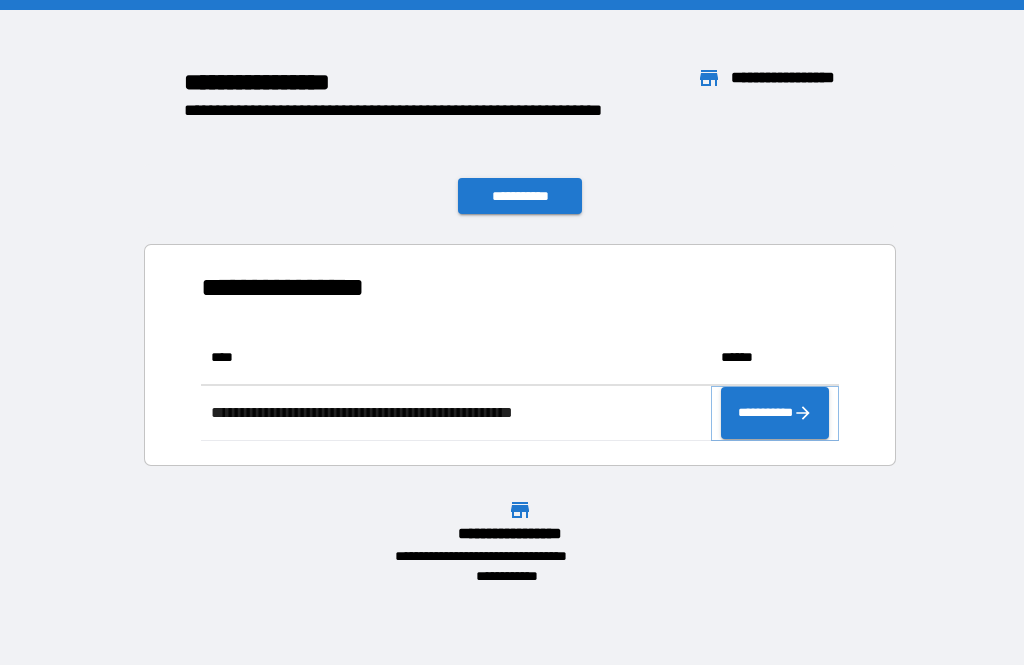 click on "**********" at bounding box center (775, 413) 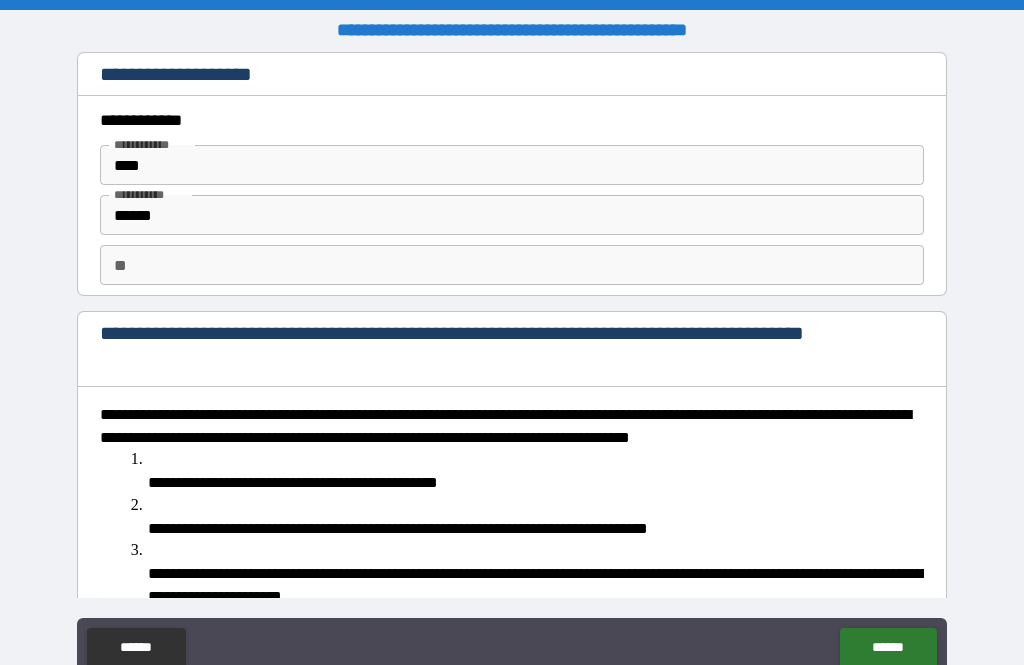 type on "*" 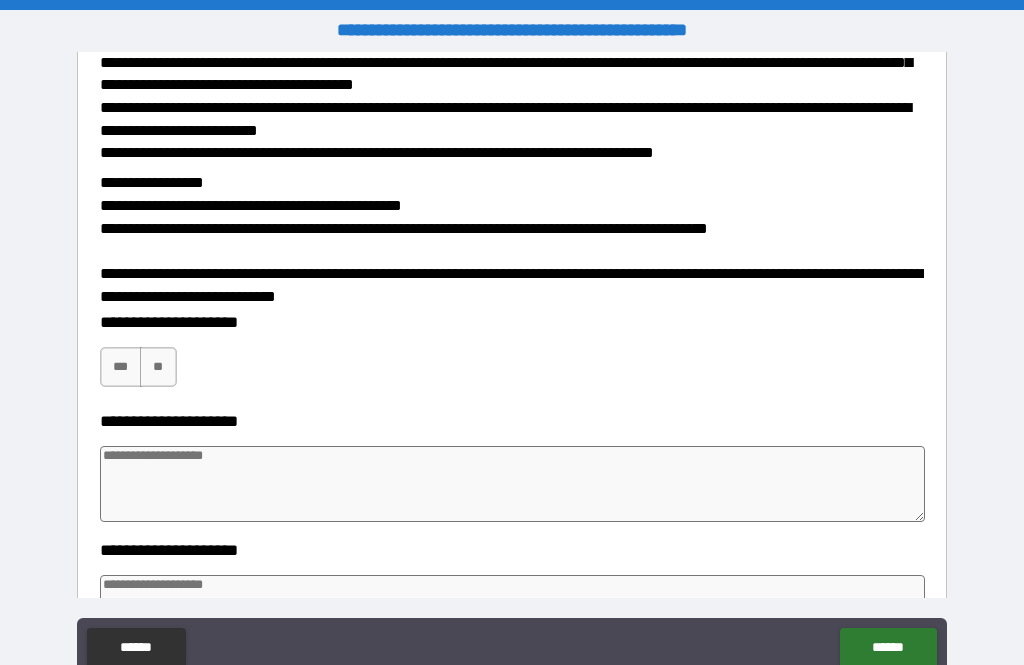 scroll, scrollTop: 878, scrollLeft: 0, axis: vertical 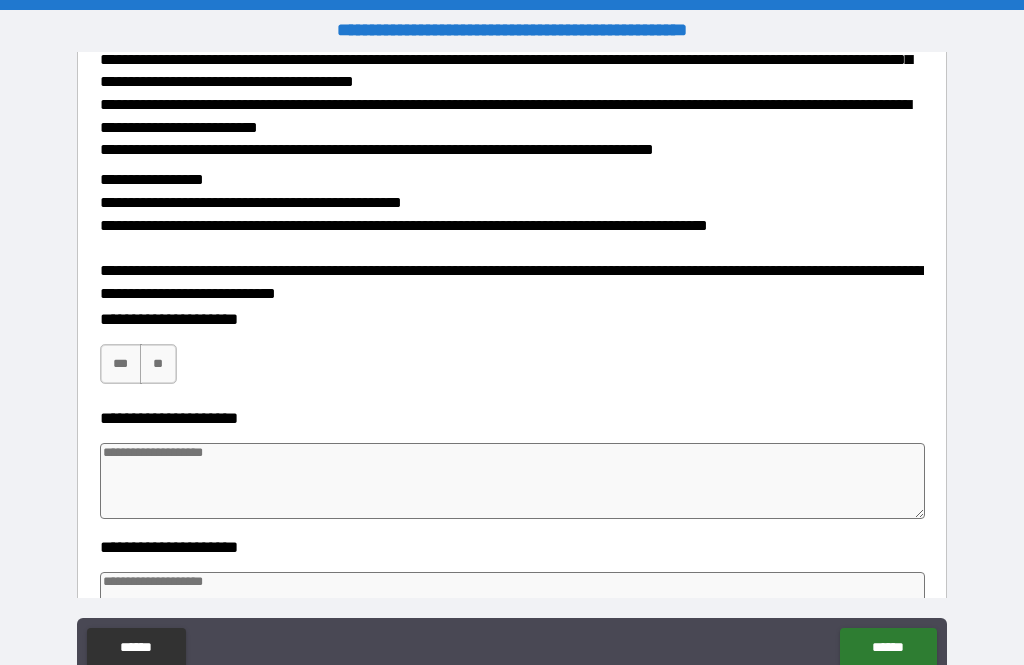 click on "***" at bounding box center (121, 364) 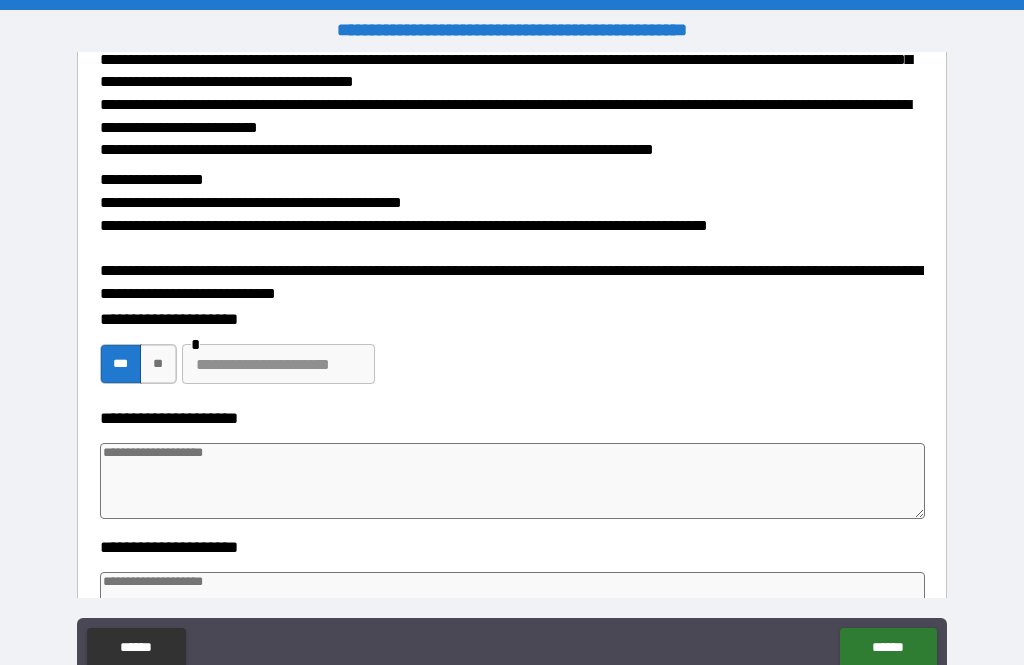 type on "*" 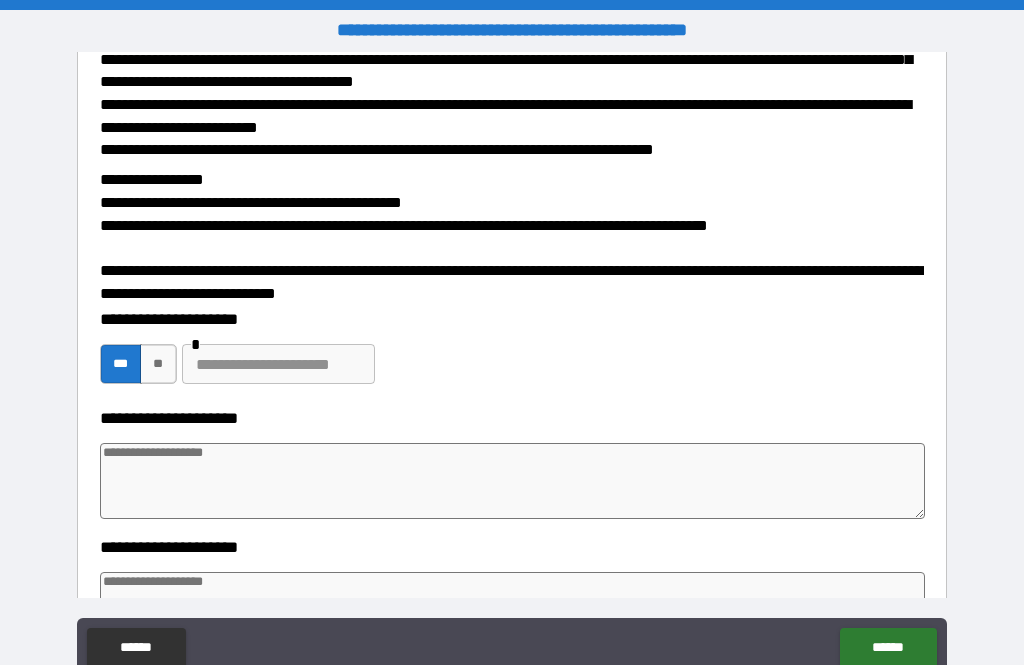 type on "*" 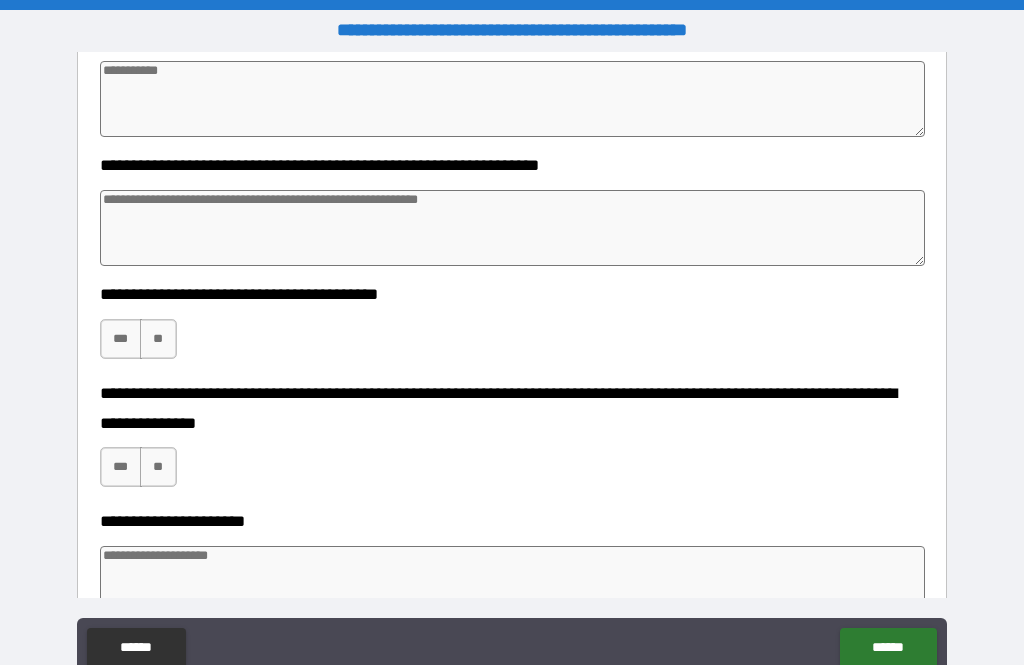 scroll, scrollTop: 2194, scrollLeft: 0, axis: vertical 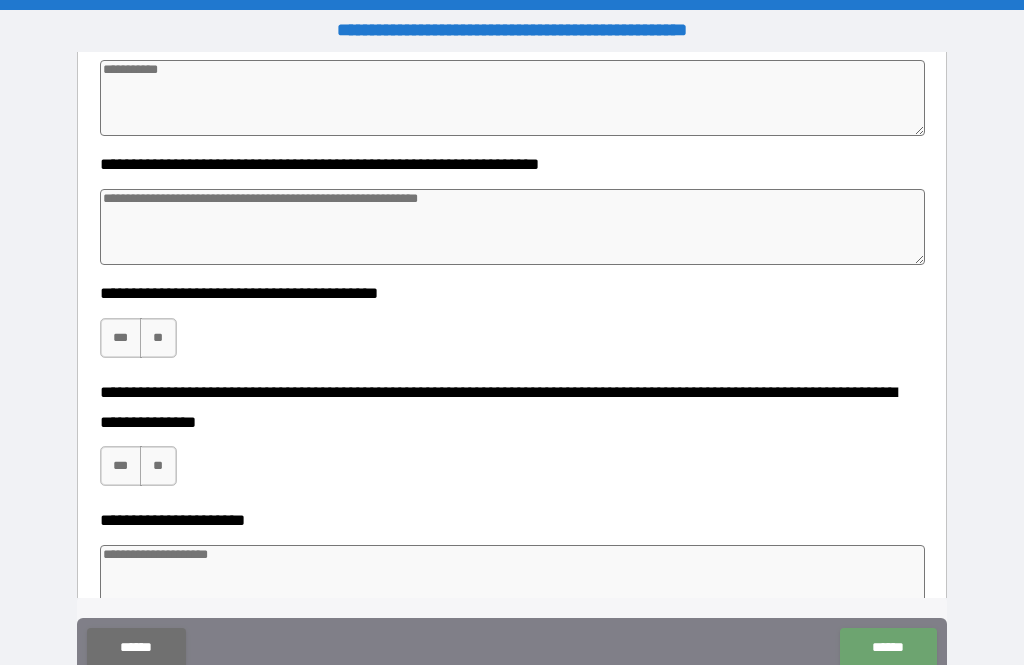 click on "******" at bounding box center [136, 648] 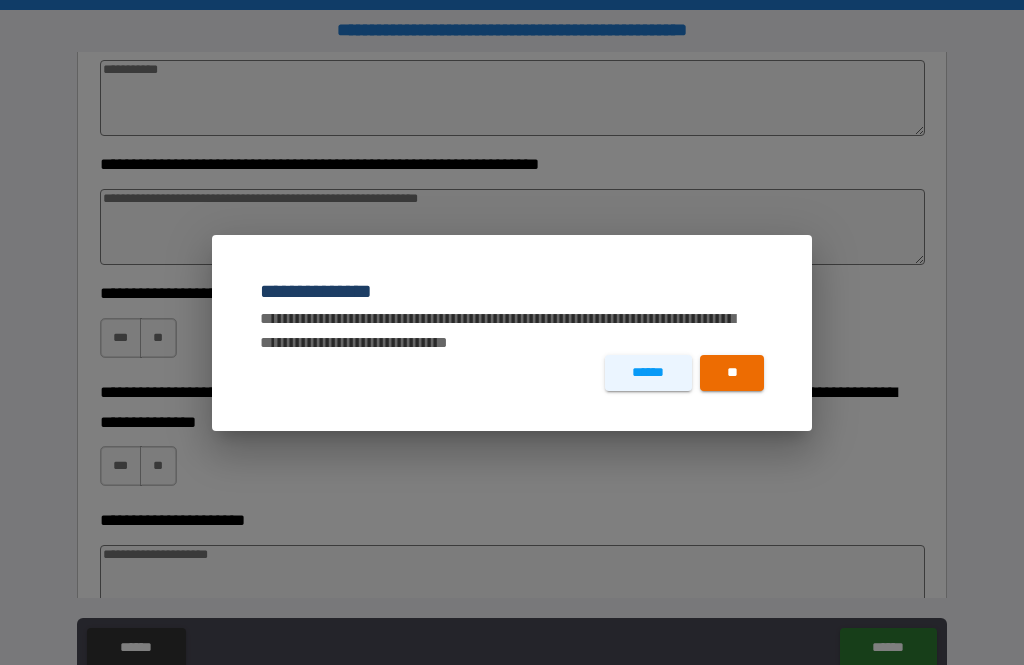 type on "*" 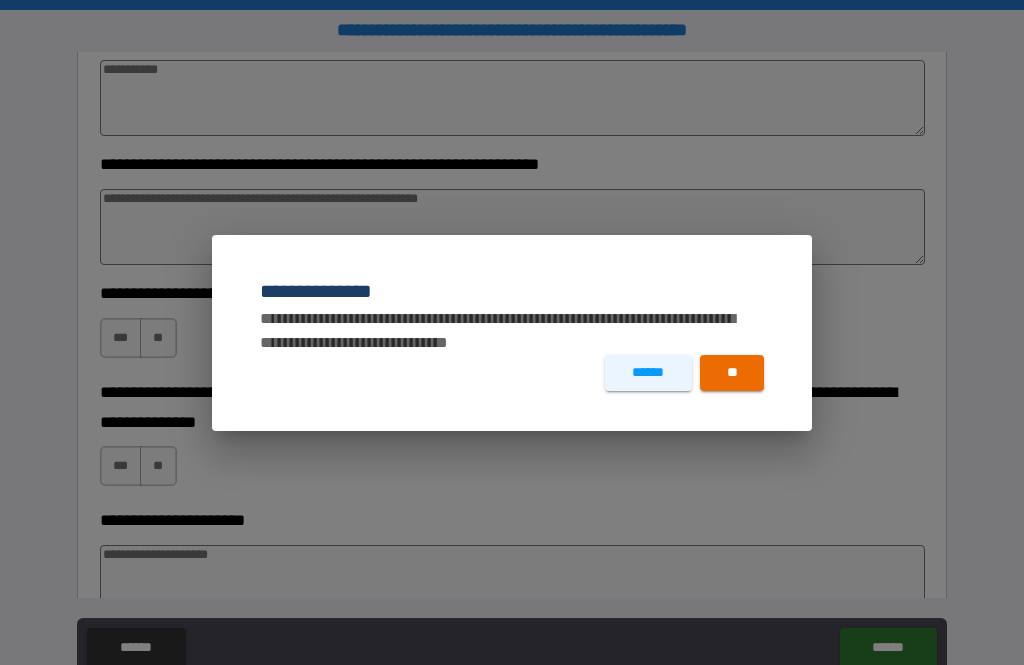 type on "*" 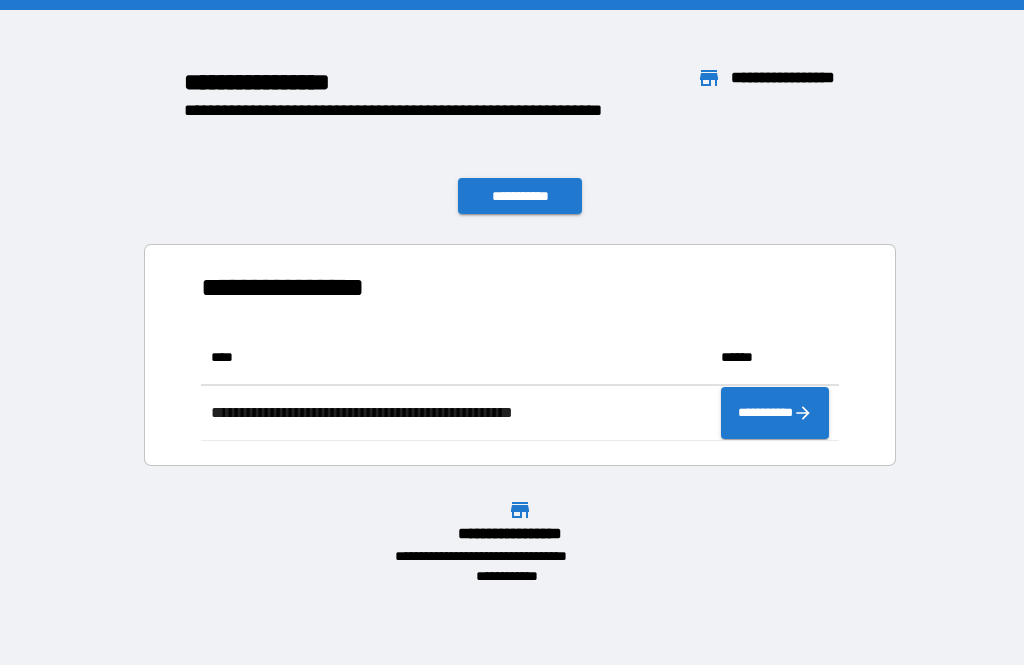 scroll, scrollTop: 111, scrollLeft: 638, axis: both 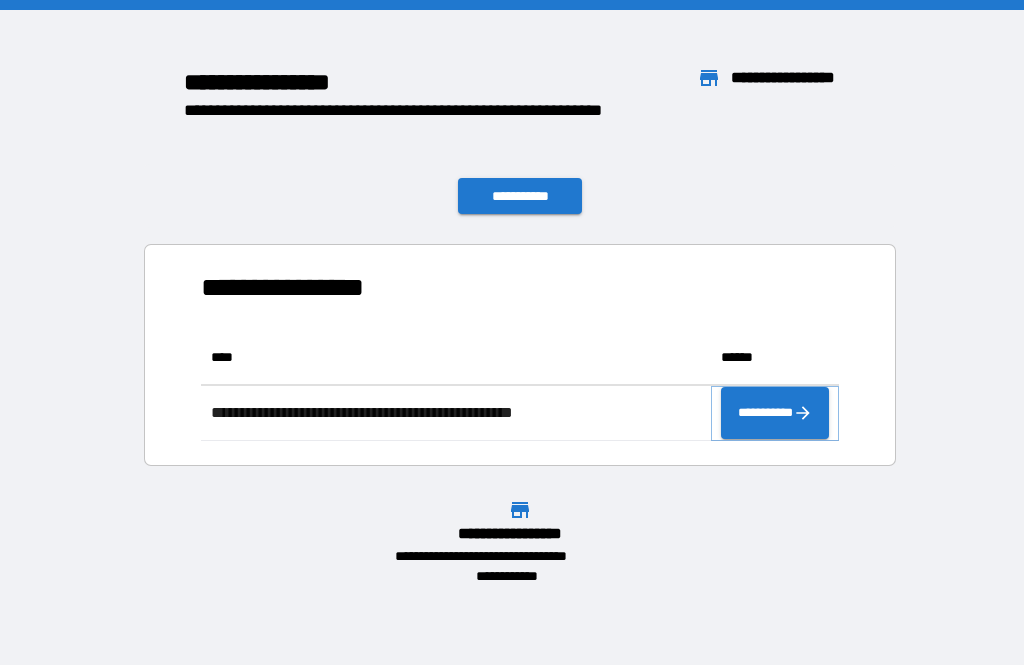 click on "**********" at bounding box center [775, 413] 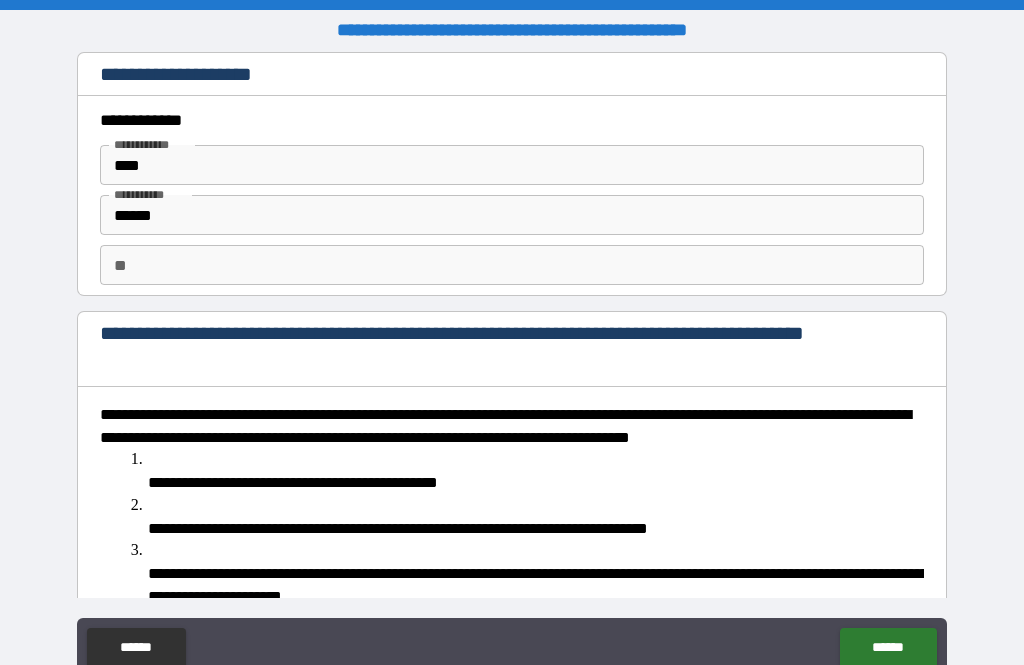 type on "*" 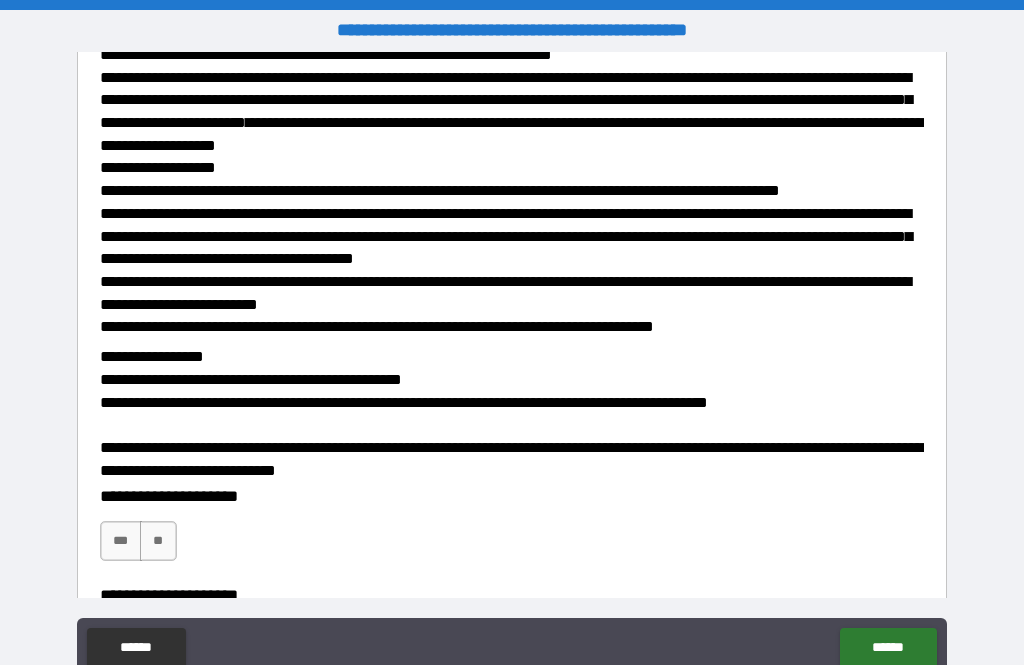 scroll, scrollTop: 792, scrollLeft: 0, axis: vertical 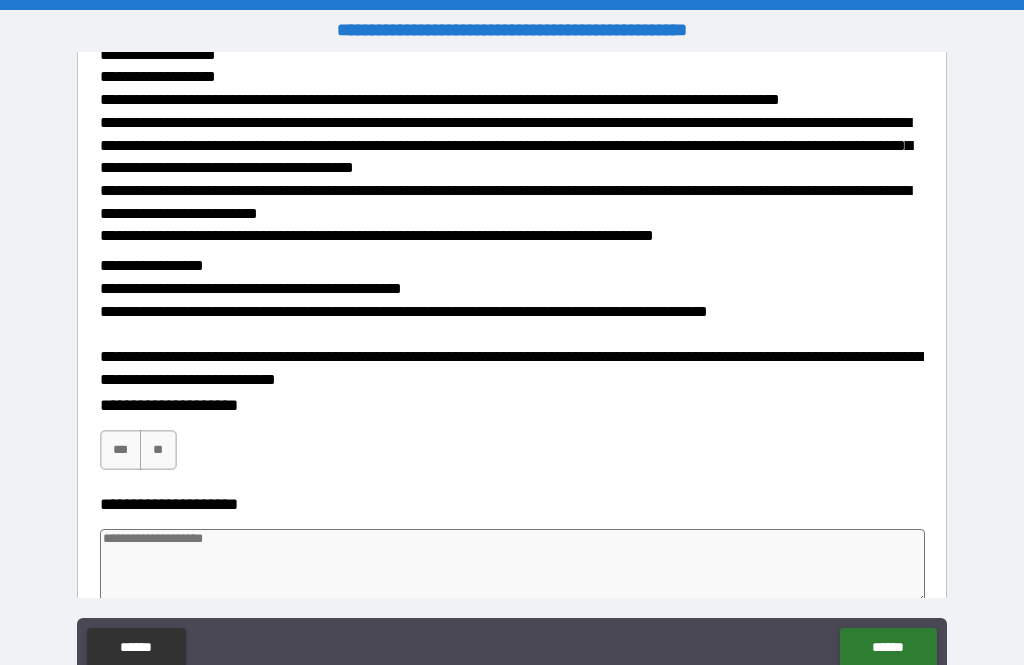 click on "***" at bounding box center [121, 450] 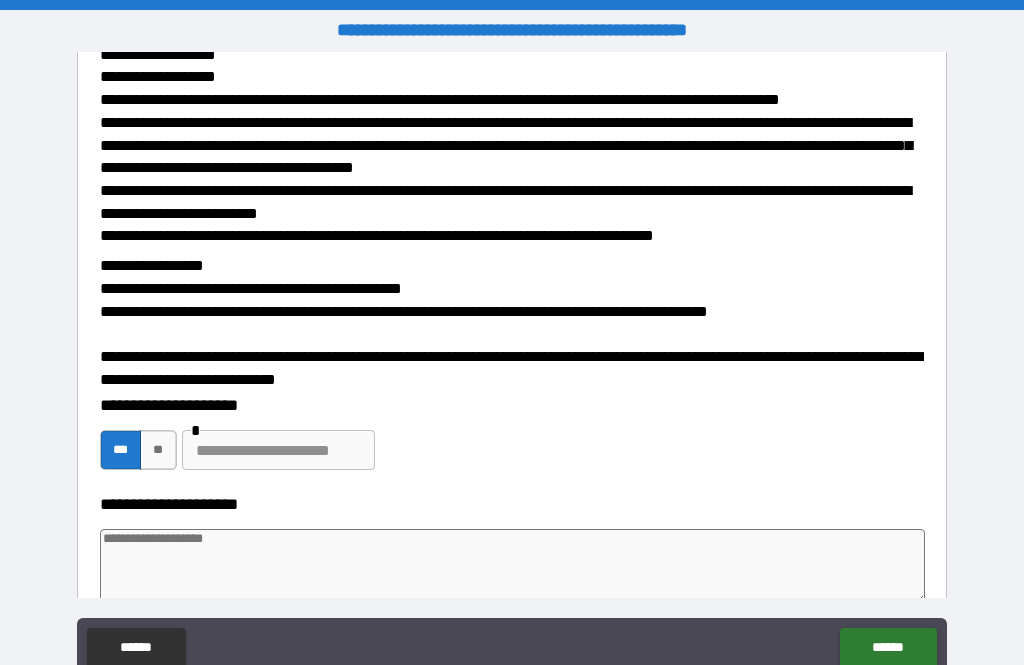 type on "*" 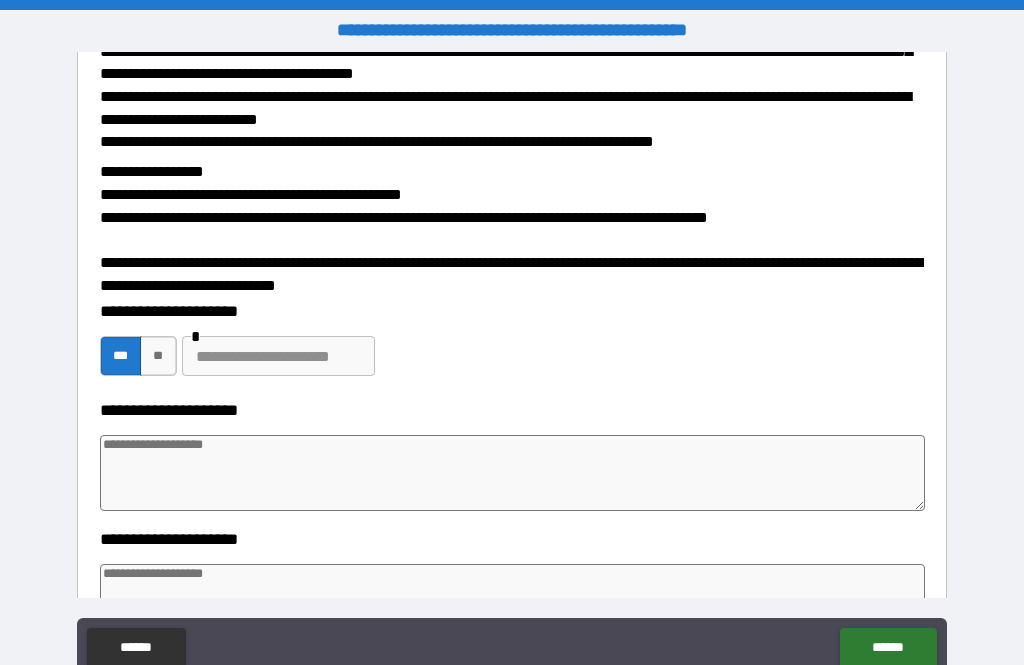 scroll, scrollTop: 928, scrollLeft: 0, axis: vertical 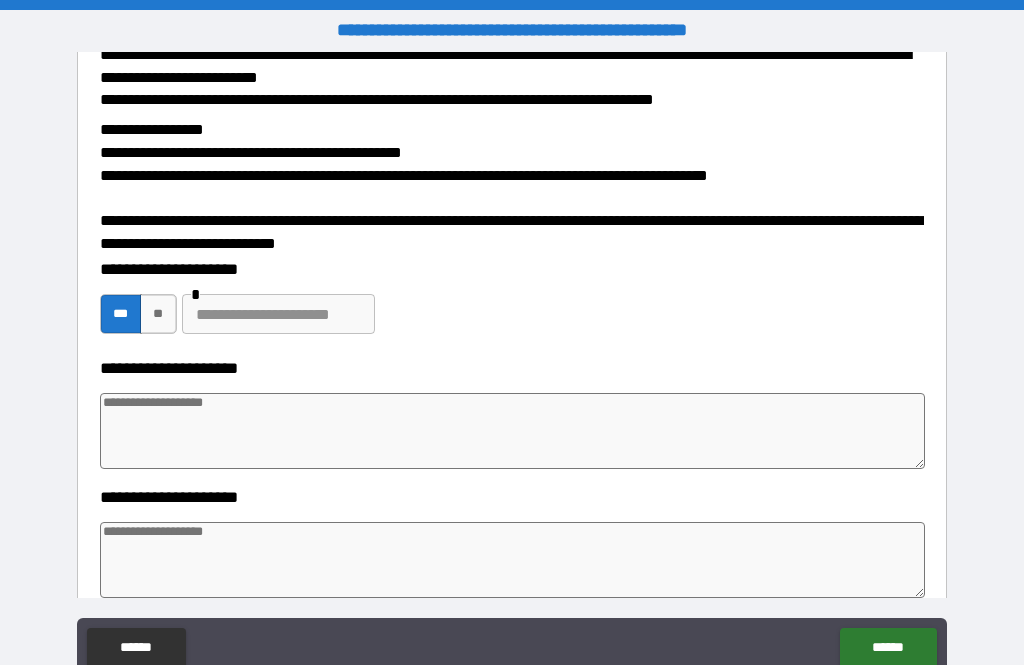click at bounding box center (513, 431) 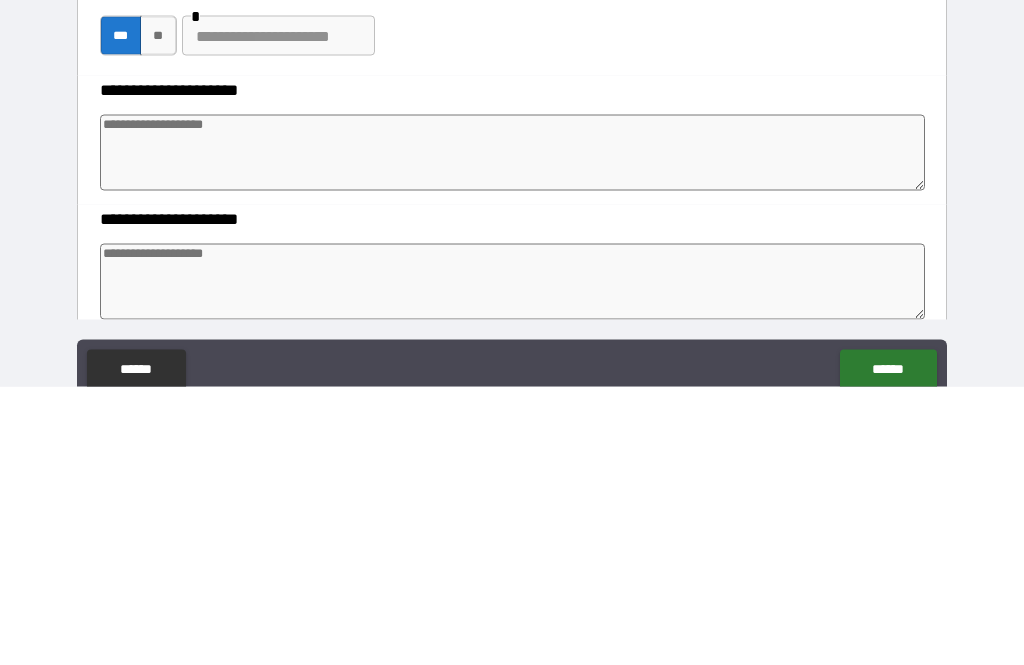 click on "**********" at bounding box center [512, 367] 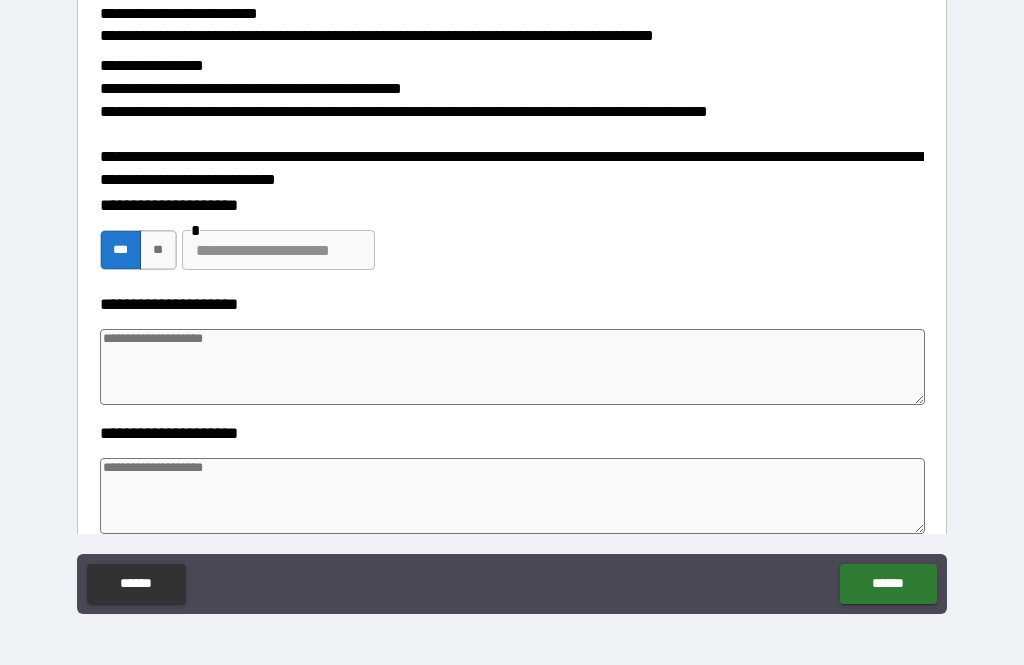 click at bounding box center (513, 367) 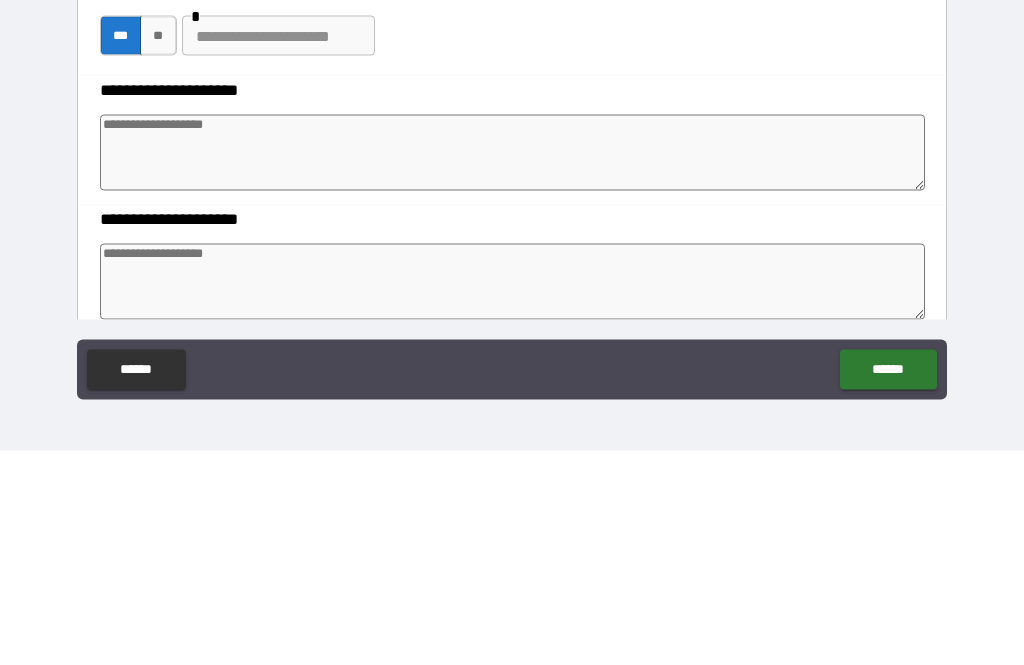 type on "*" 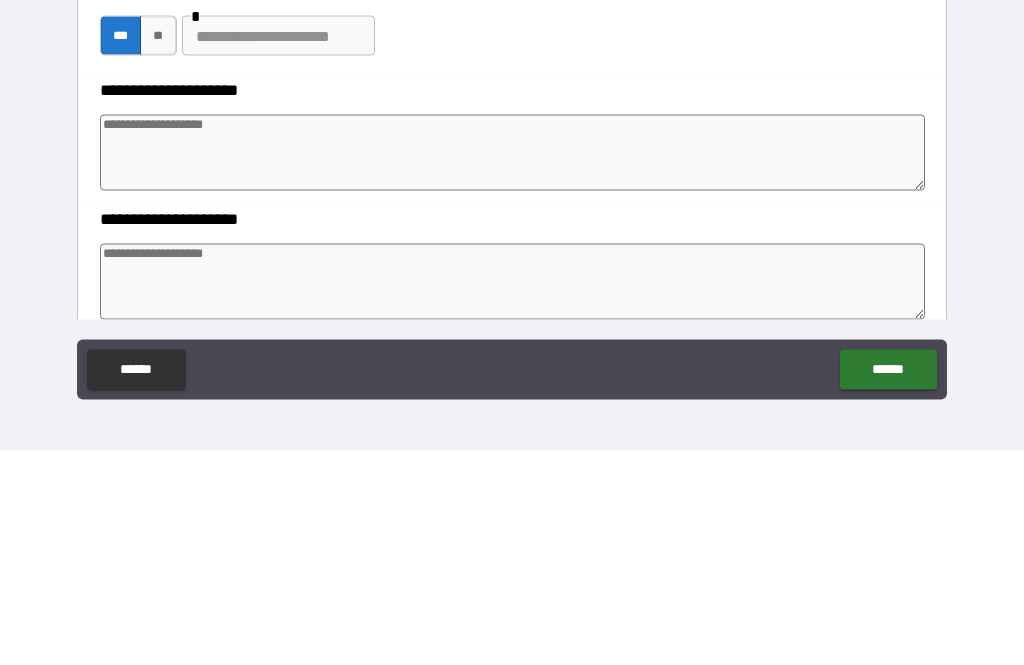 type on "*" 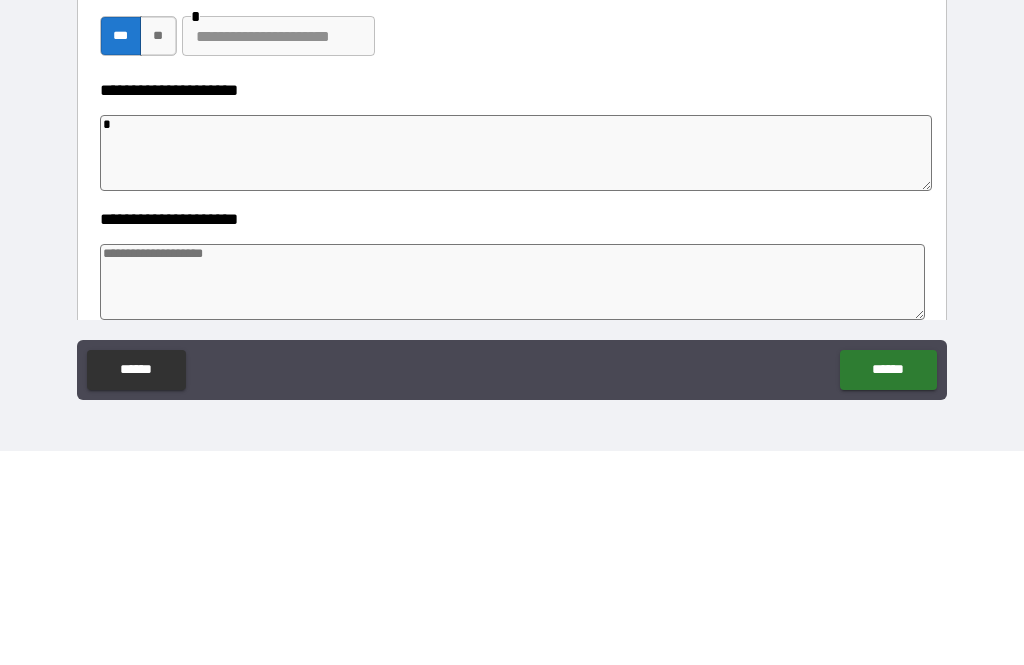 type on "**" 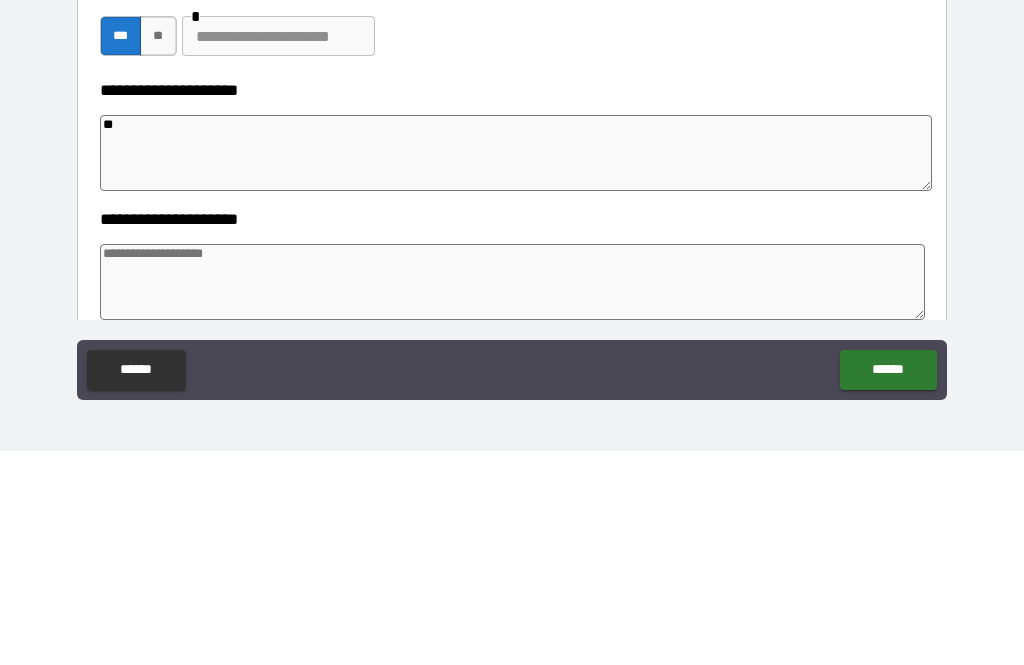 type on "*" 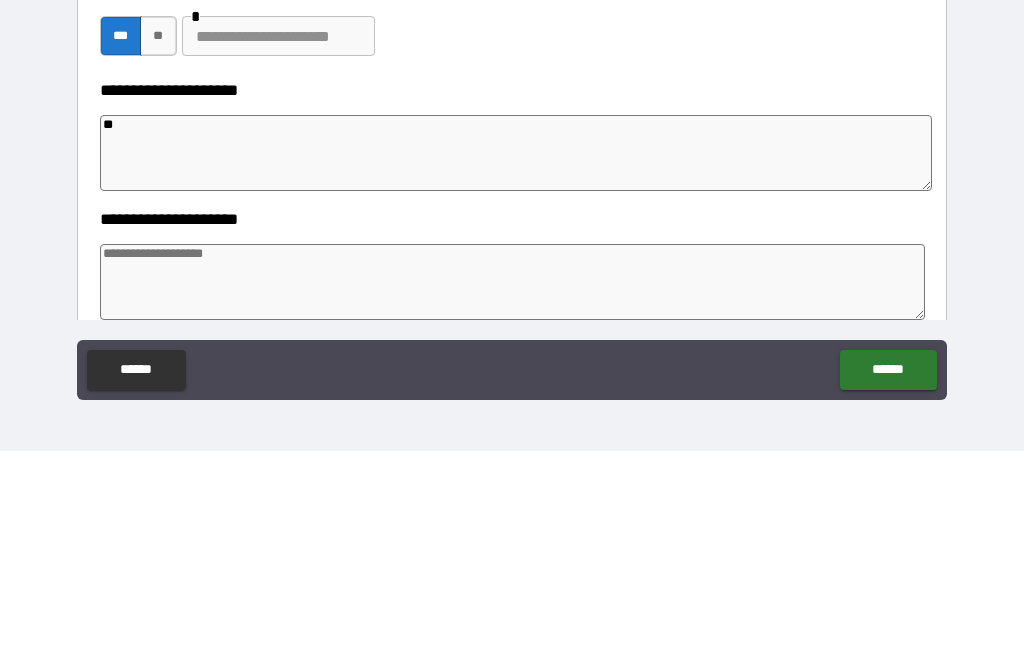 type on "***" 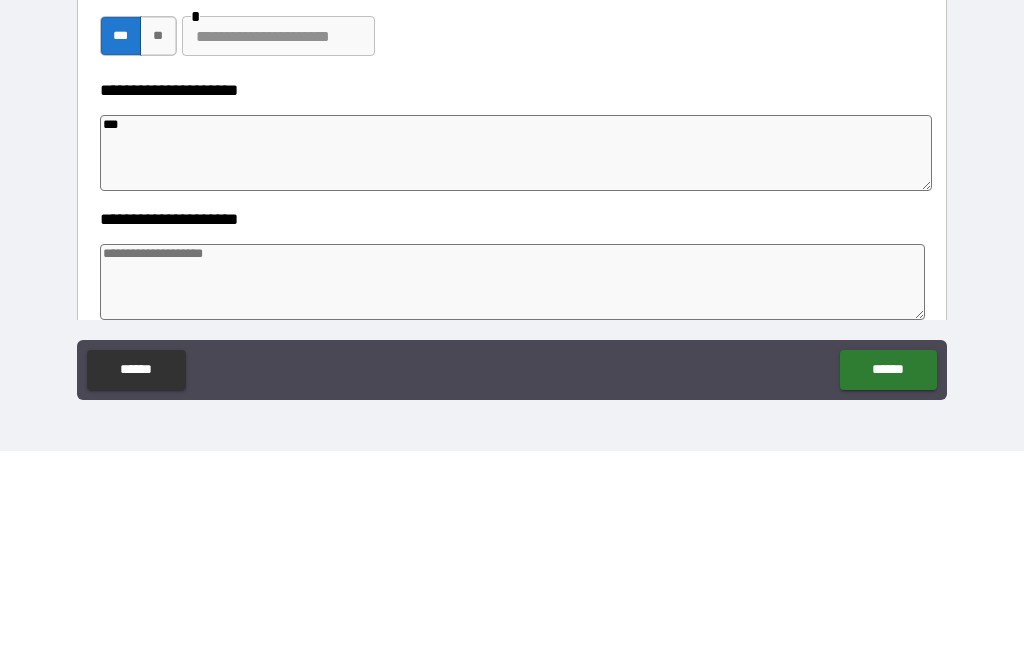type on "*" 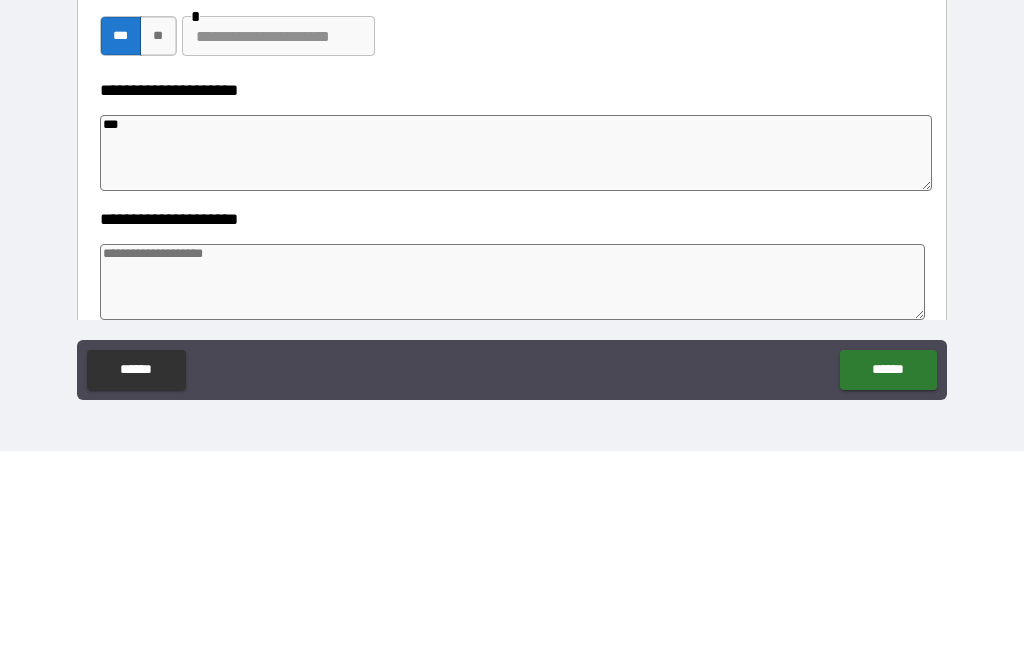 type on "*" 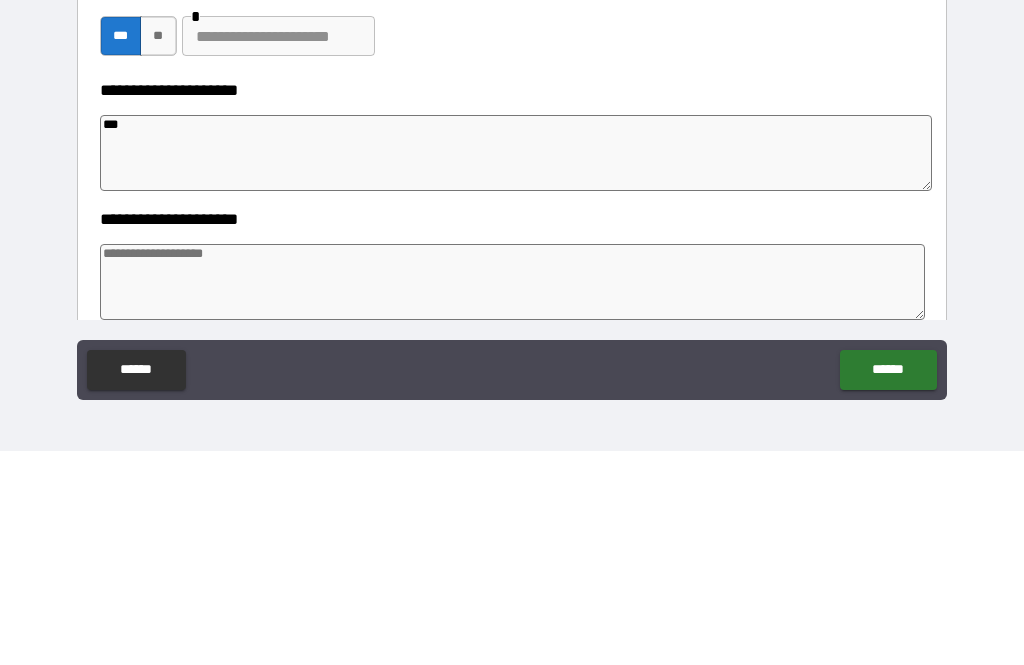 type on "*" 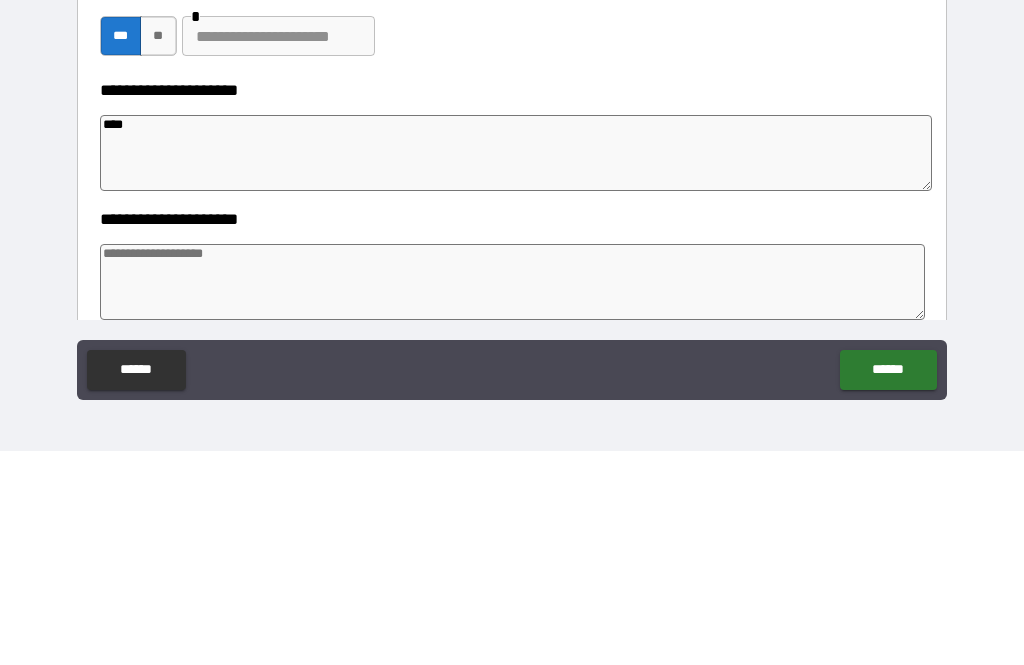 type on "*" 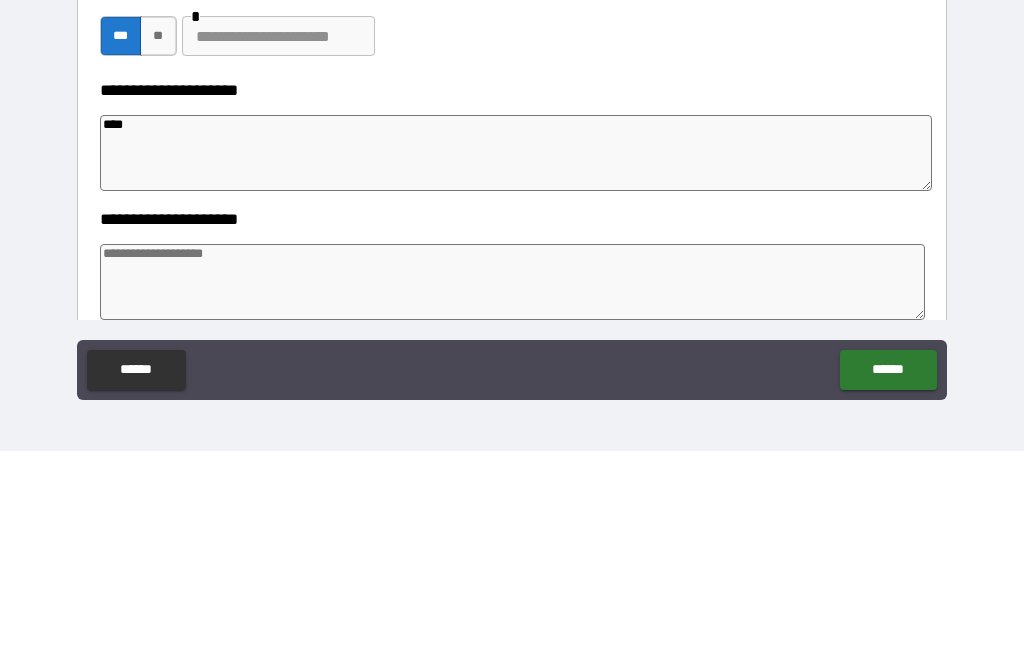 type on "*" 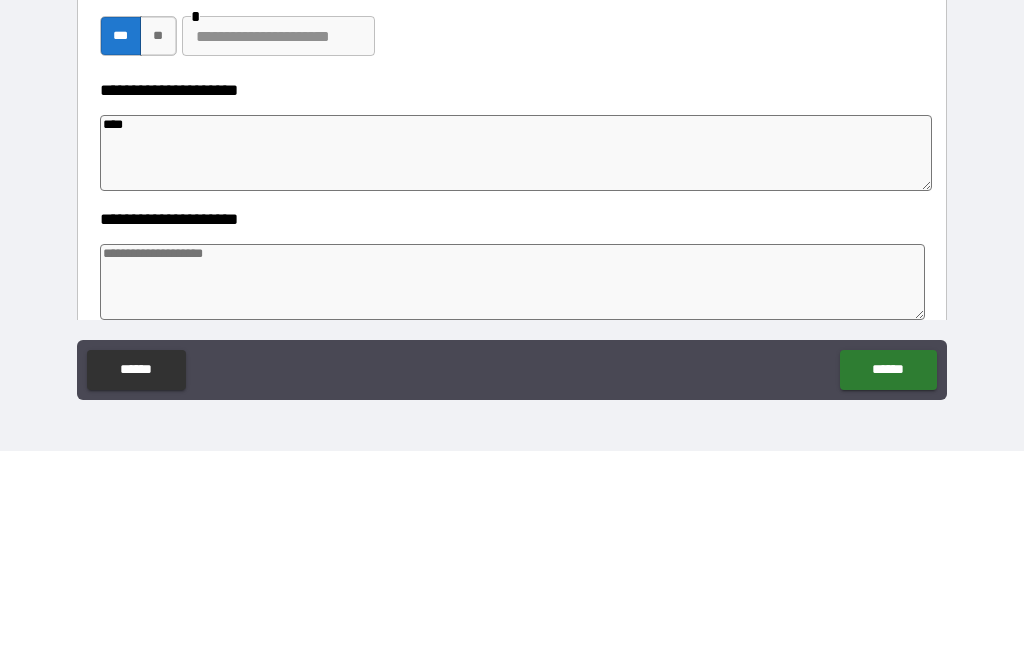 type on "*" 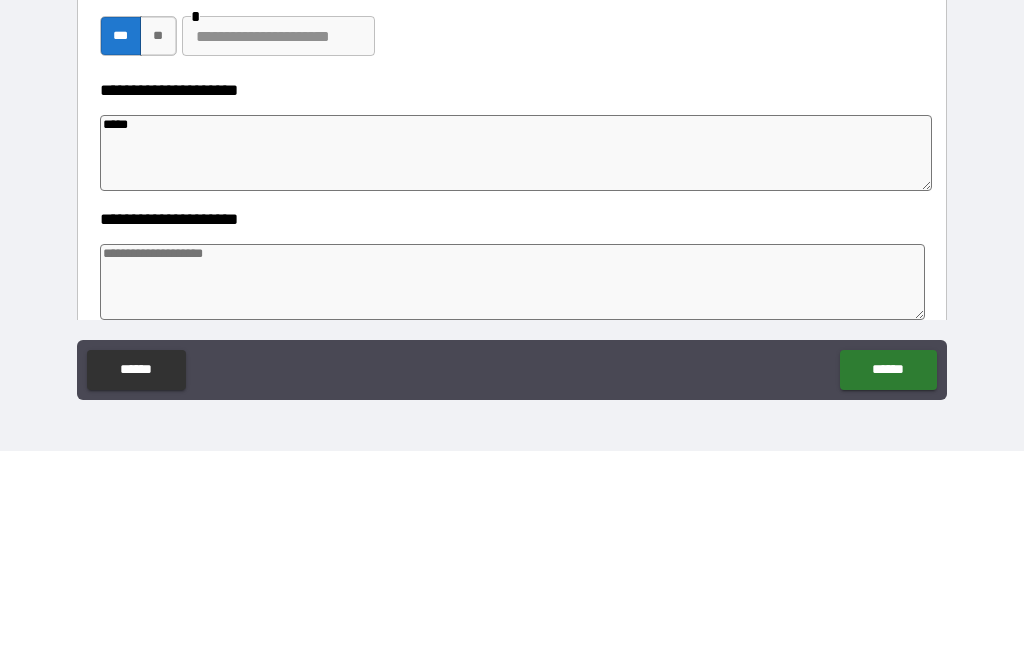 type on "*" 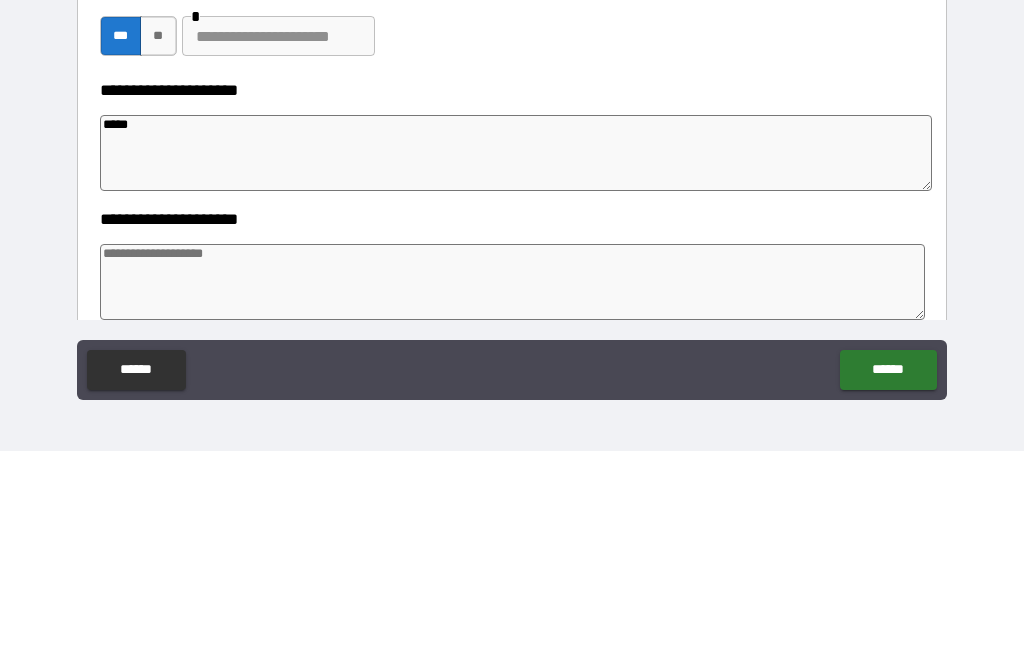type on "*" 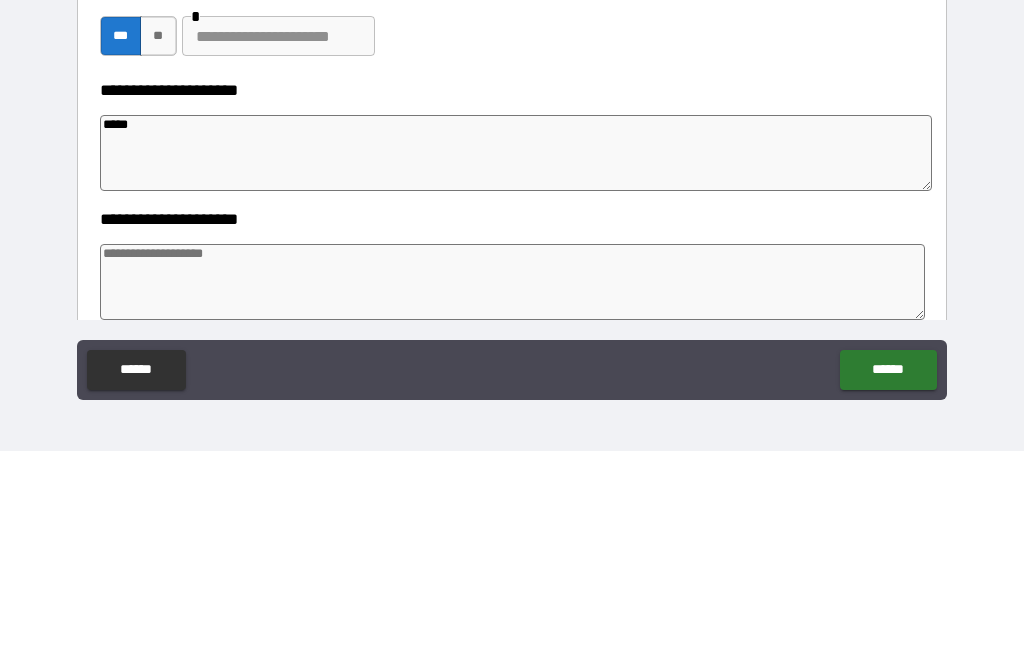 type on "*" 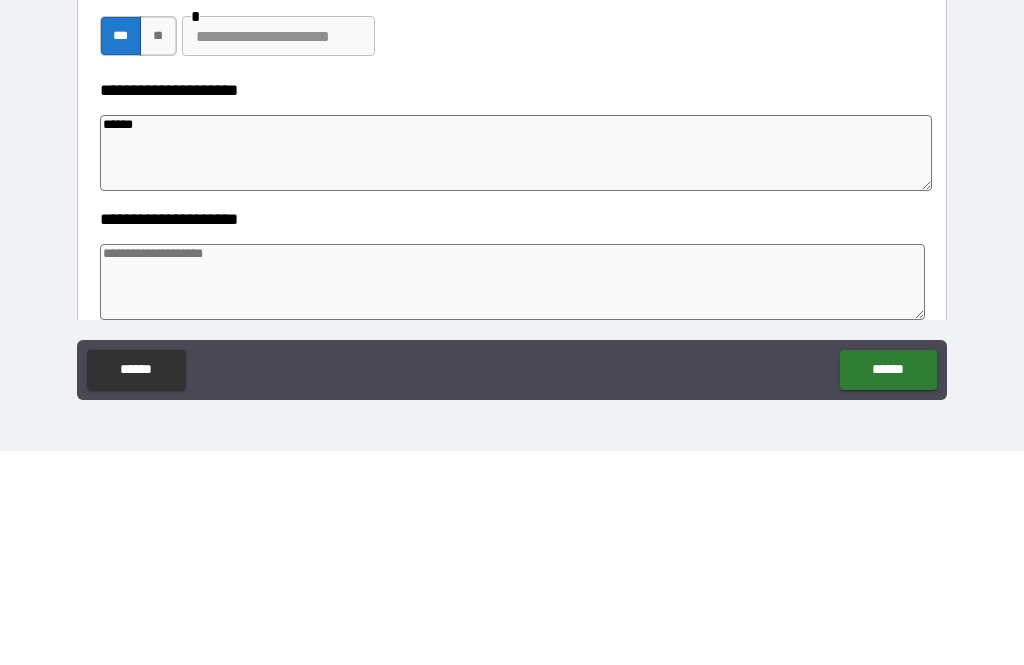 type on "*" 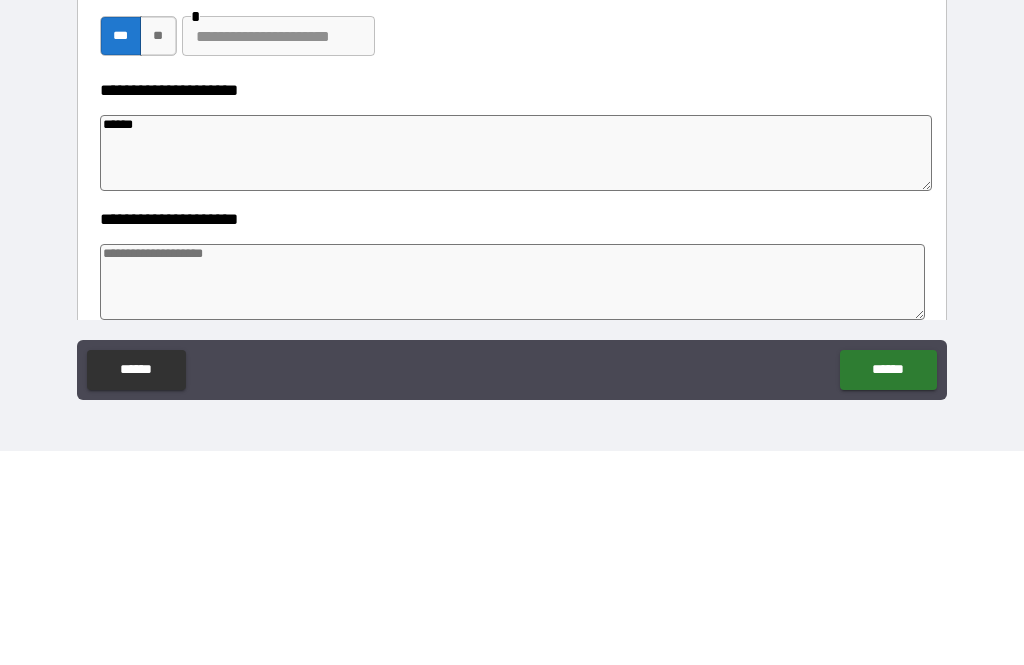 type on "*" 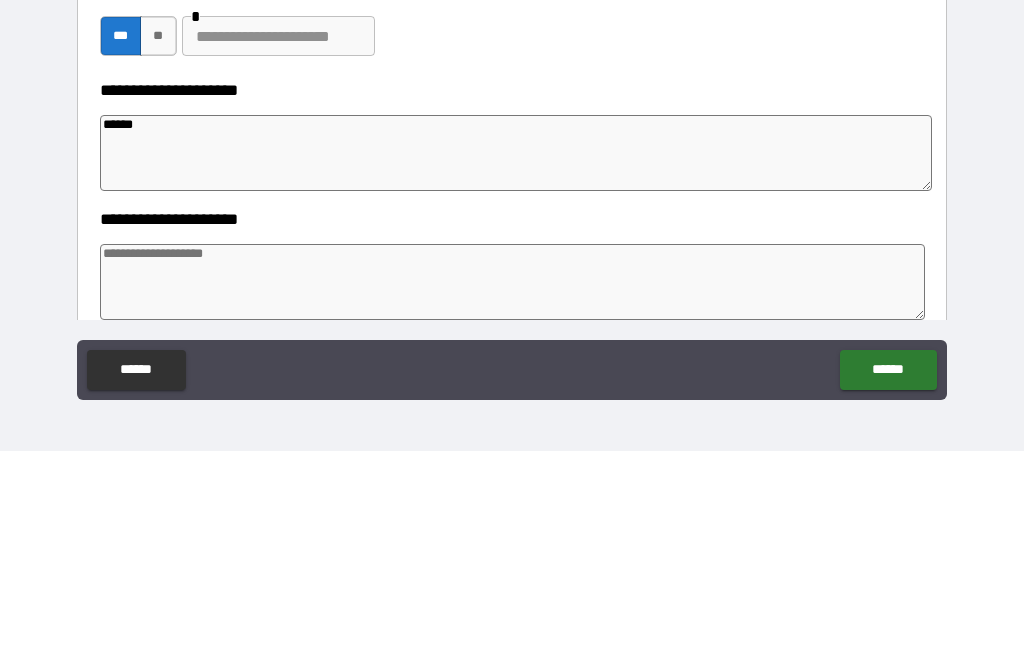 type on "*" 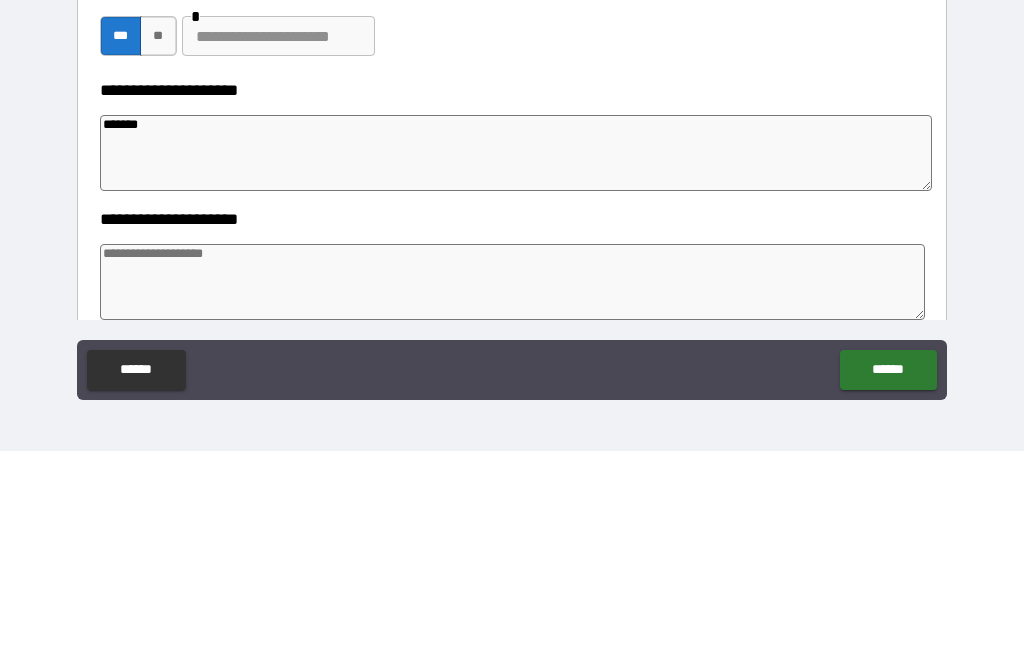 type on "*" 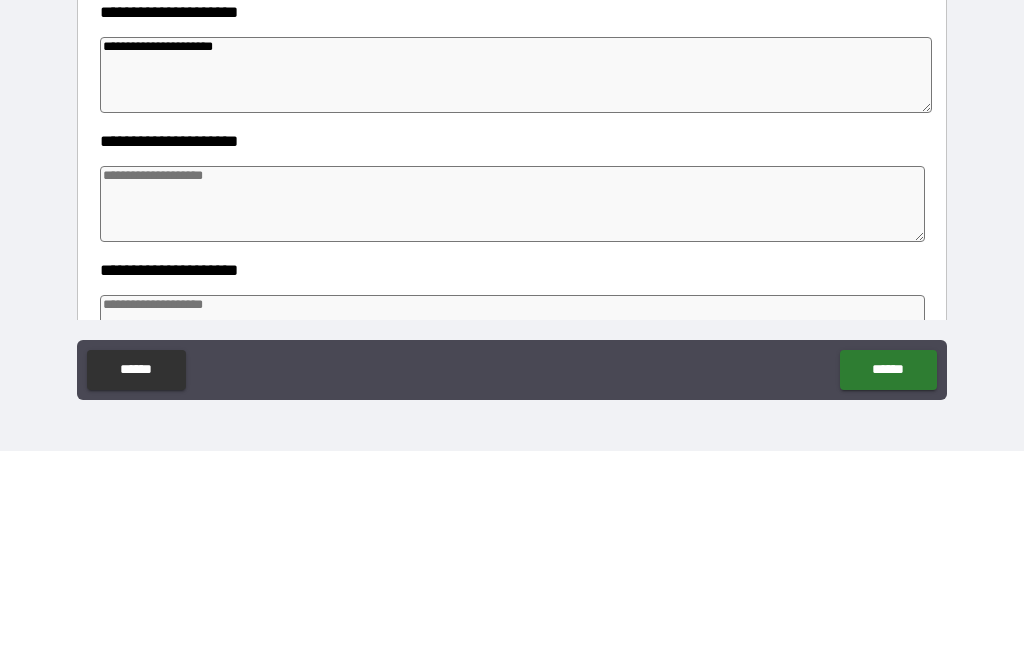 scroll, scrollTop: 1007, scrollLeft: 0, axis: vertical 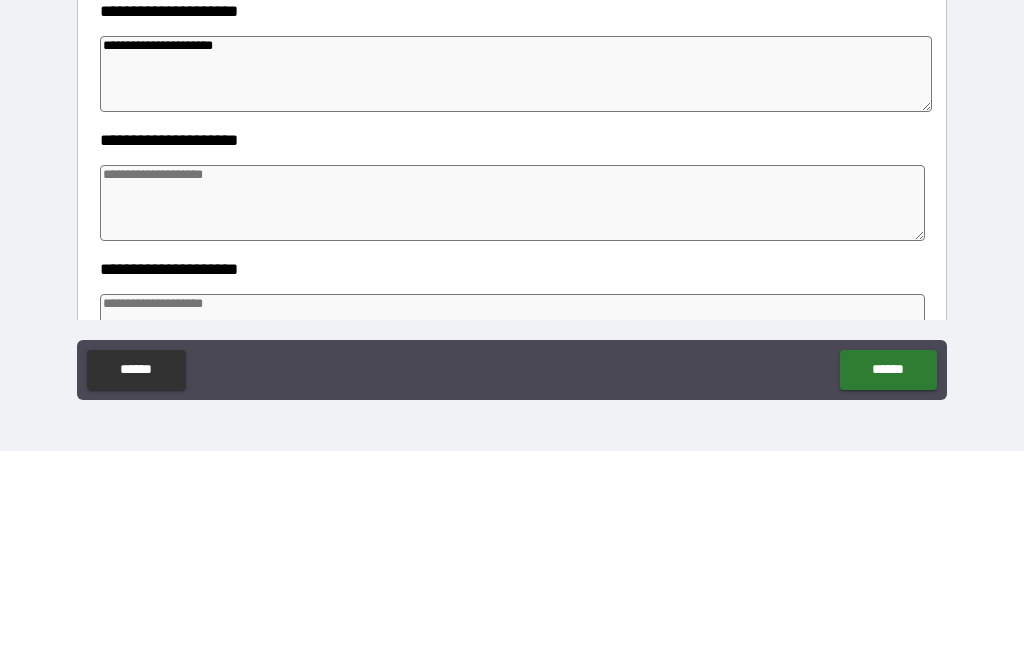 click at bounding box center (513, 417) 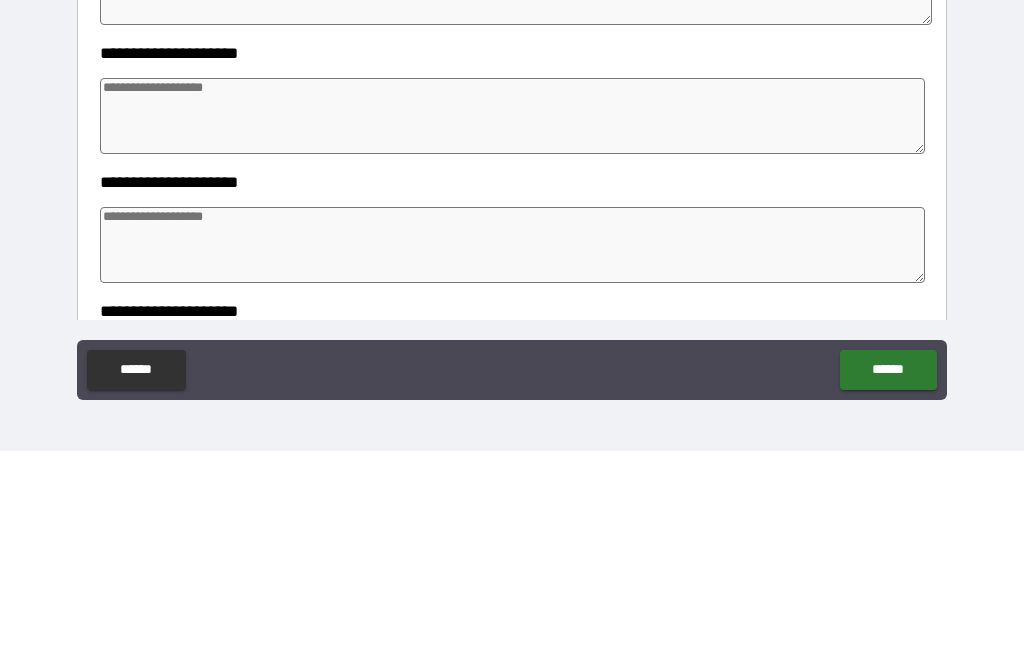 scroll, scrollTop: 1235, scrollLeft: 0, axis: vertical 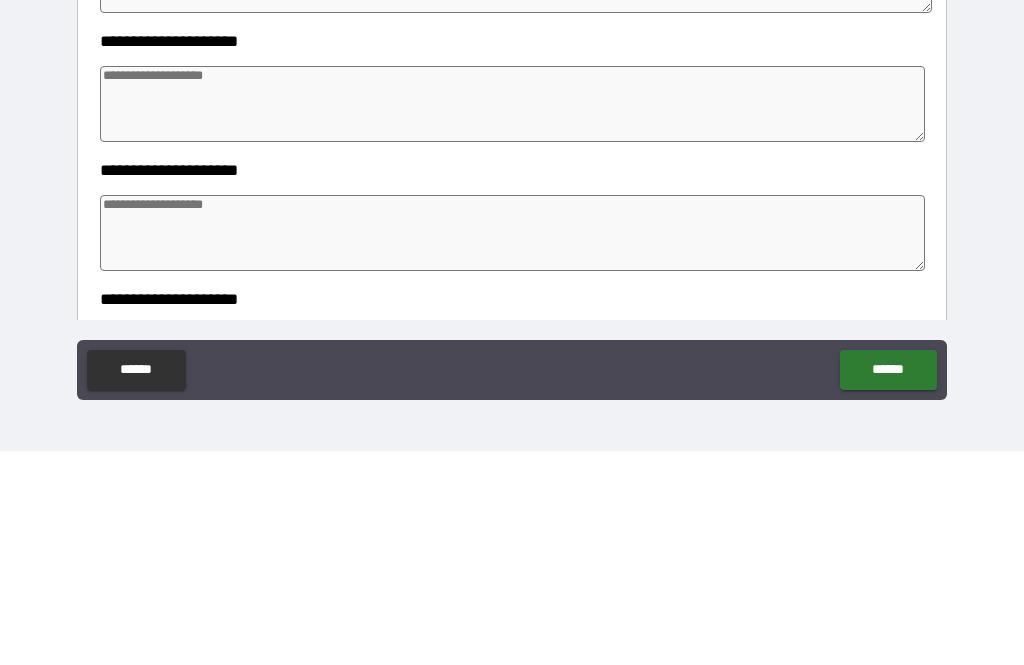 click at bounding box center (513, 318) 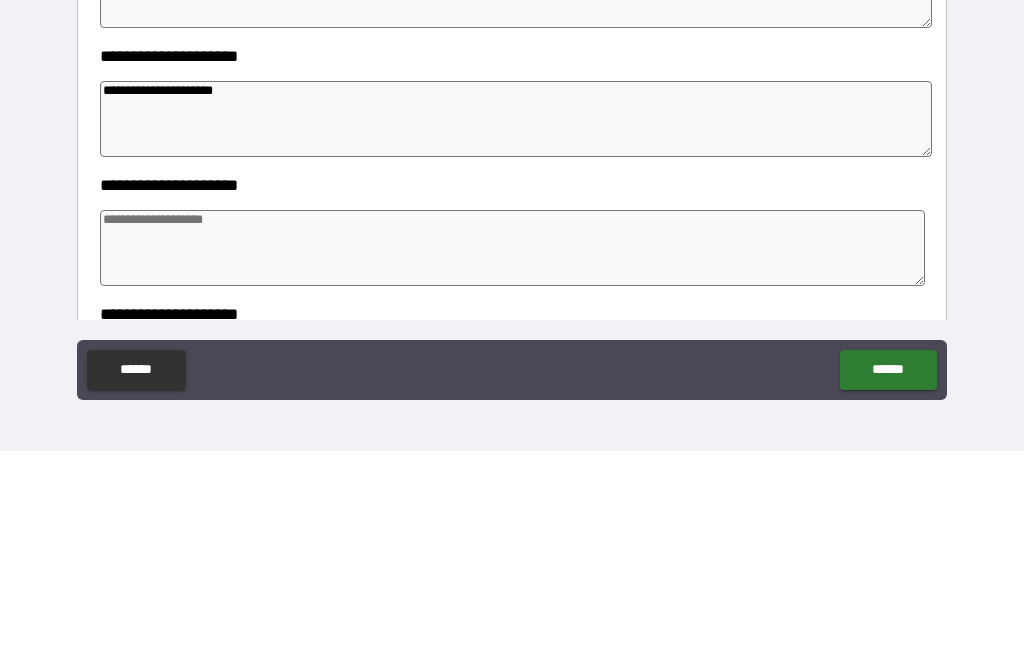 scroll, scrollTop: 1091, scrollLeft: 0, axis: vertical 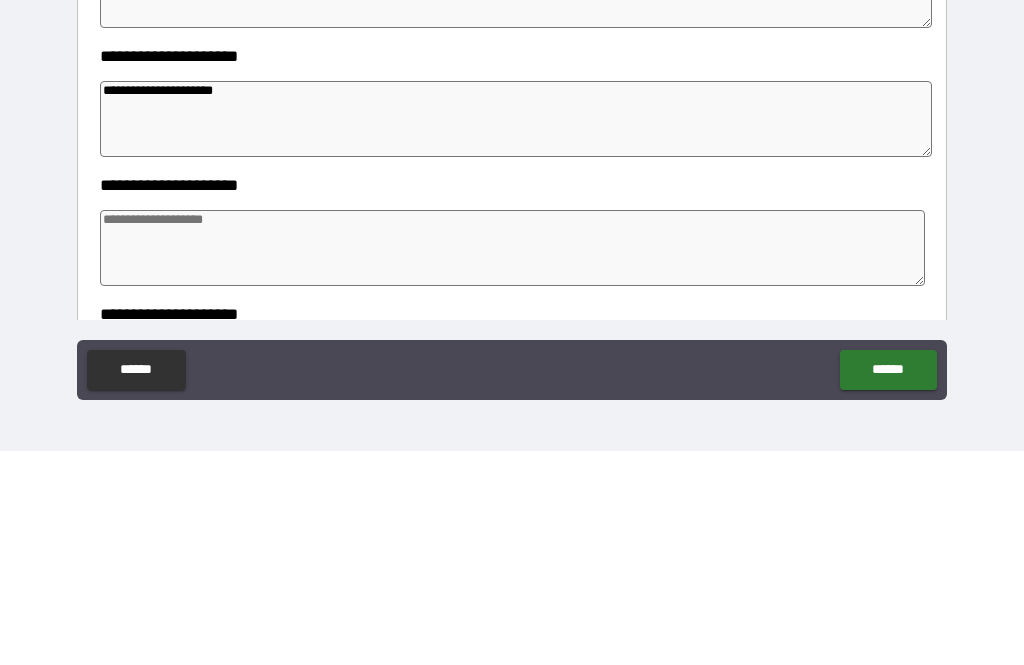 click on "**********" at bounding box center [516, 333] 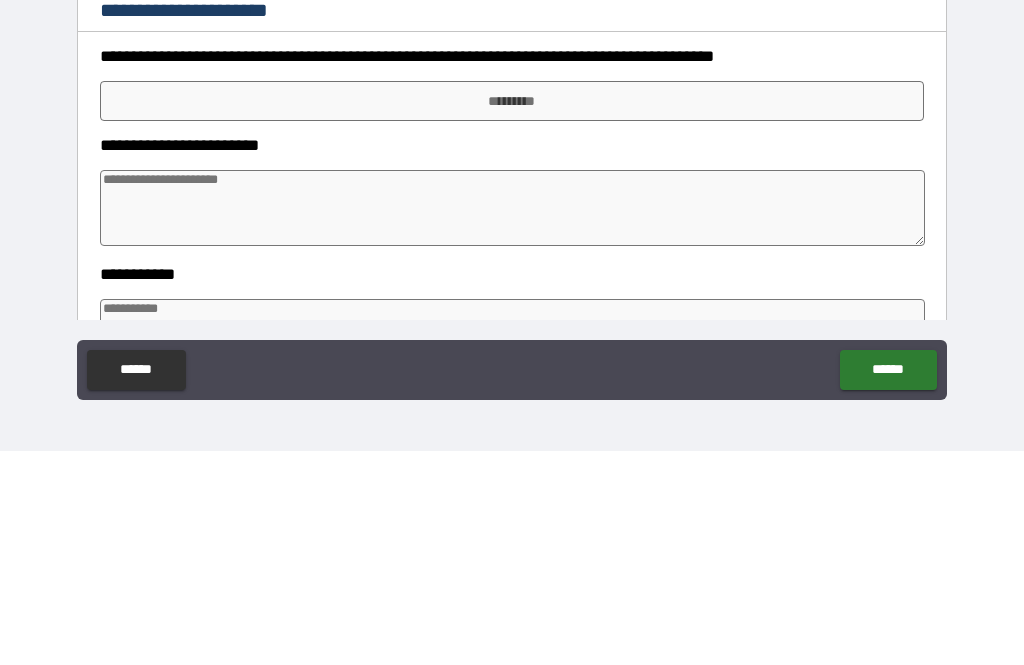 scroll, scrollTop: 1678, scrollLeft: 0, axis: vertical 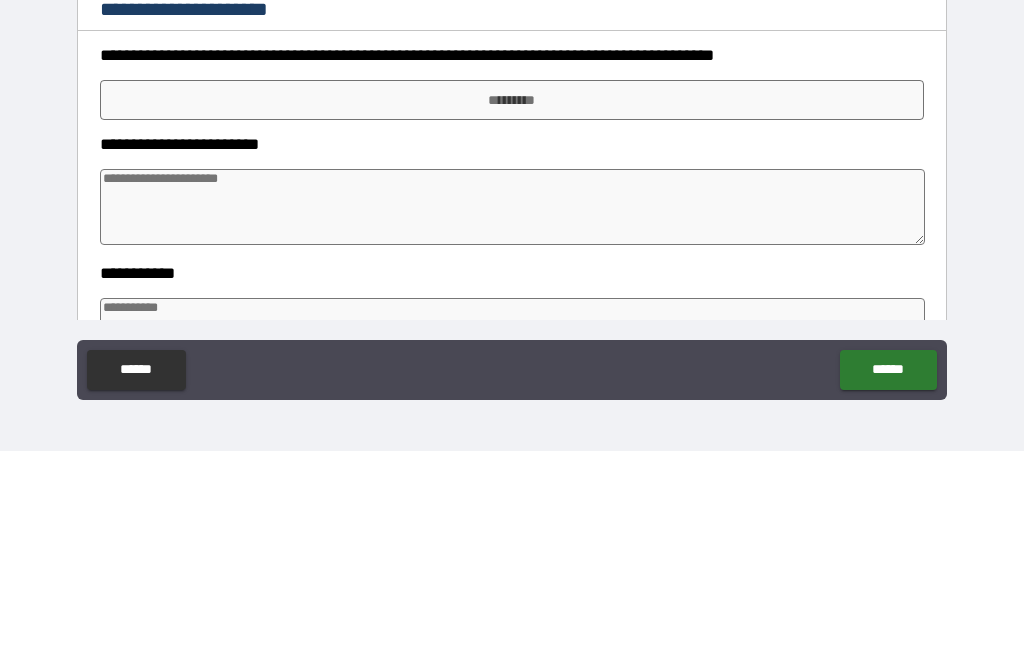 click on "*********" at bounding box center (512, 314) 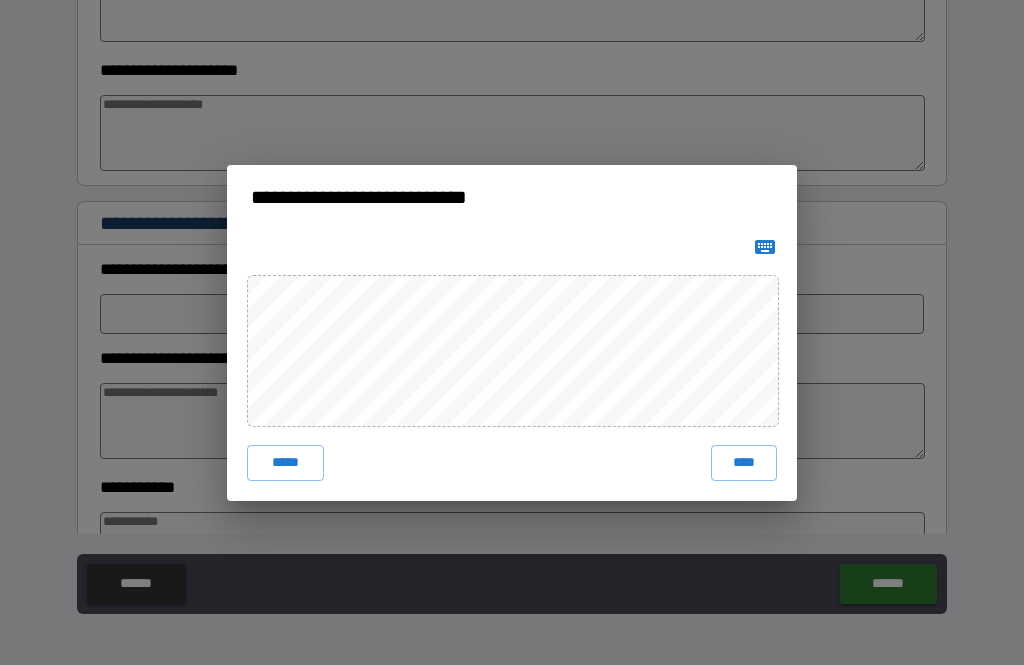 click on "****" at bounding box center [744, 463] 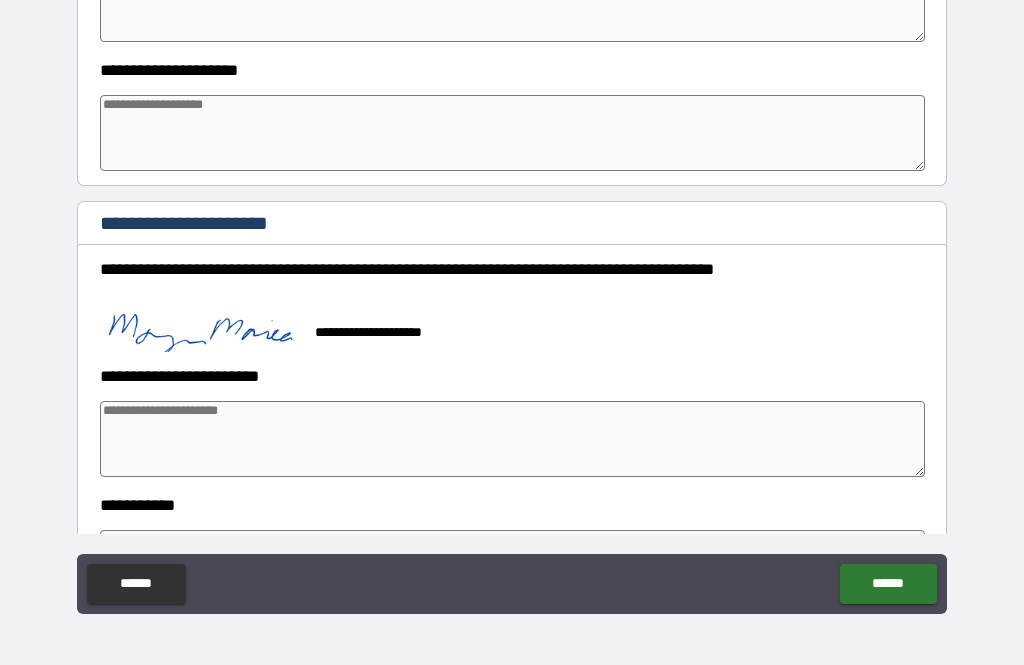 click at bounding box center (513, 439) 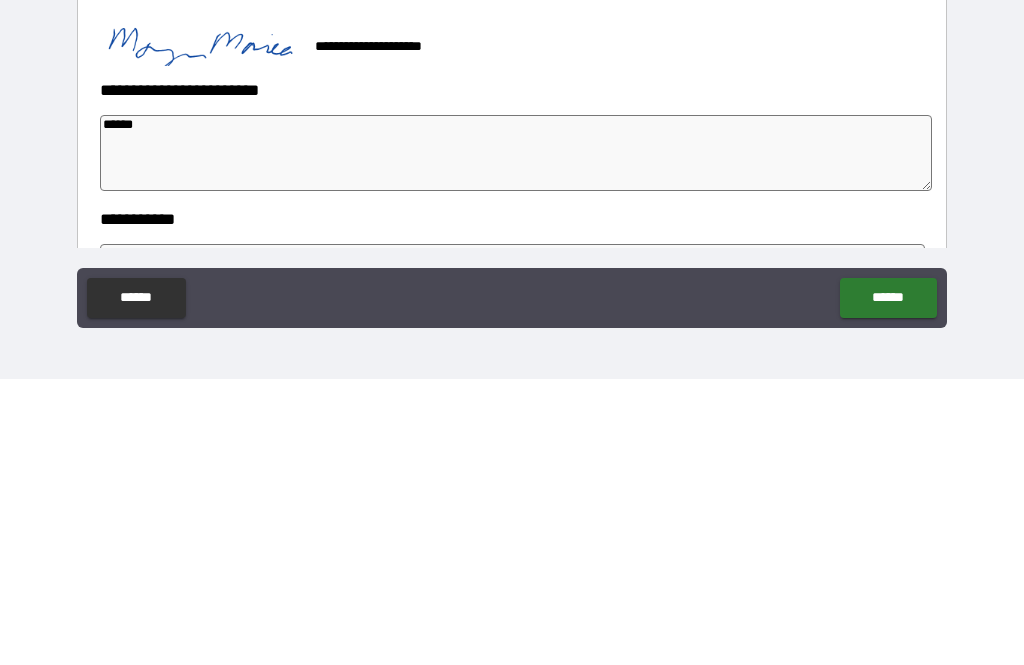 click at bounding box center [513, 568] 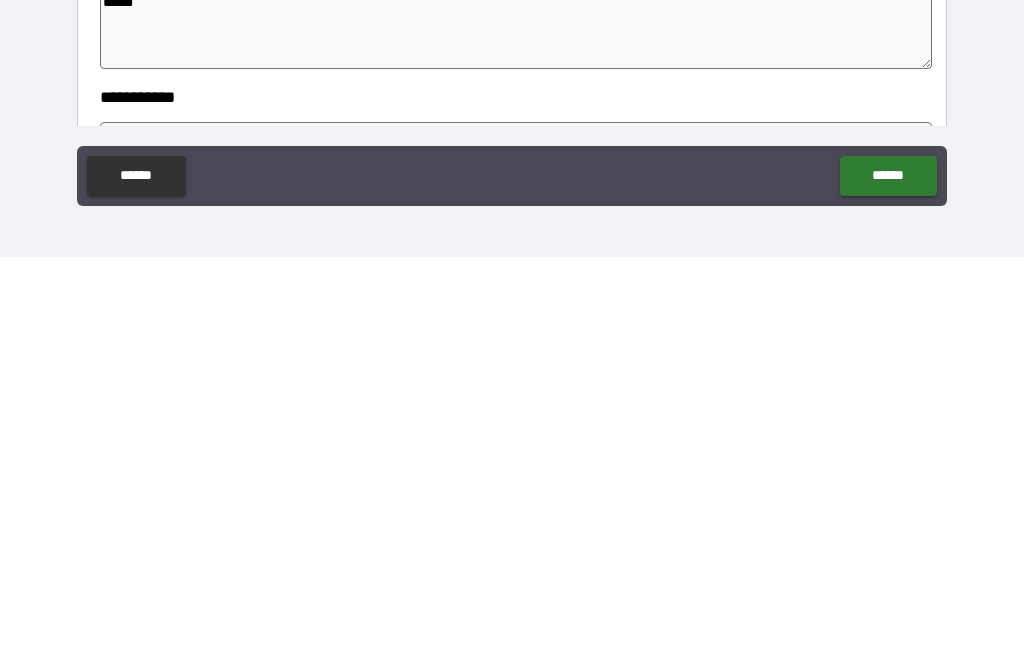 click on "******" at bounding box center (888, 584) 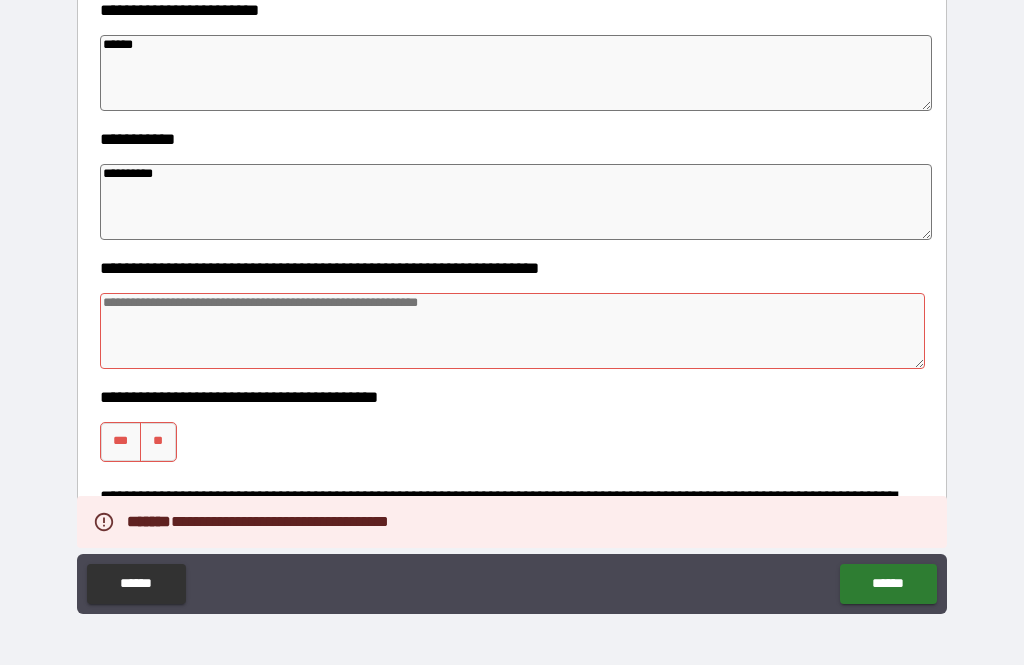scroll, scrollTop: 2047, scrollLeft: 0, axis: vertical 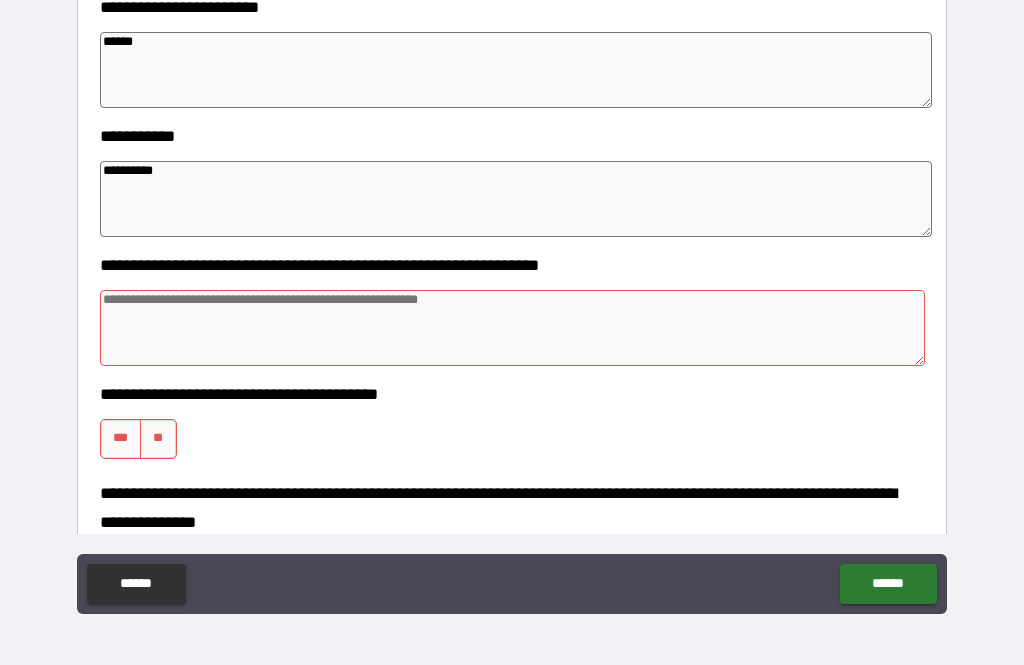 click at bounding box center [513, 328] 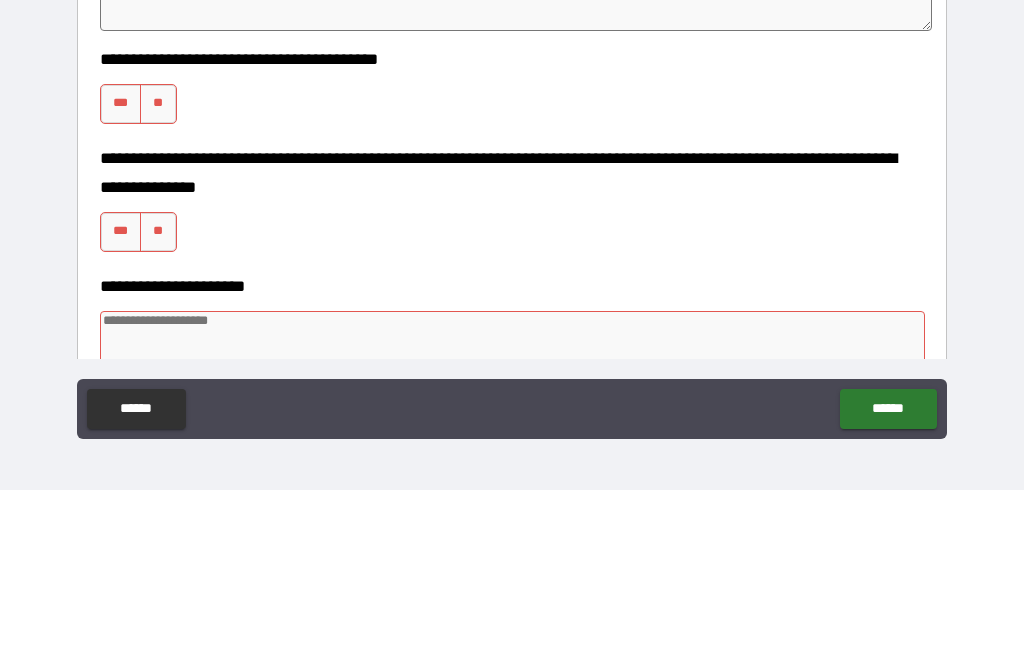 scroll, scrollTop: 2212, scrollLeft: 0, axis: vertical 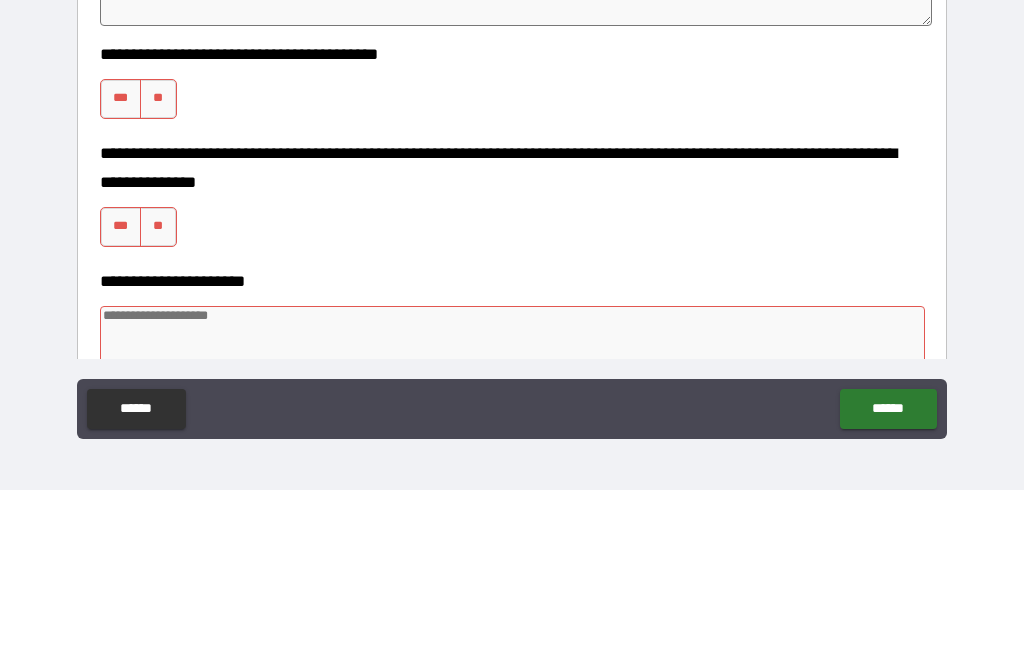 click on "**" at bounding box center [158, 274] 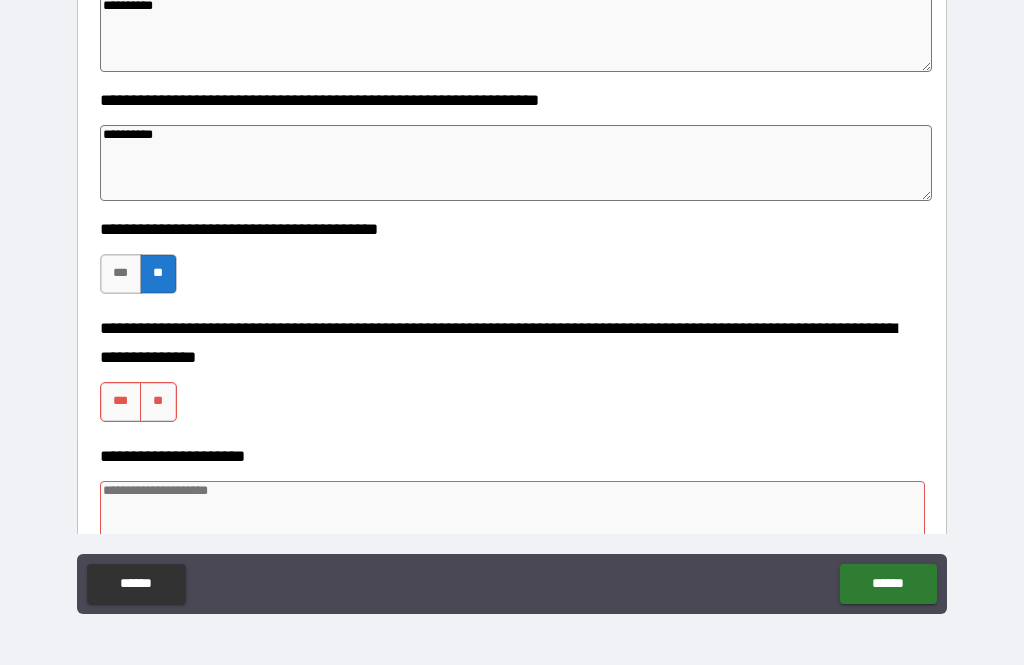 click on "**" at bounding box center [158, 402] 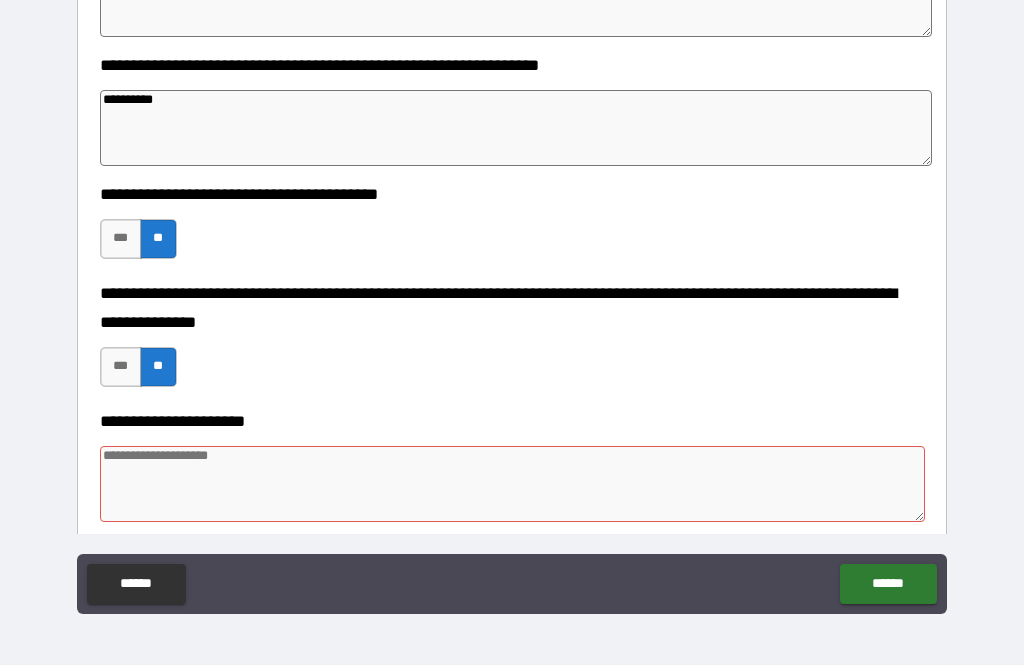 scroll, scrollTop: 2245, scrollLeft: 0, axis: vertical 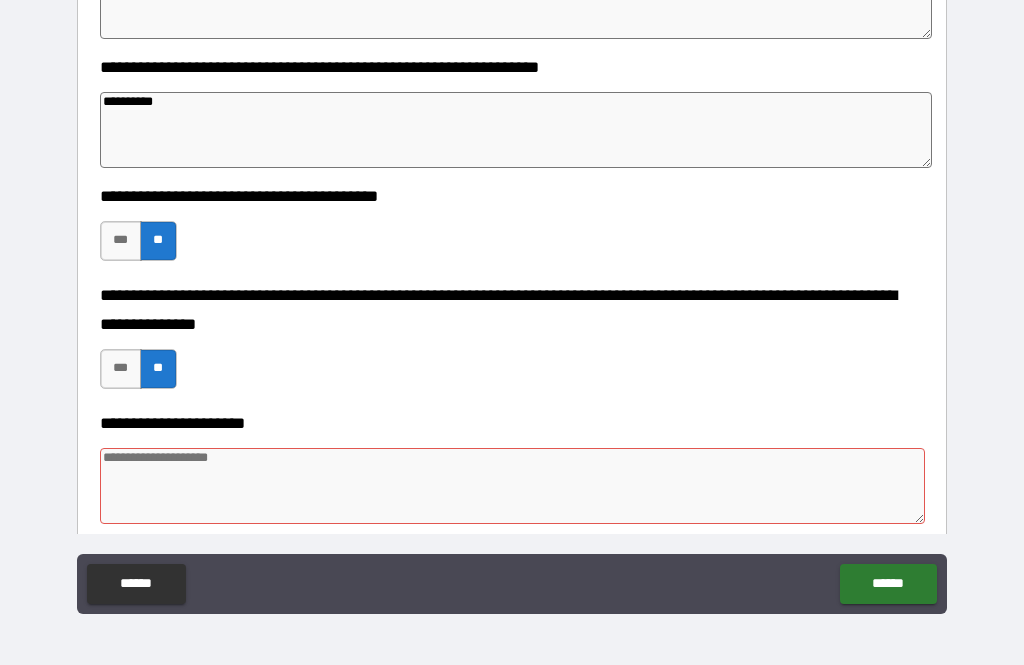 click on "******" at bounding box center (888, 584) 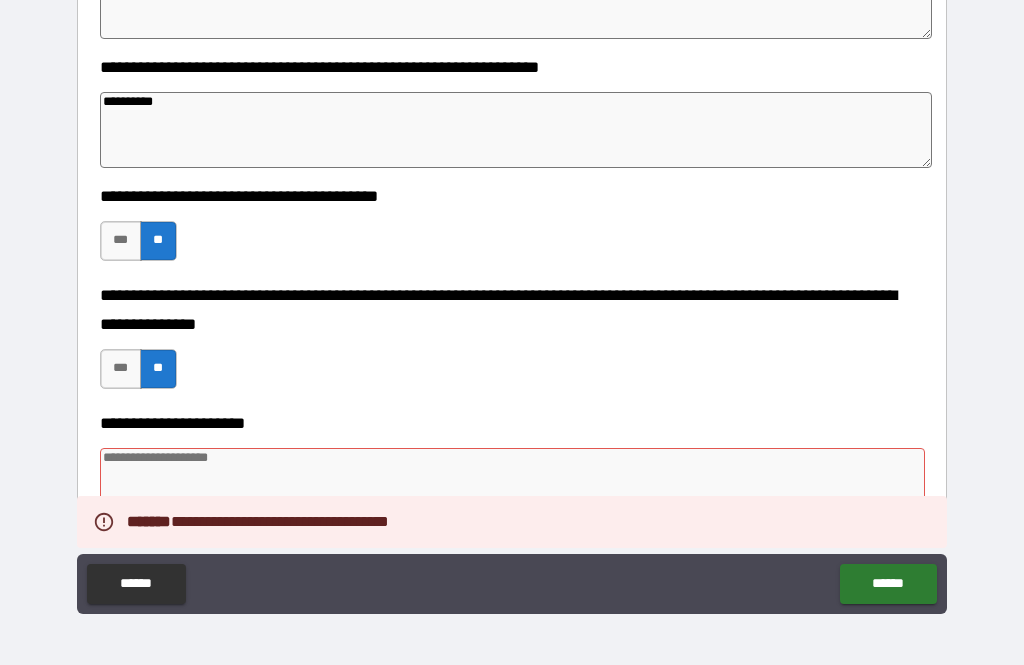 click at bounding box center [513, 486] 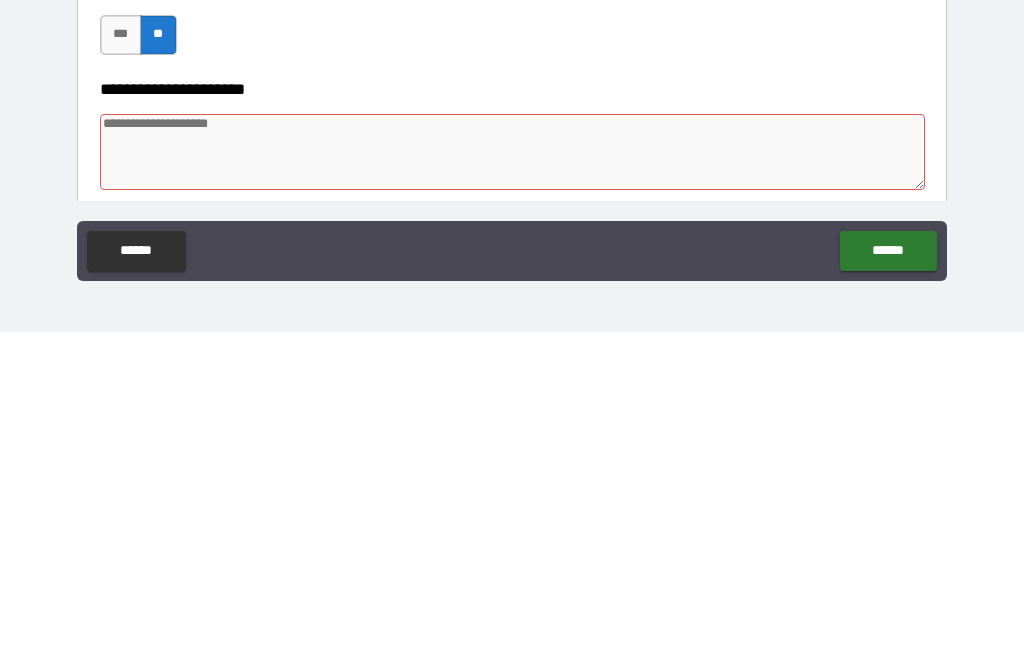 scroll, scrollTop: 2245, scrollLeft: 0, axis: vertical 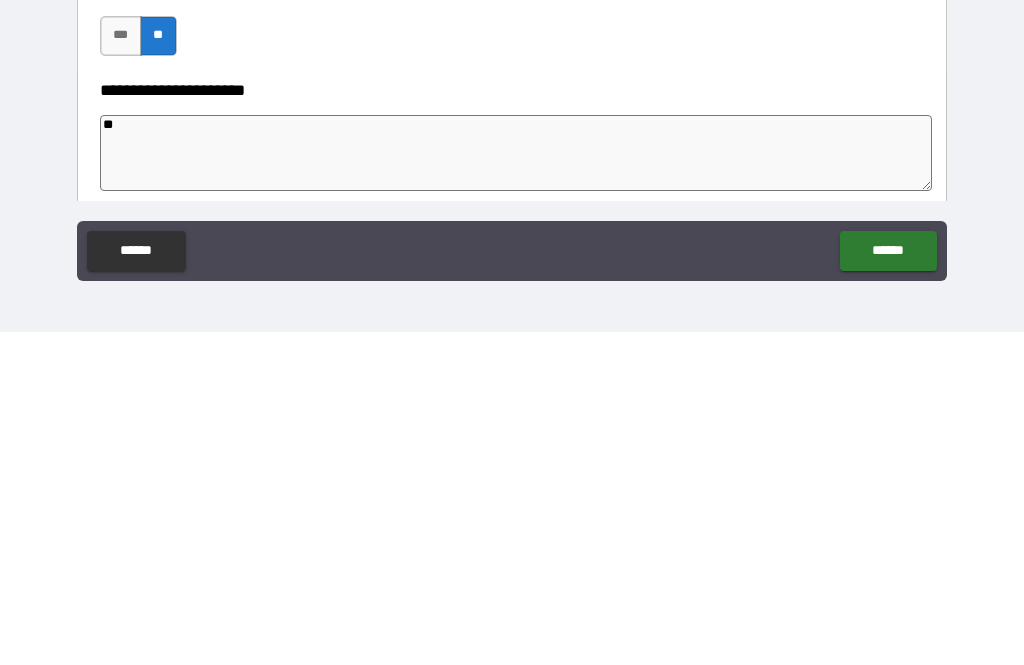 click on "******" at bounding box center (888, 584) 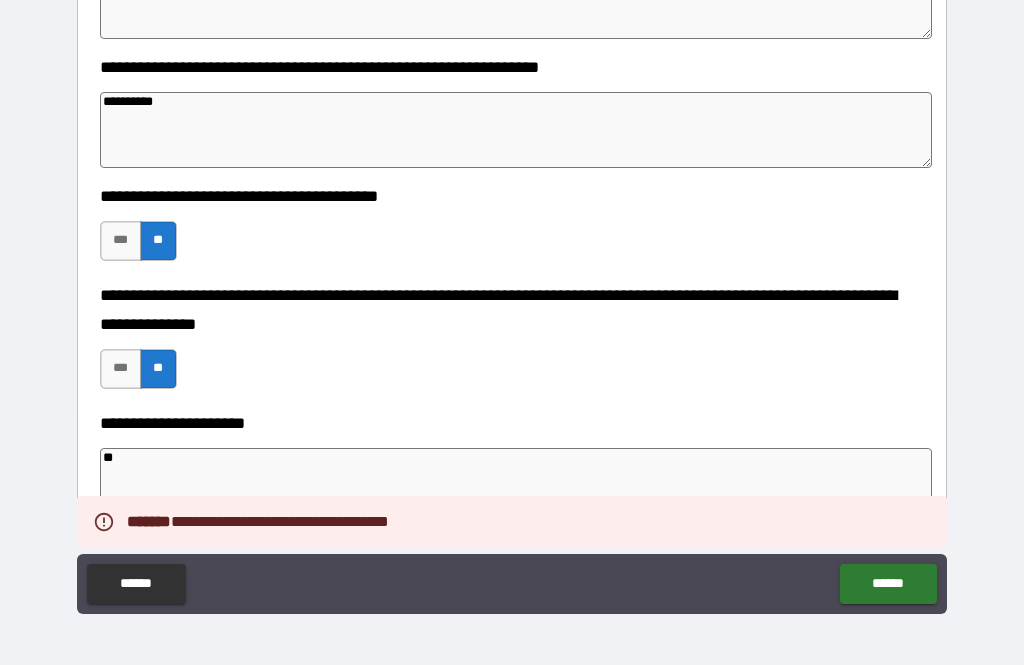 click on "******" at bounding box center [888, 584] 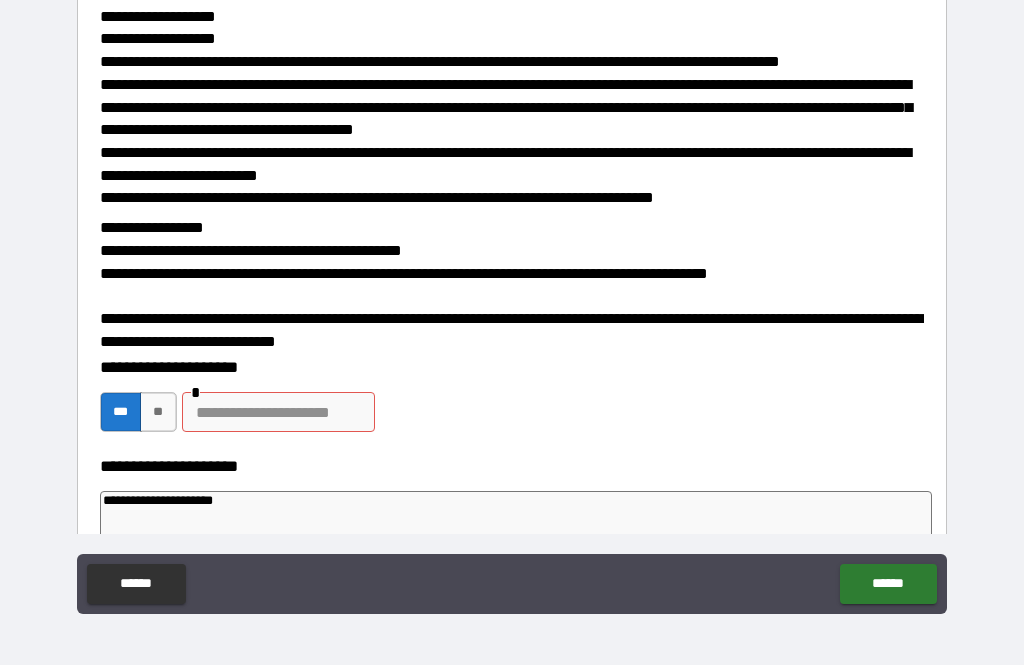 scroll, scrollTop: 768, scrollLeft: 0, axis: vertical 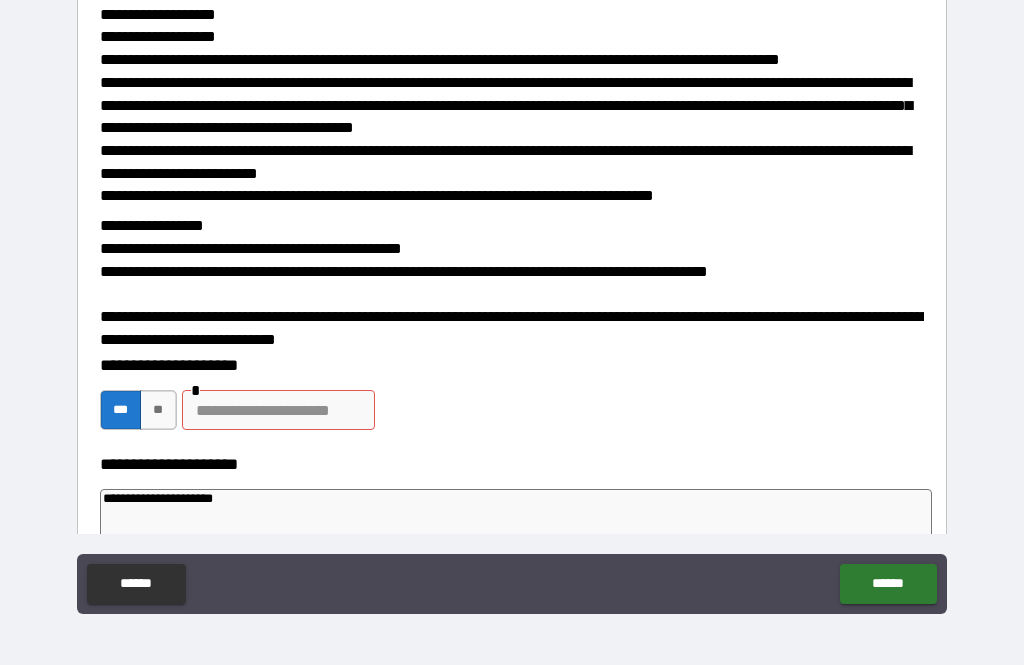 click on "**" at bounding box center [158, 410] 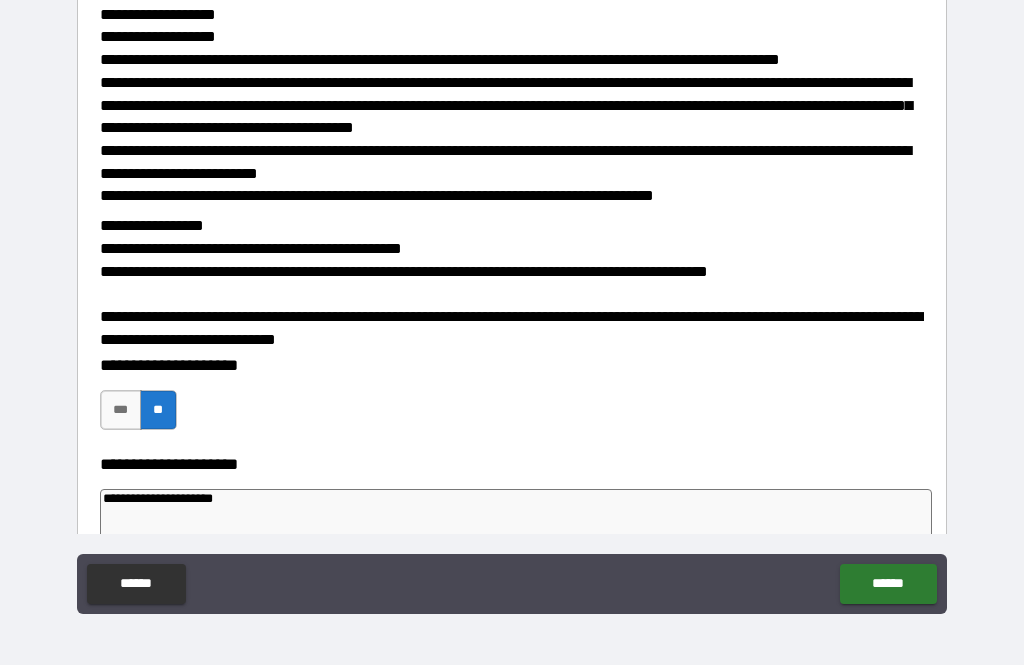 click on "******" at bounding box center [888, 584] 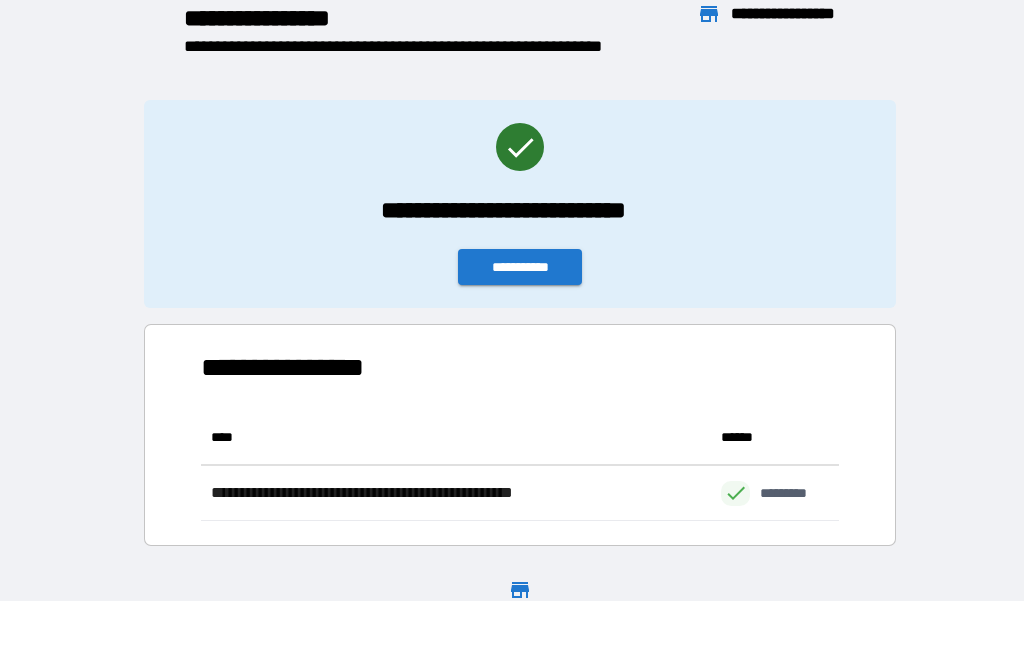 scroll, scrollTop: 1, scrollLeft: 1, axis: both 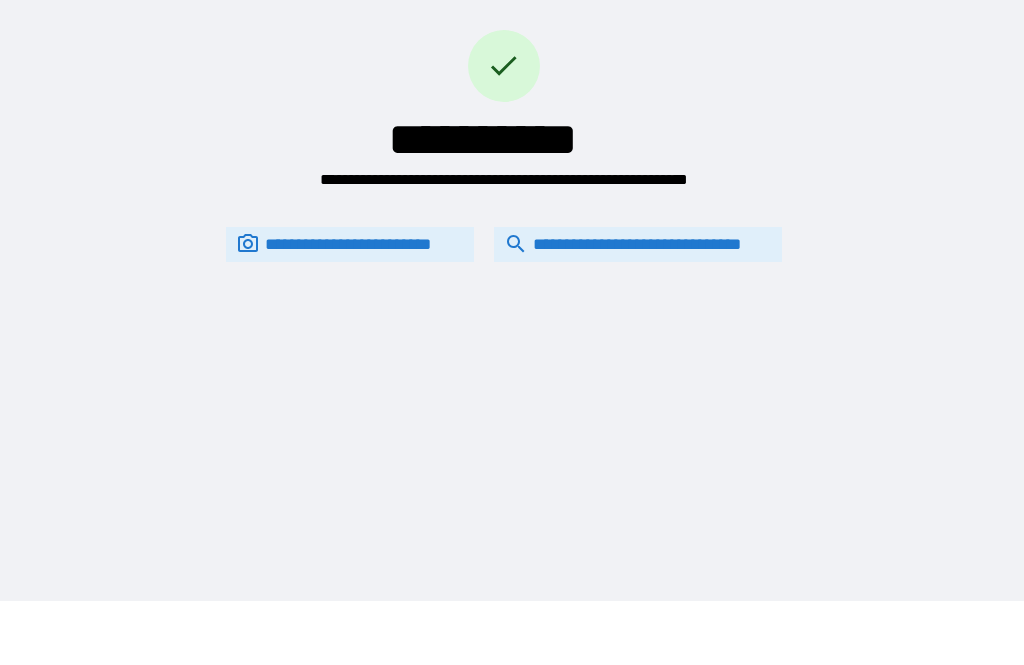 click on "**********" at bounding box center (638, 244) 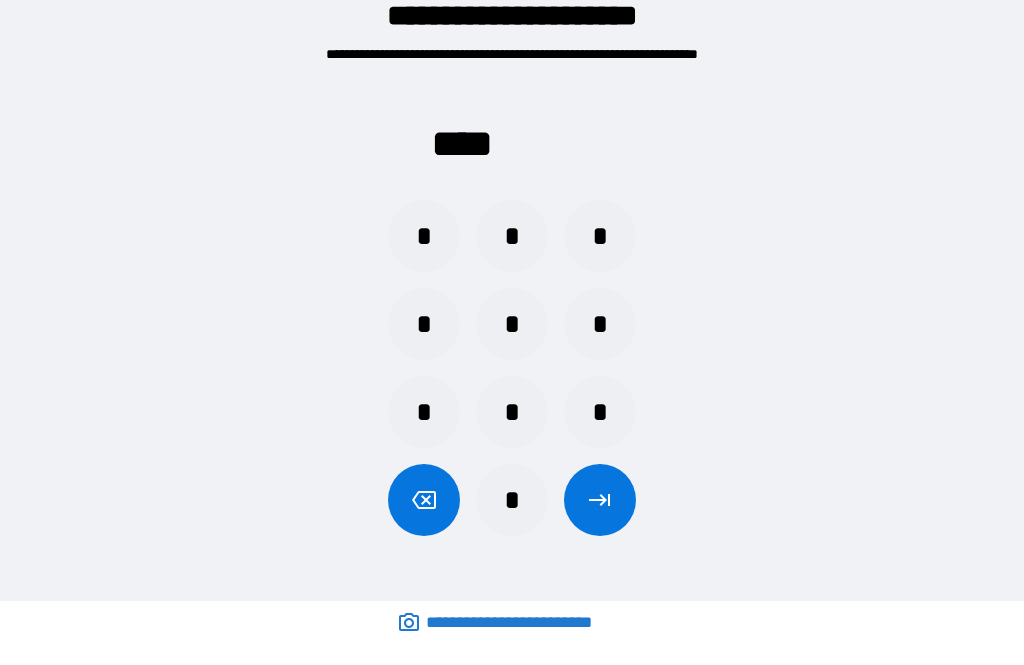 click on "*" at bounding box center (424, 324) 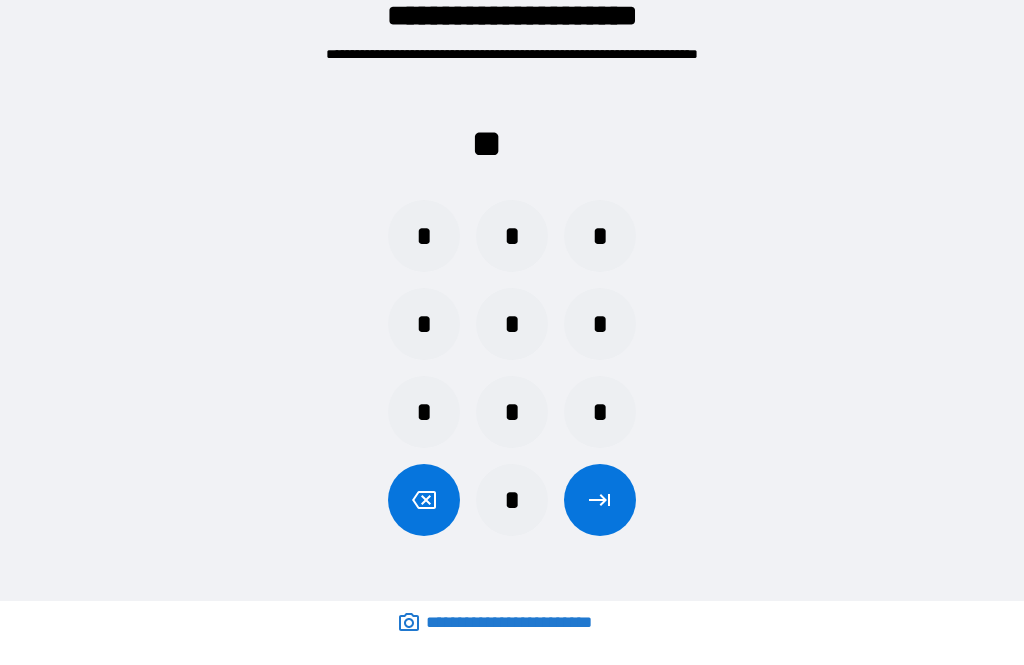 click on "*" at bounding box center (512, 236) 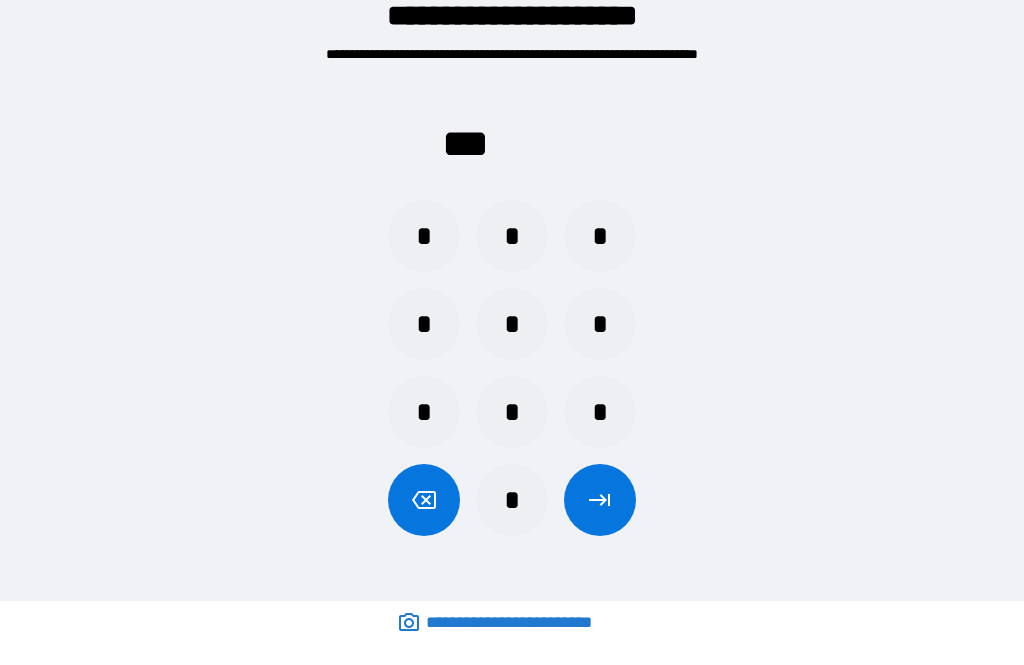 click on "*" at bounding box center [512, 412] 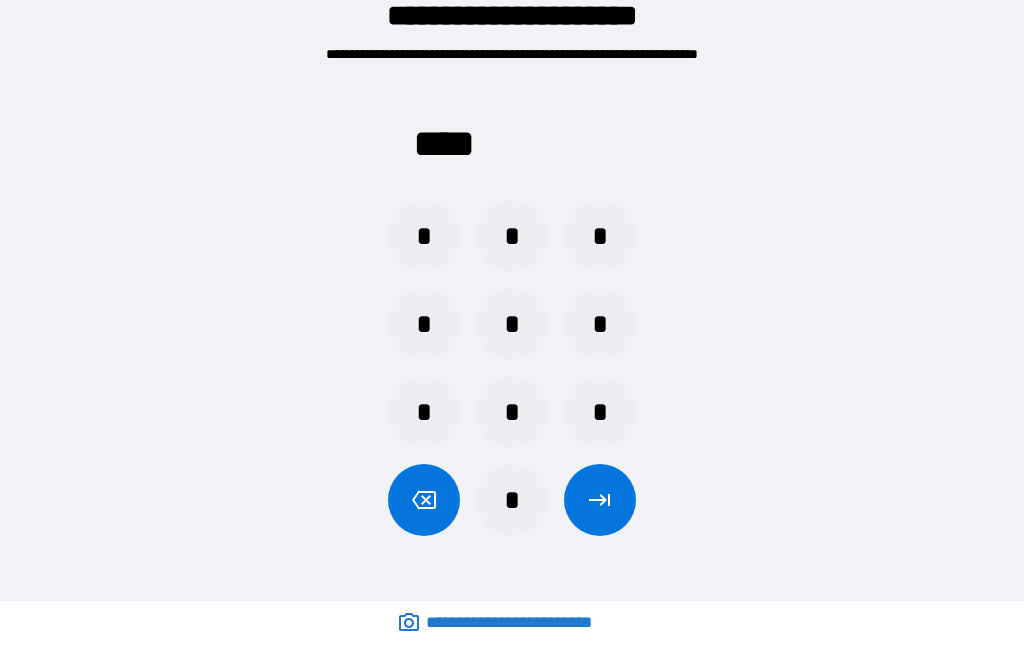 click at bounding box center [600, 500] 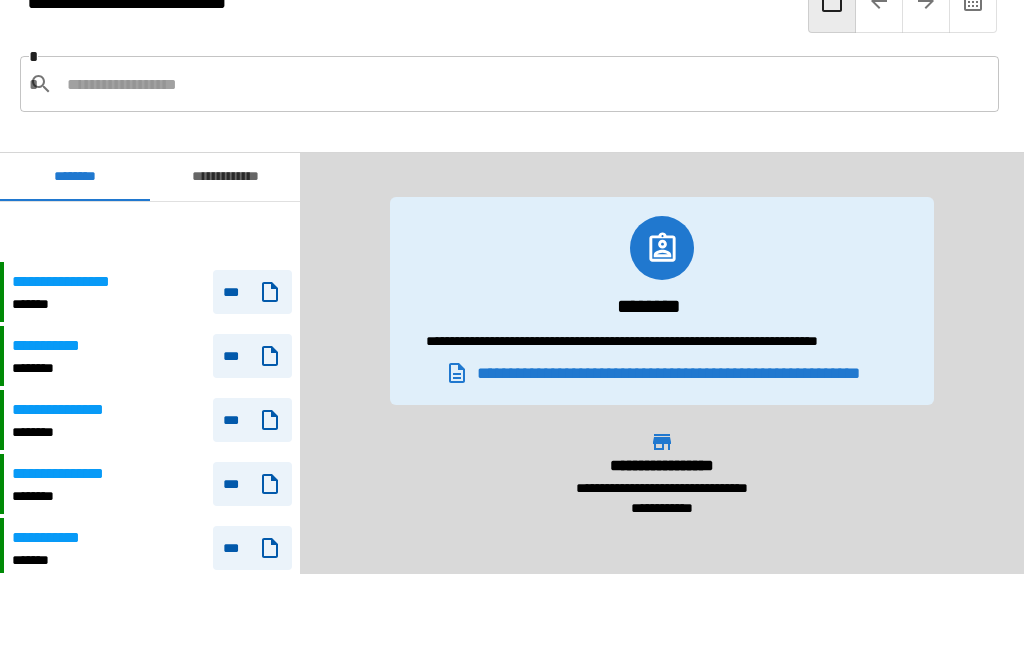 scroll, scrollTop: 60, scrollLeft: 0, axis: vertical 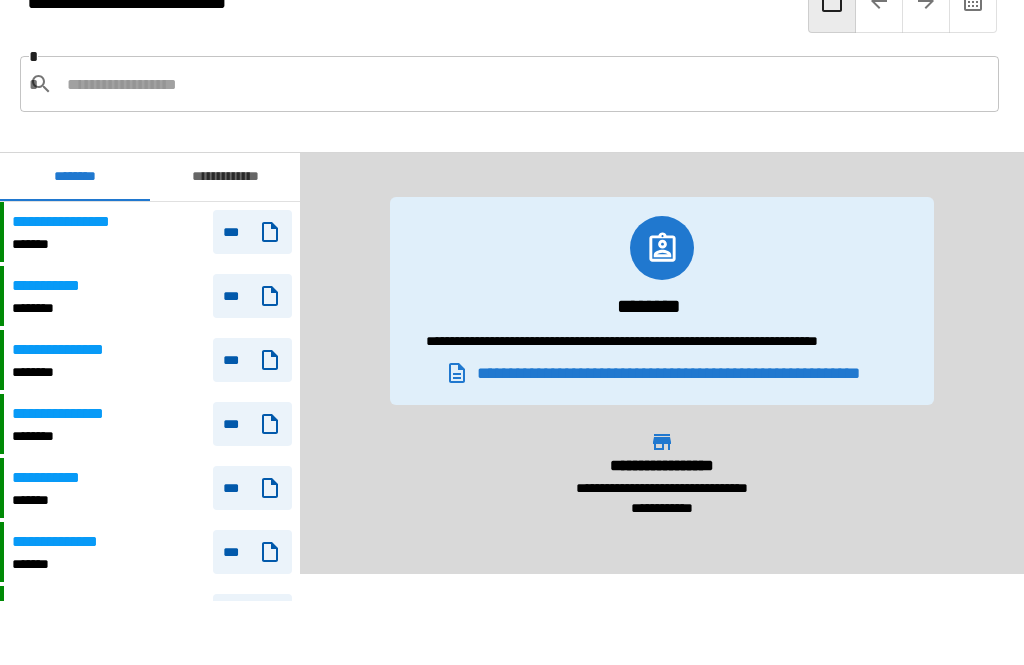 click at bounding box center [525, 84] 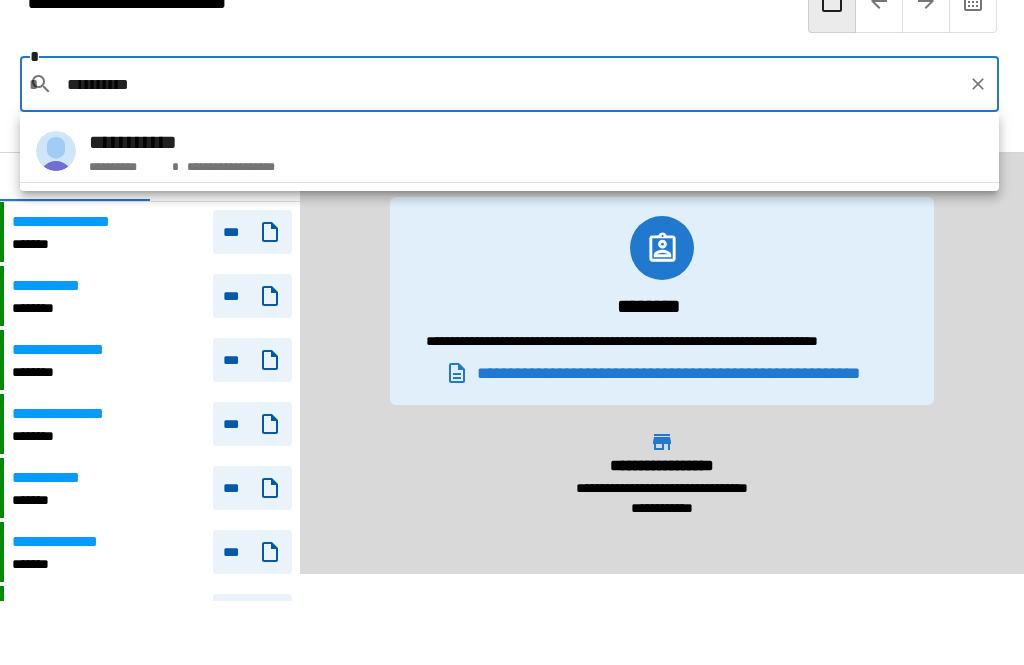 click on "**********" at bounding box center (182, 142) 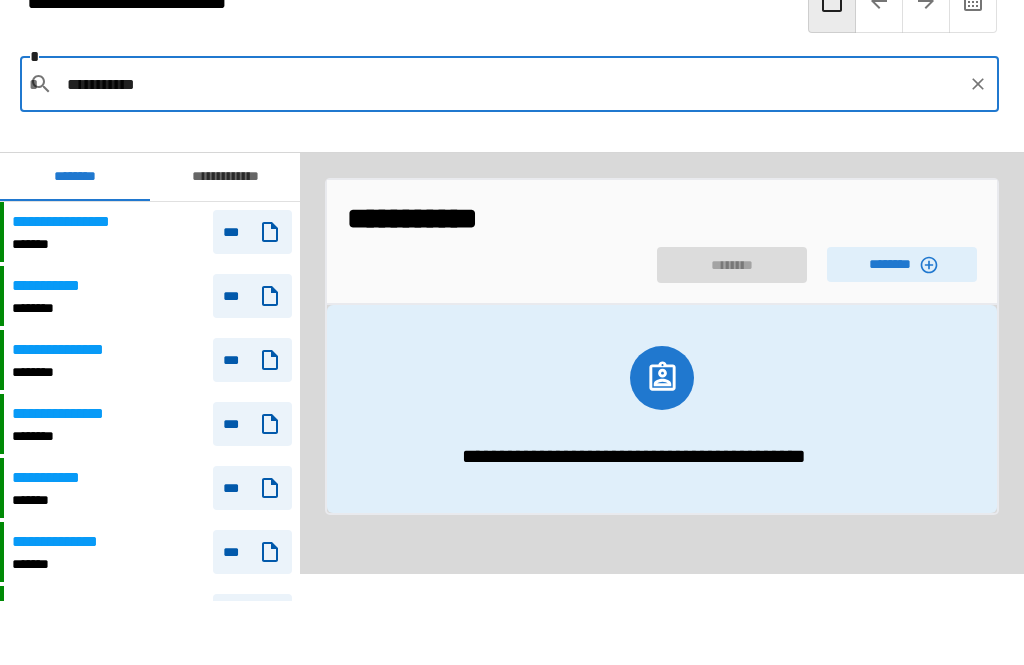 click on "********" at bounding box center [902, 264] 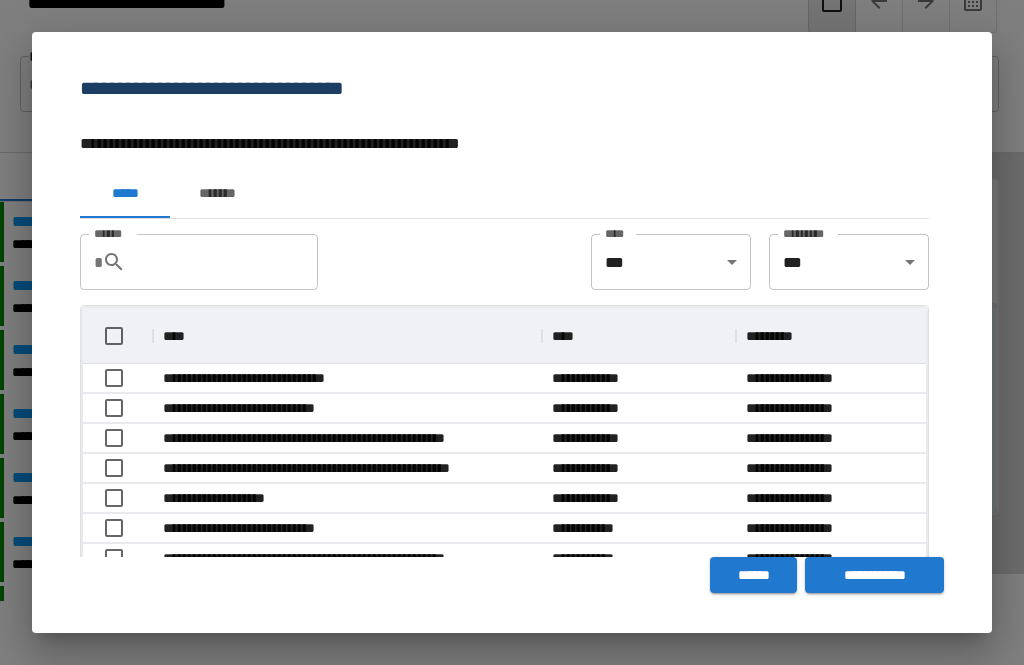 scroll, scrollTop: 356, scrollLeft: 843, axis: both 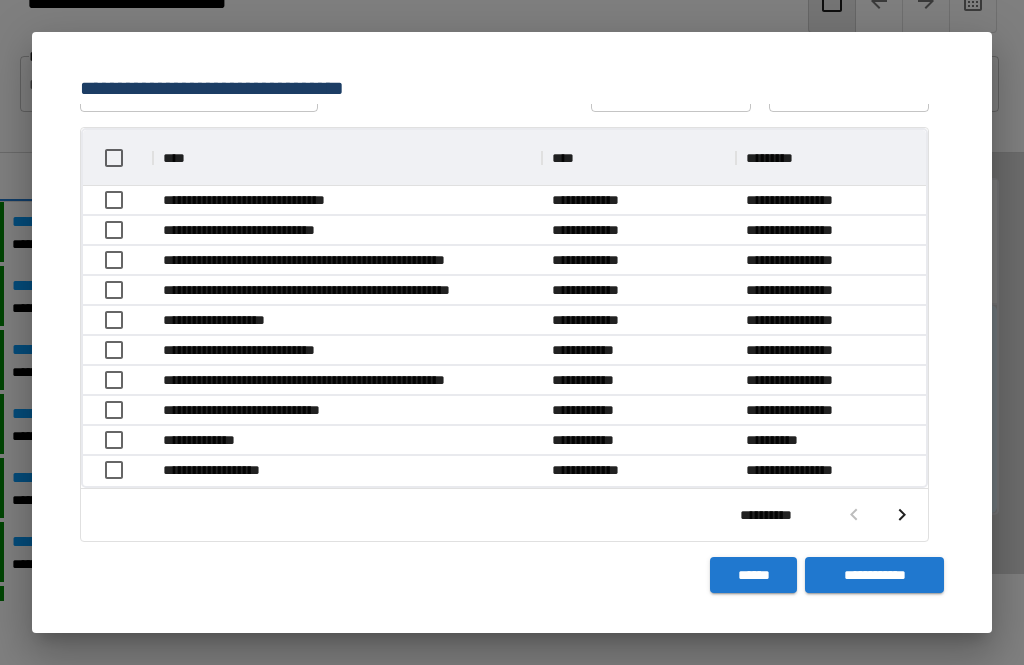 click 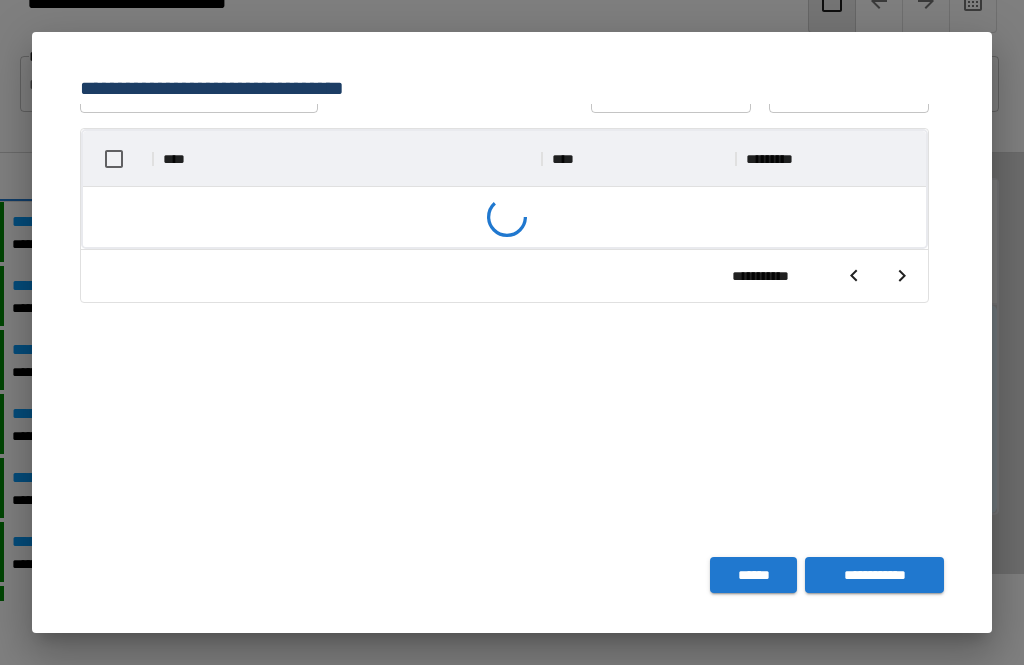 scroll, scrollTop: 356, scrollLeft: 843, axis: both 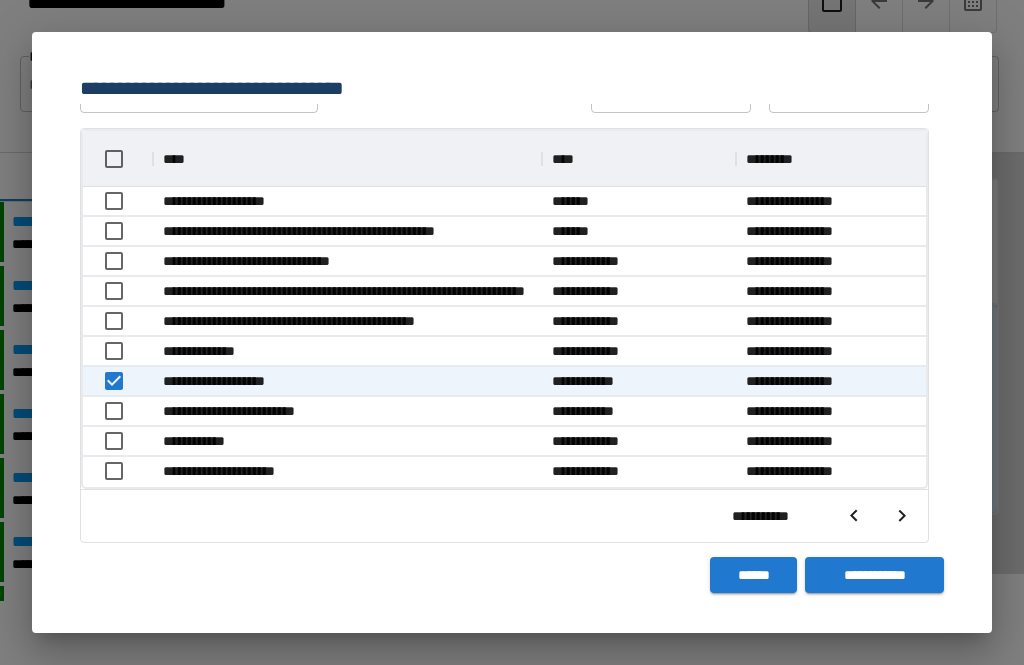 click on "**********" at bounding box center [874, 575] 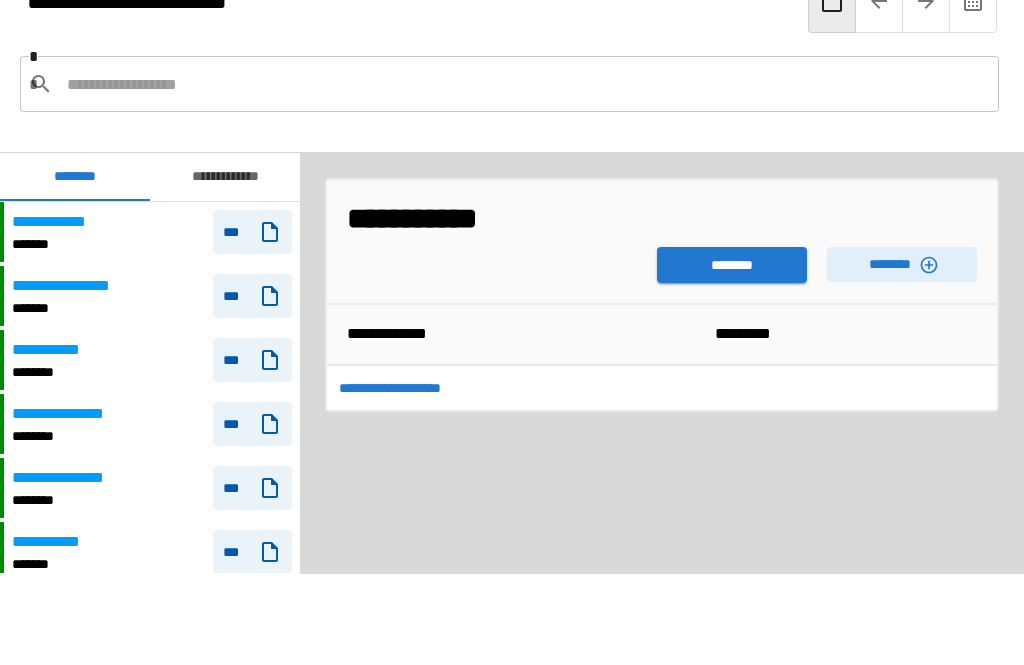 scroll, scrollTop: 60, scrollLeft: 0, axis: vertical 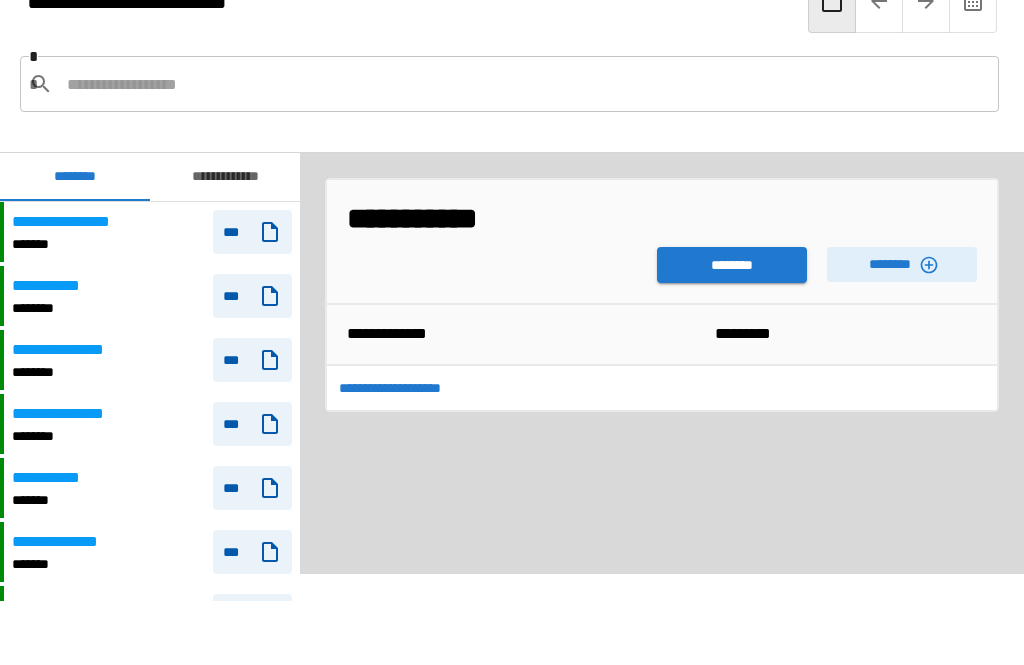 click on "********" at bounding box center (732, 265) 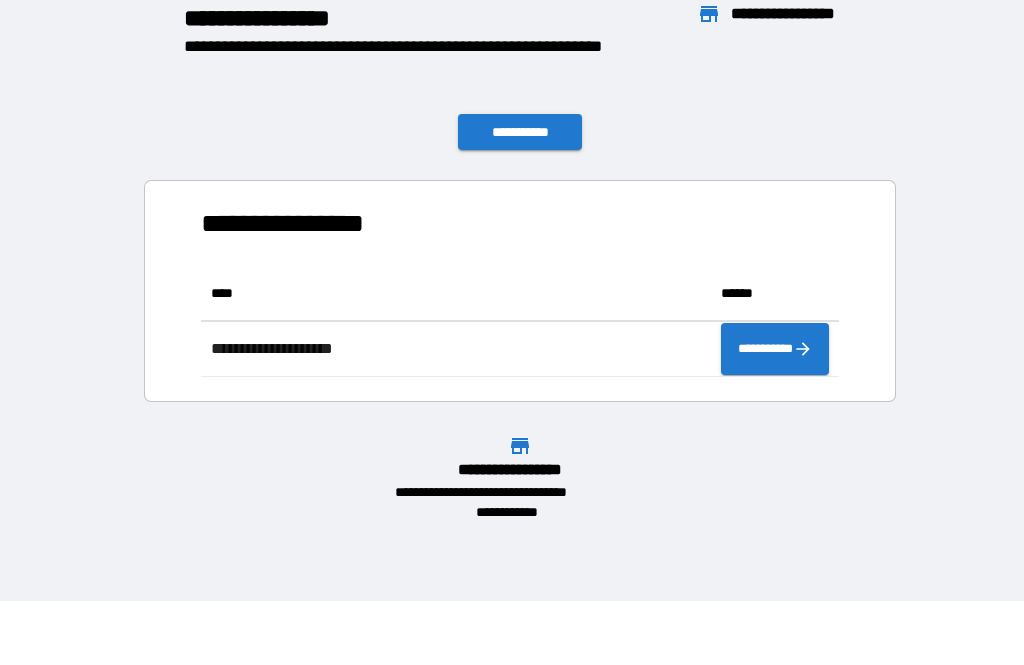 scroll, scrollTop: 1, scrollLeft: 1, axis: both 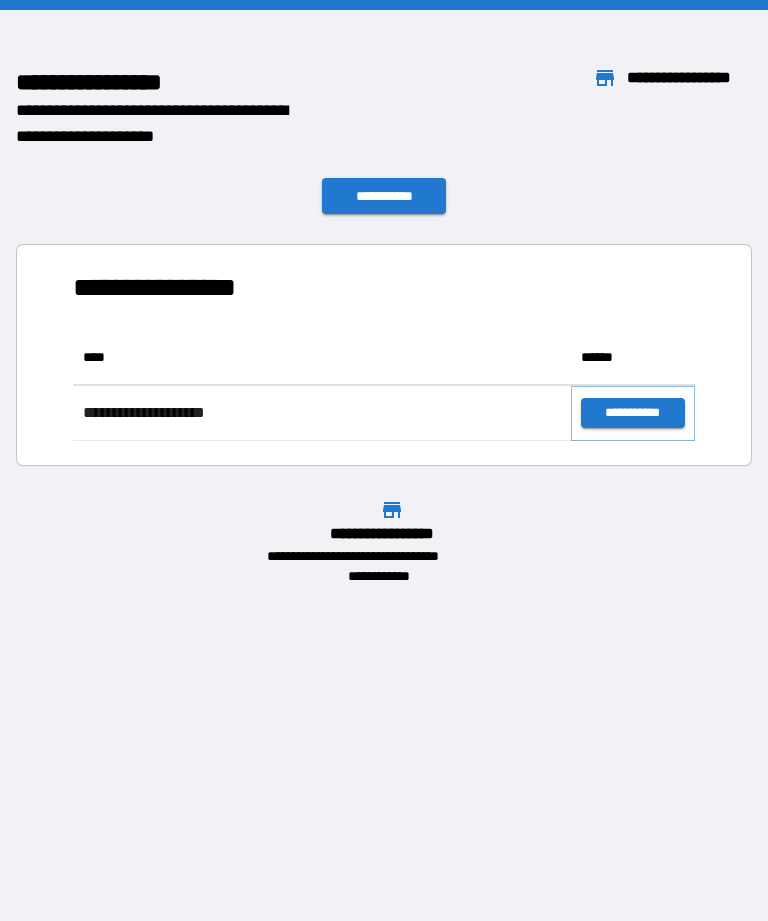 click on "**********" at bounding box center (633, 413) 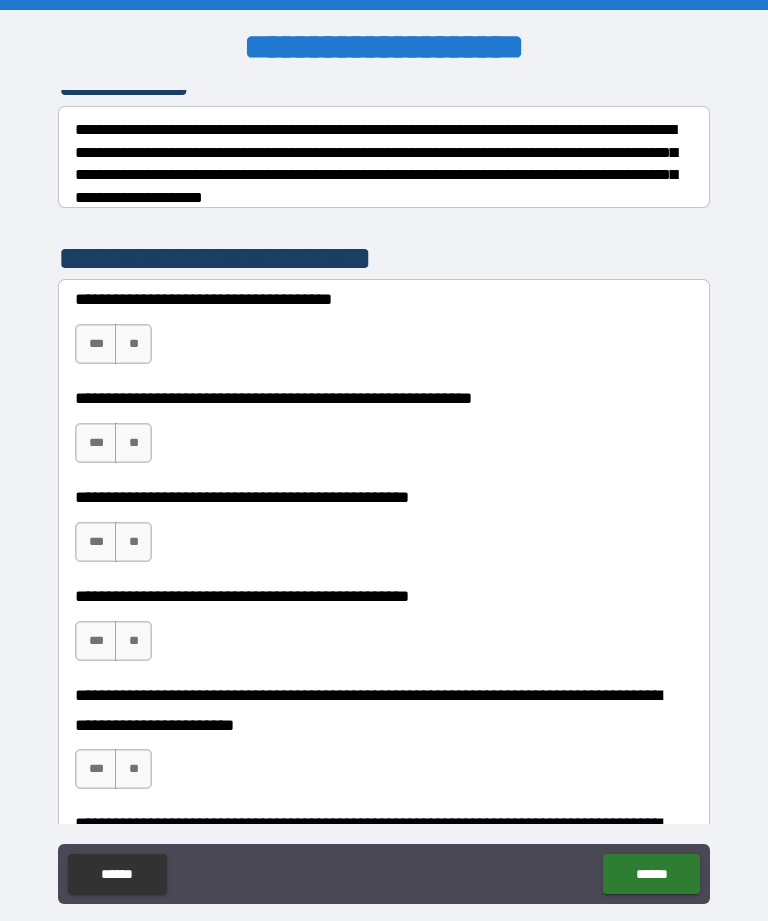 scroll, scrollTop: 300, scrollLeft: 0, axis: vertical 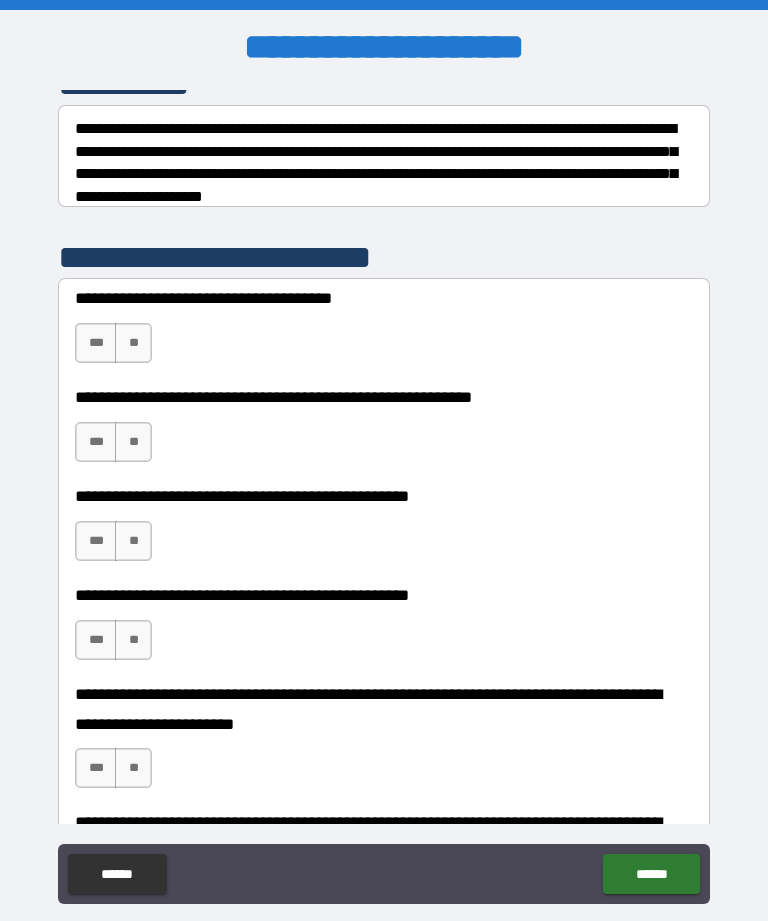 click on "**" at bounding box center (133, 343) 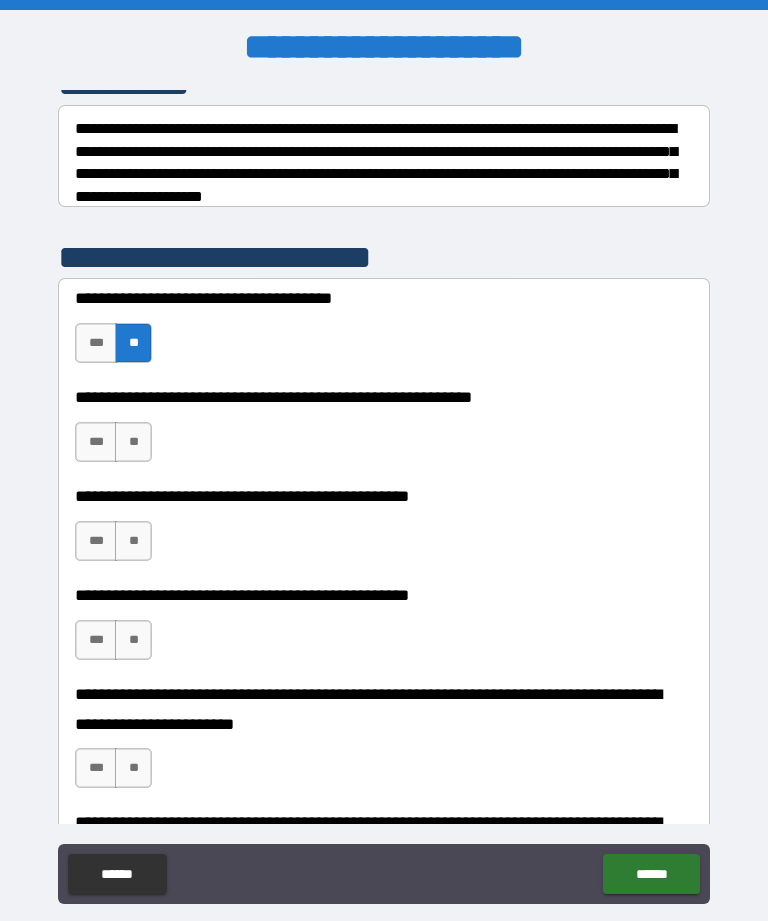 click on "**" at bounding box center (133, 442) 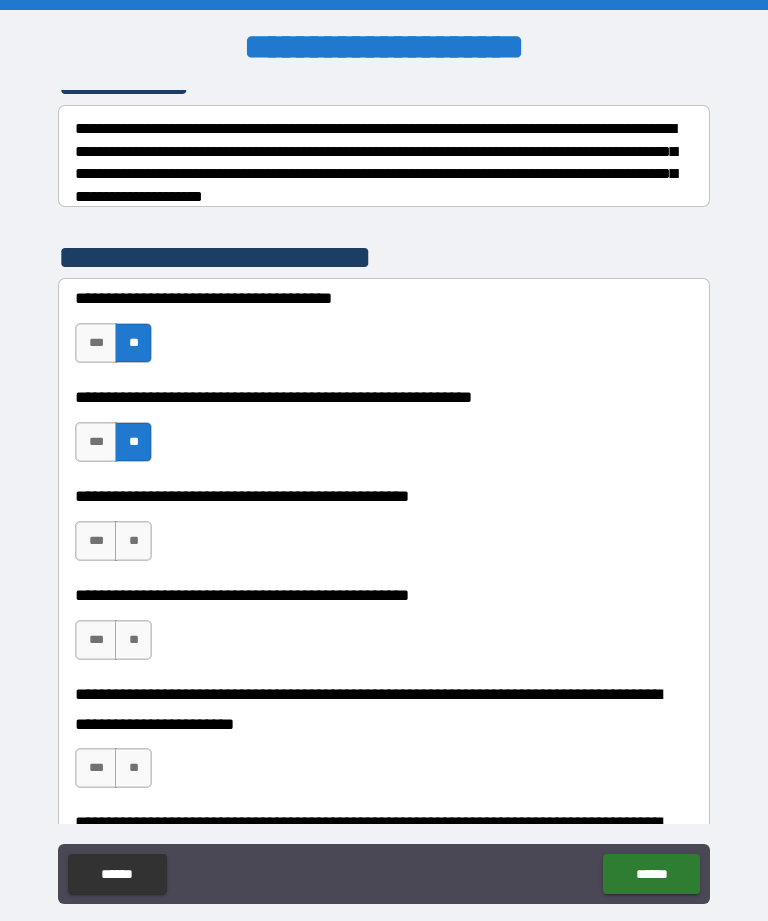 click on "**" at bounding box center [133, 541] 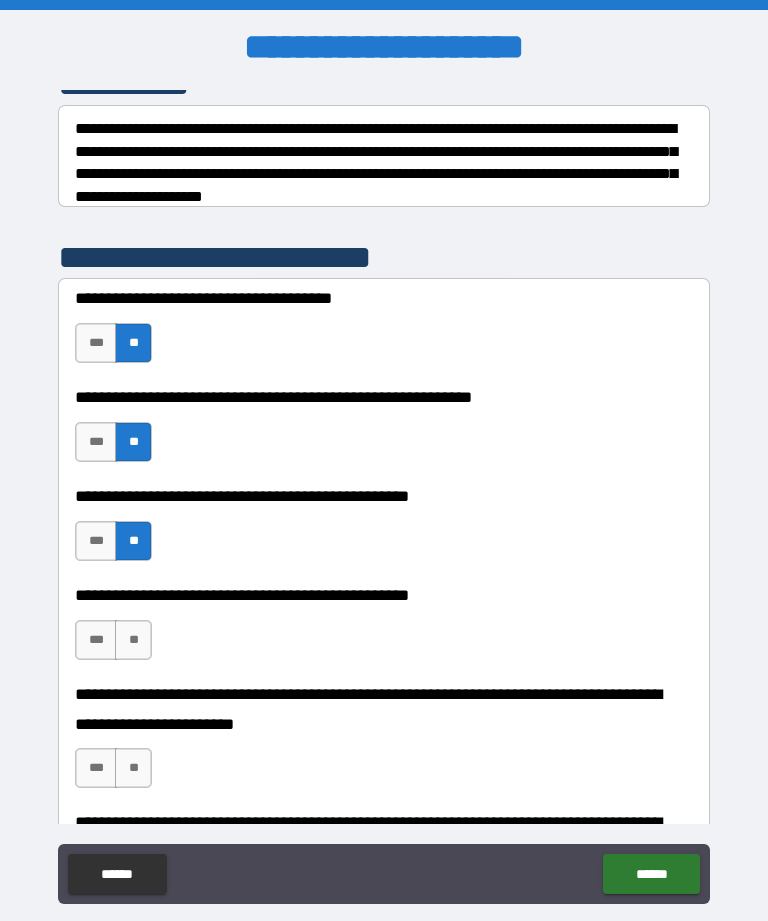 click on "**" at bounding box center (133, 640) 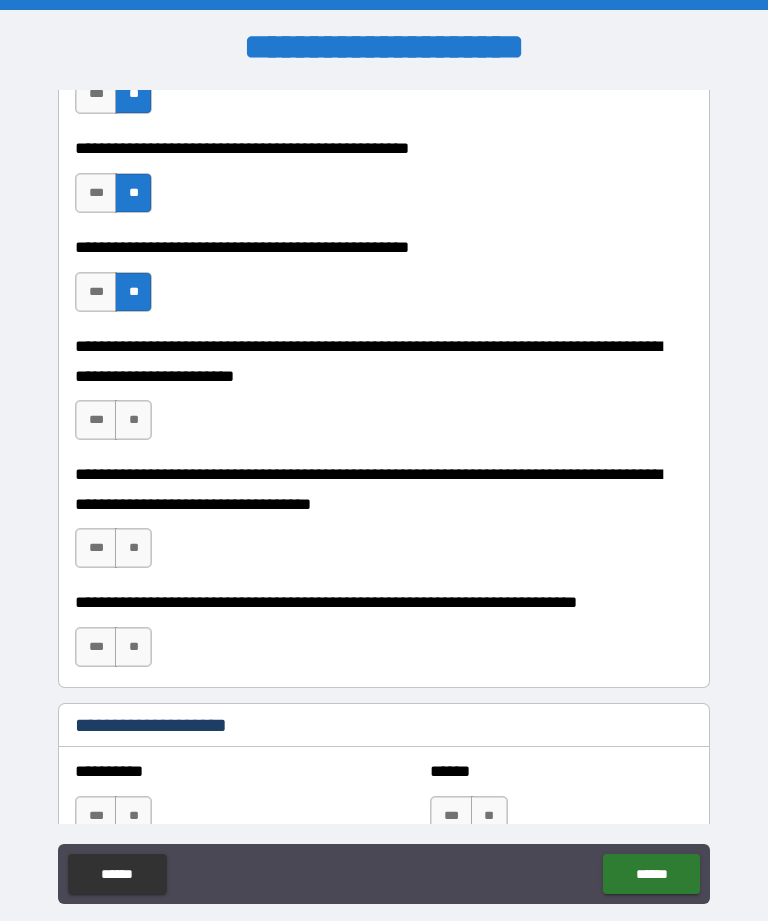 scroll, scrollTop: 648, scrollLeft: 0, axis: vertical 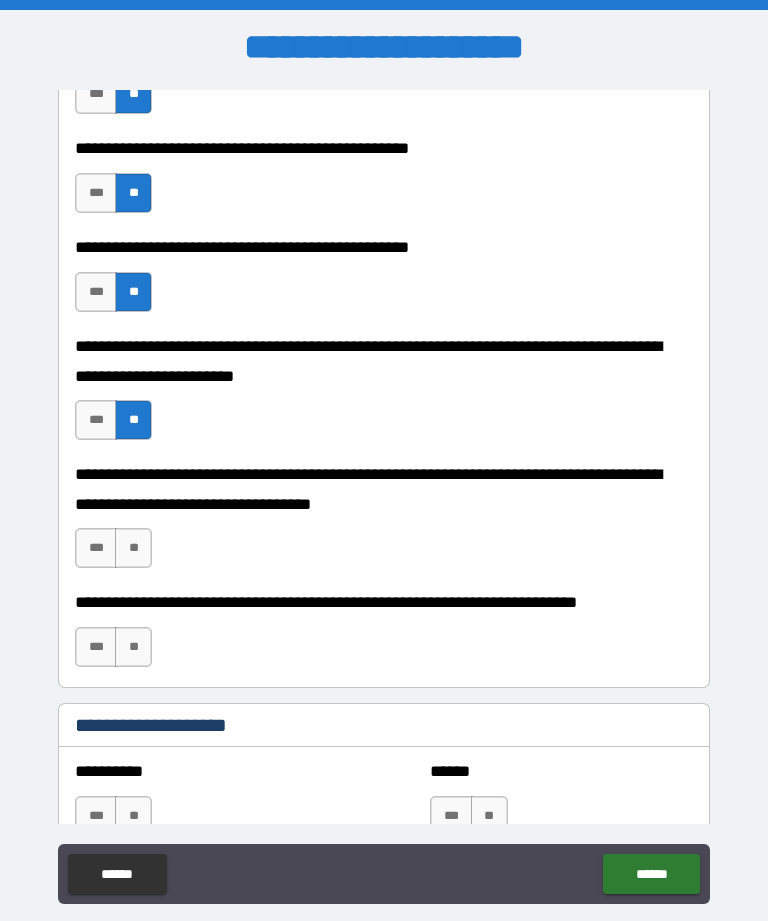 click on "**" at bounding box center (133, 548) 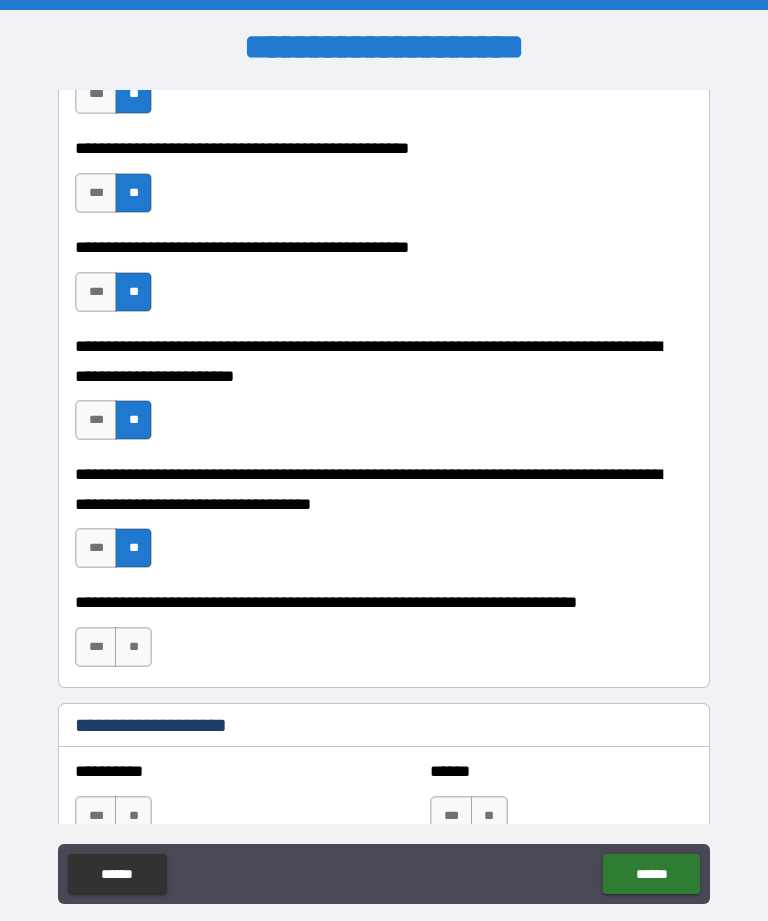 click on "**********" at bounding box center (384, 637) 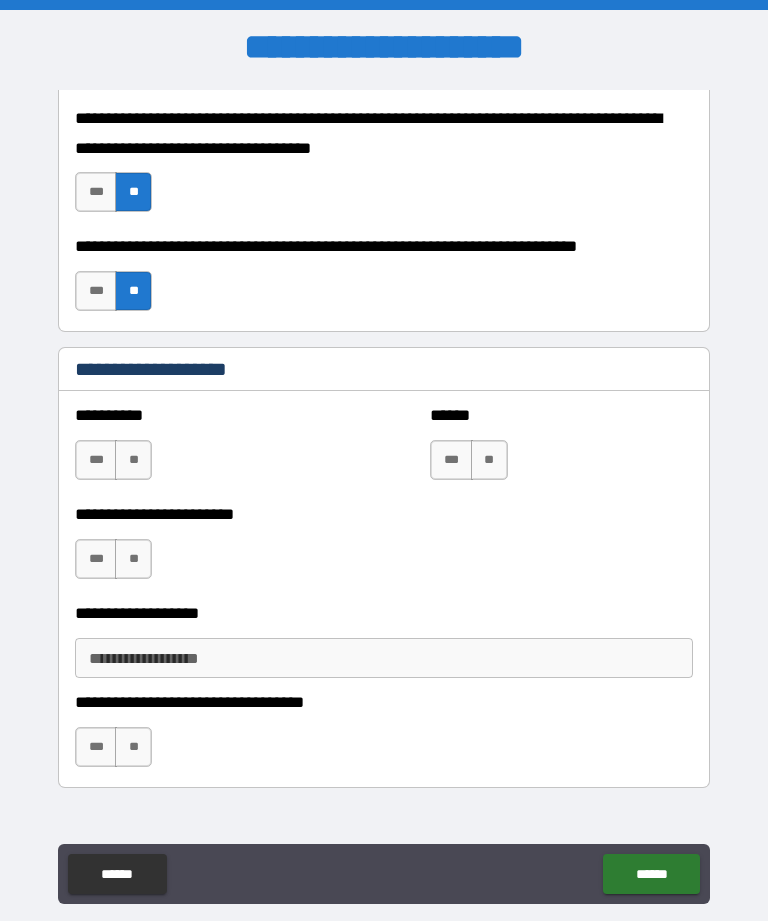 scroll, scrollTop: 1031, scrollLeft: 0, axis: vertical 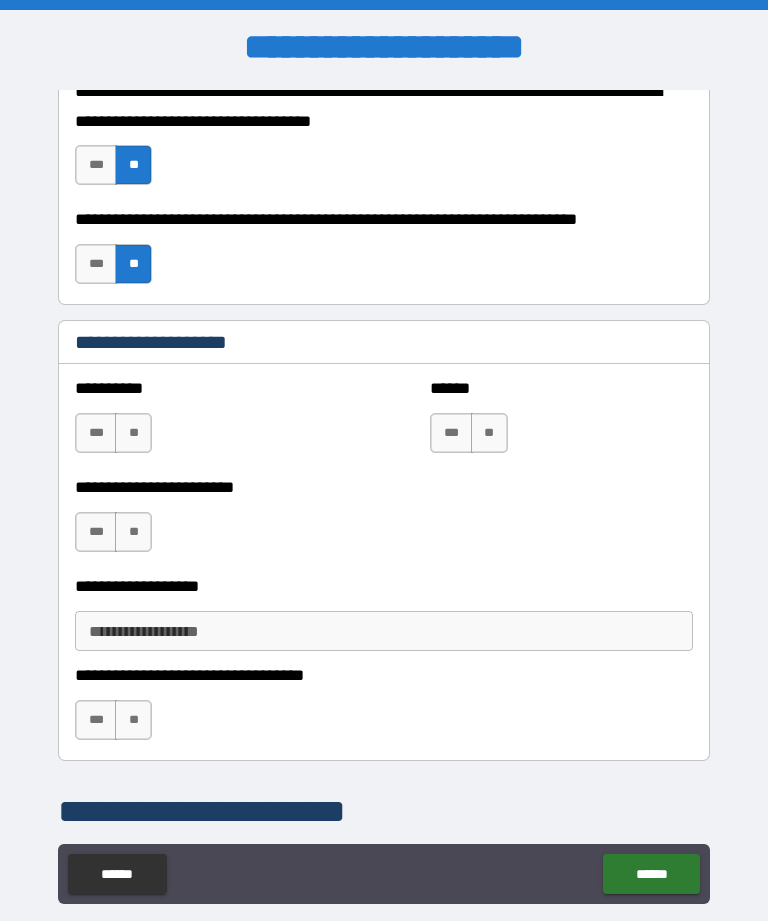 click on "**" at bounding box center (133, 433) 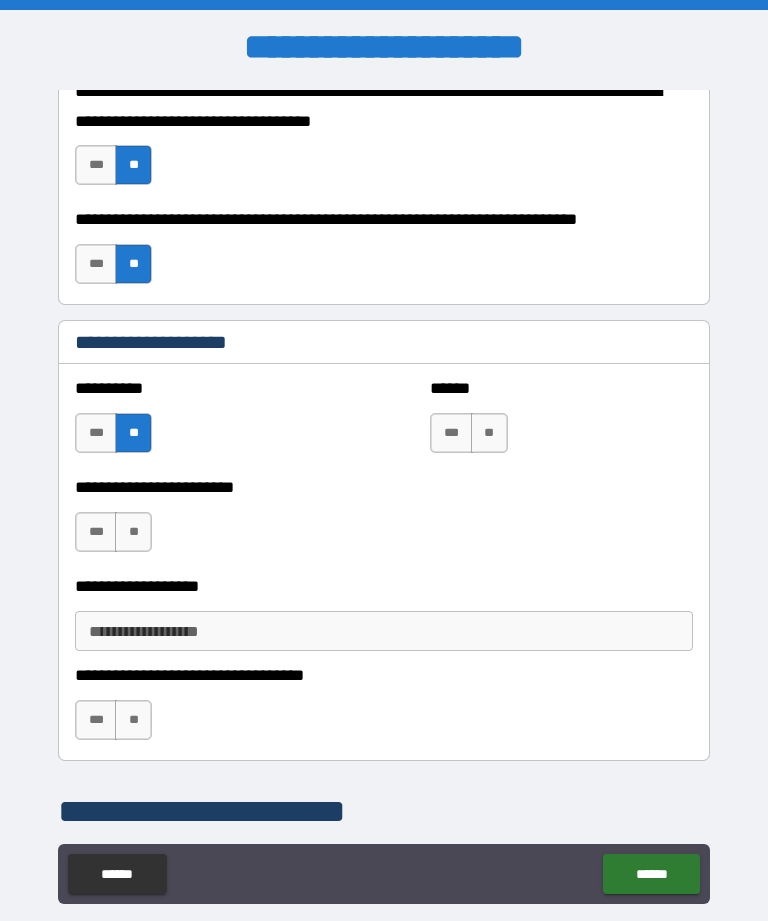 click on "**" at bounding box center (133, 532) 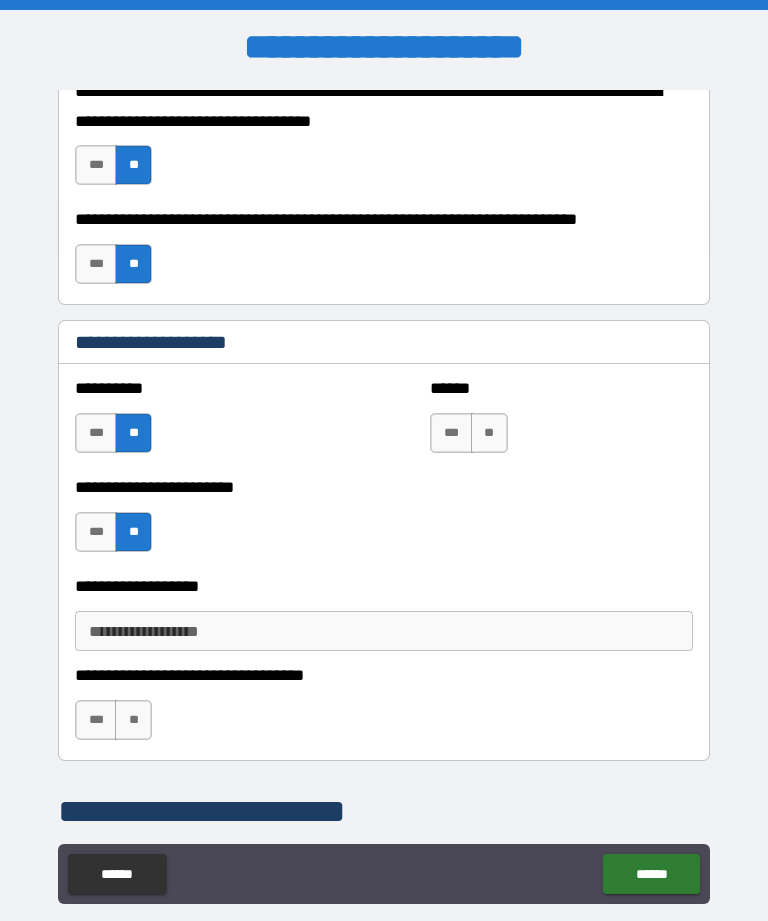 click on "**" at bounding box center [489, 433] 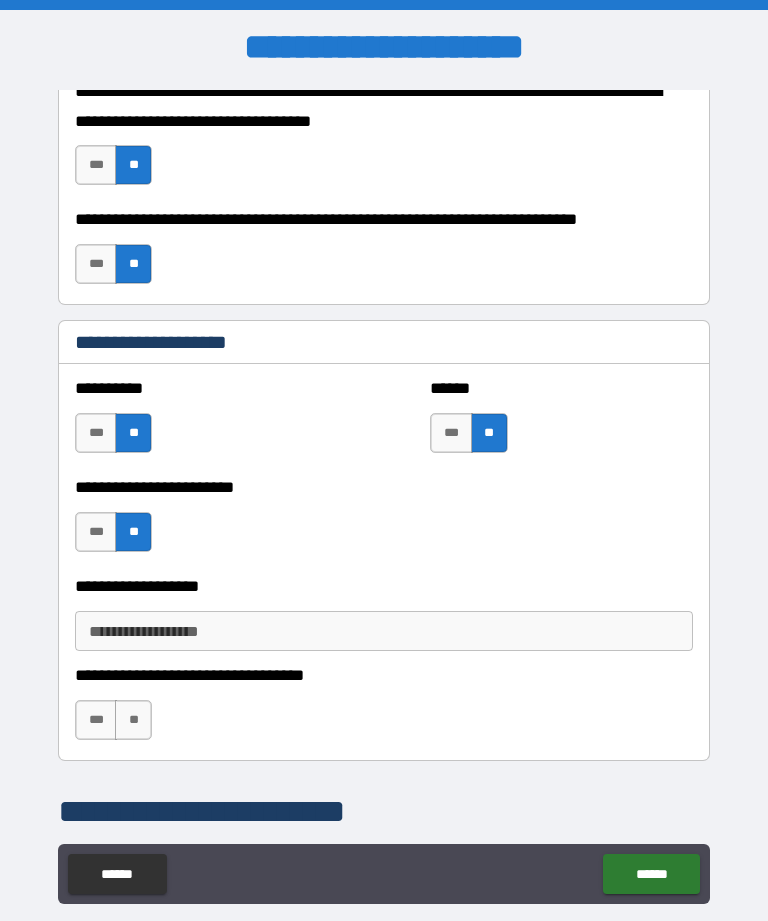 click on "**" at bounding box center (133, 720) 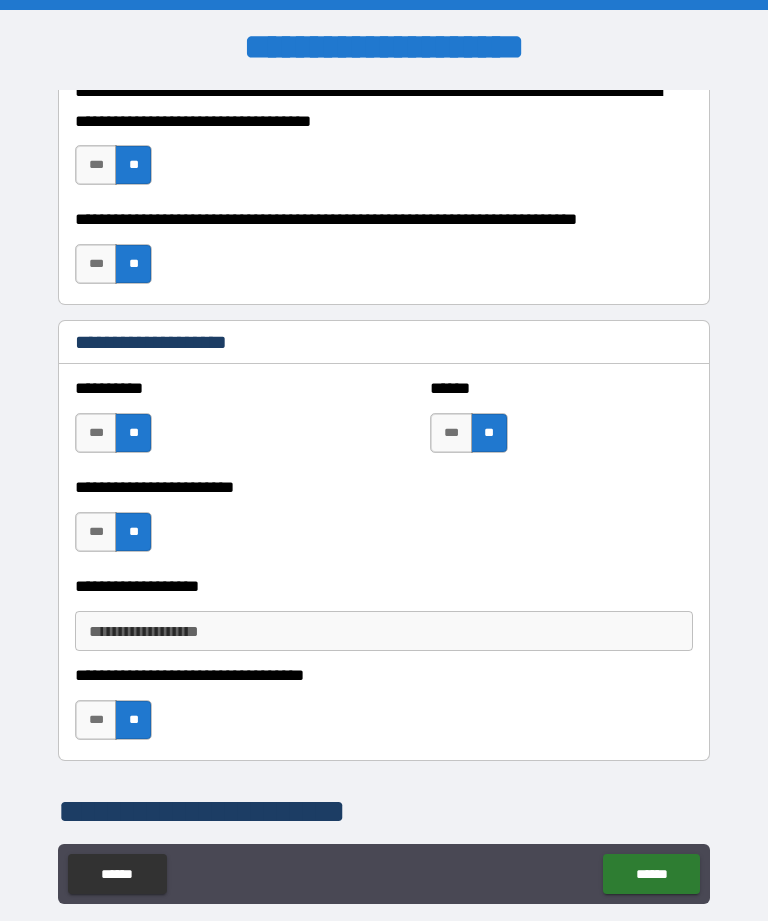 click on "**********" at bounding box center (384, 631) 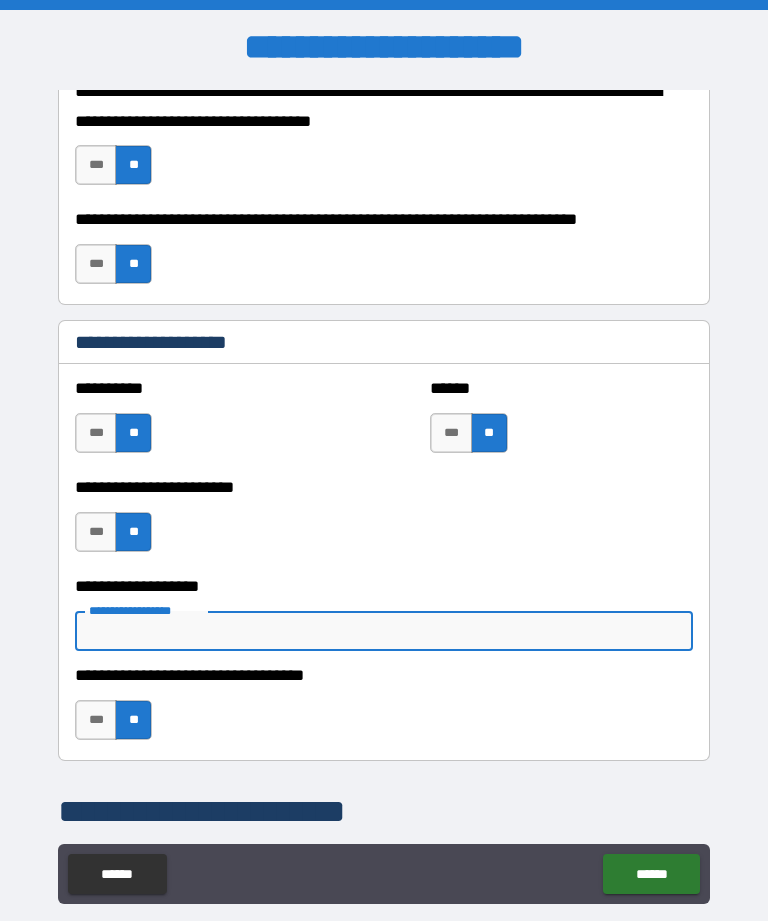 scroll, scrollTop: 12, scrollLeft: 0, axis: vertical 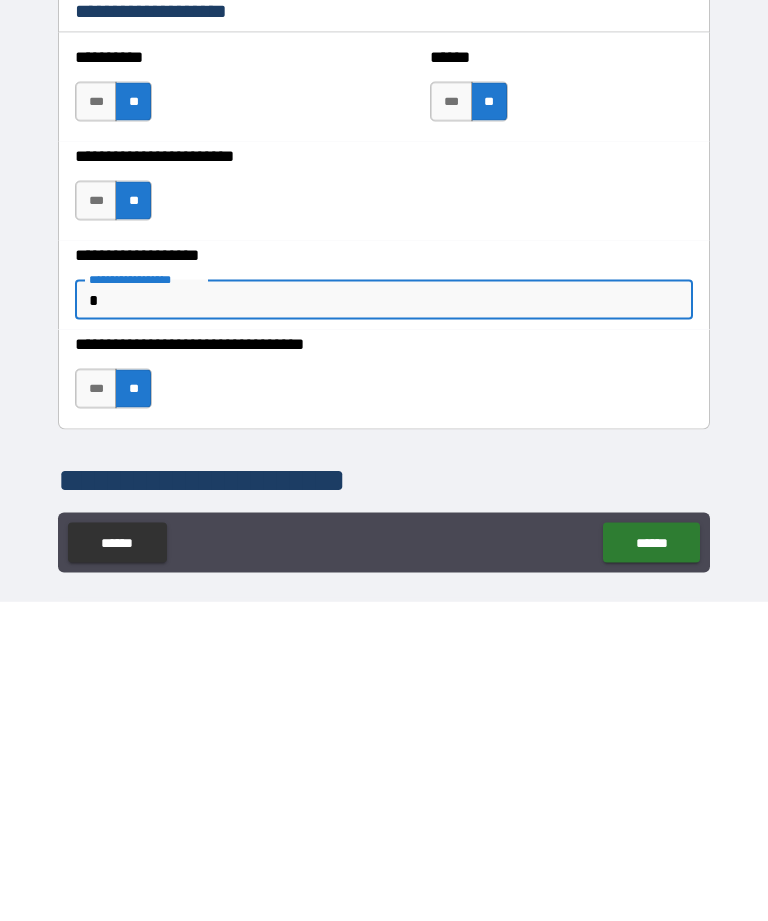click on "******" at bounding box center (651, 862) 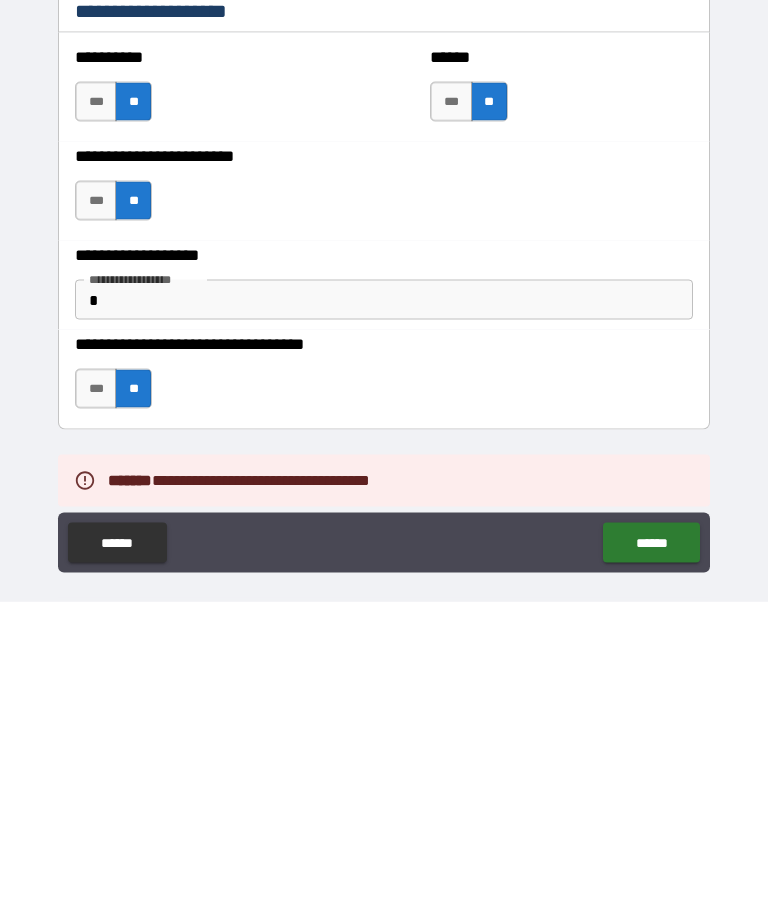 scroll, scrollTop: 64, scrollLeft: 0, axis: vertical 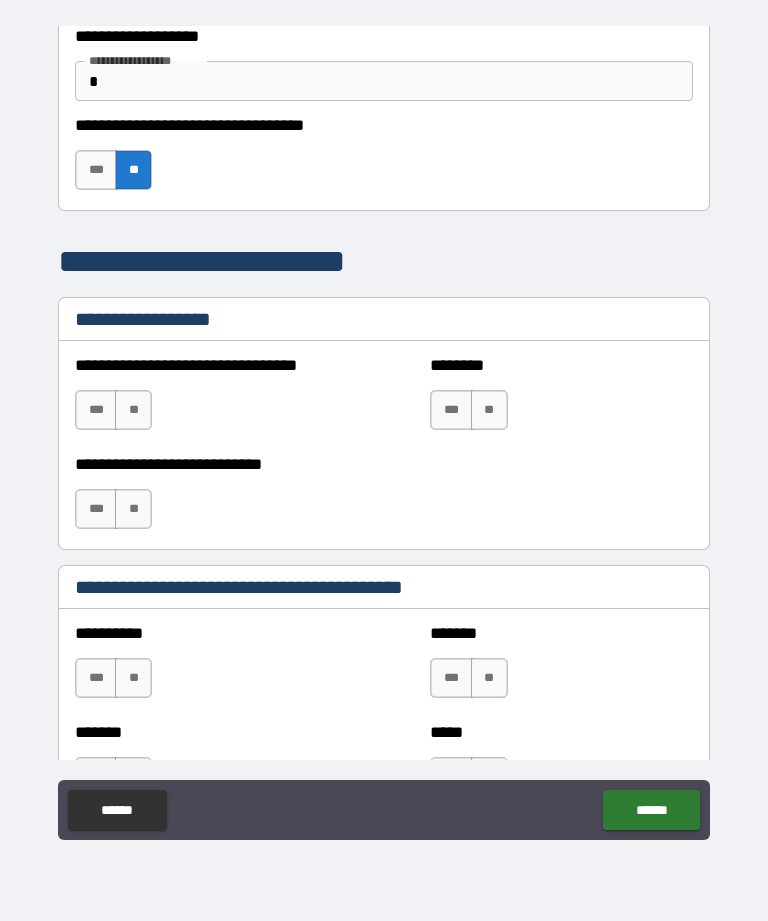 click on "**" at bounding box center [133, 410] 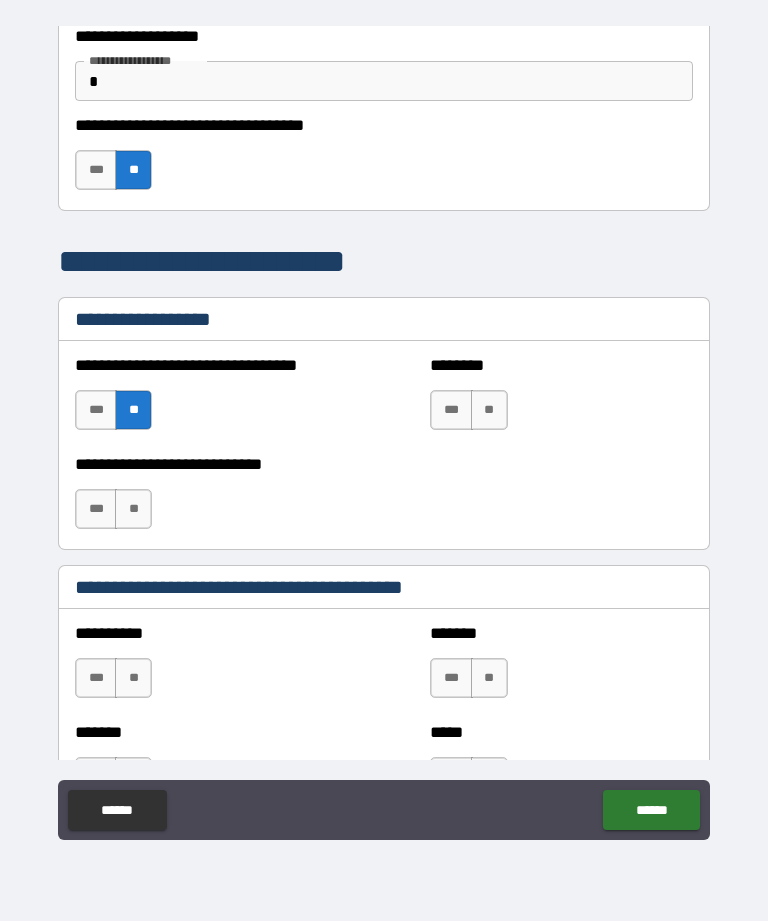 click on "**" at bounding box center [133, 509] 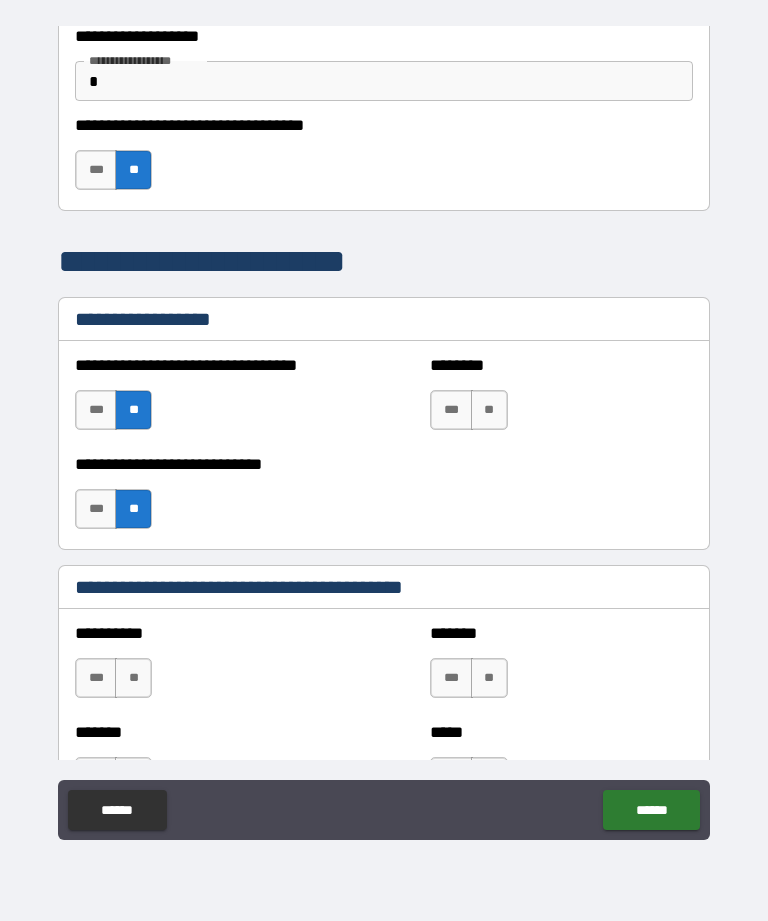 click on "**" at bounding box center [489, 410] 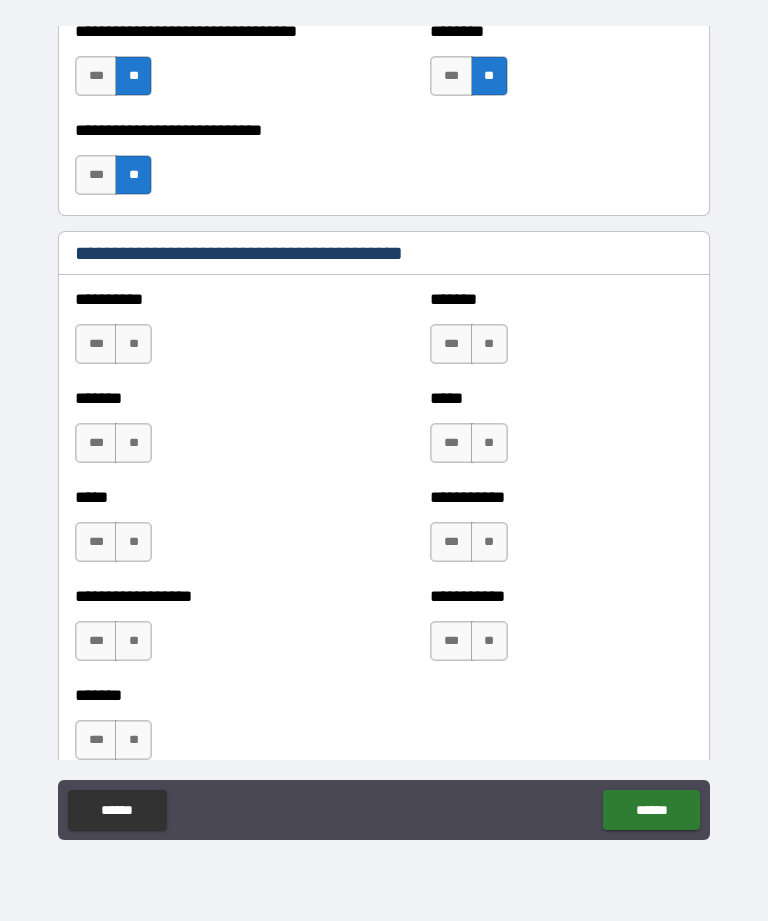 scroll, scrollTop: 1850, scrollLeft: 0, axis: vertical 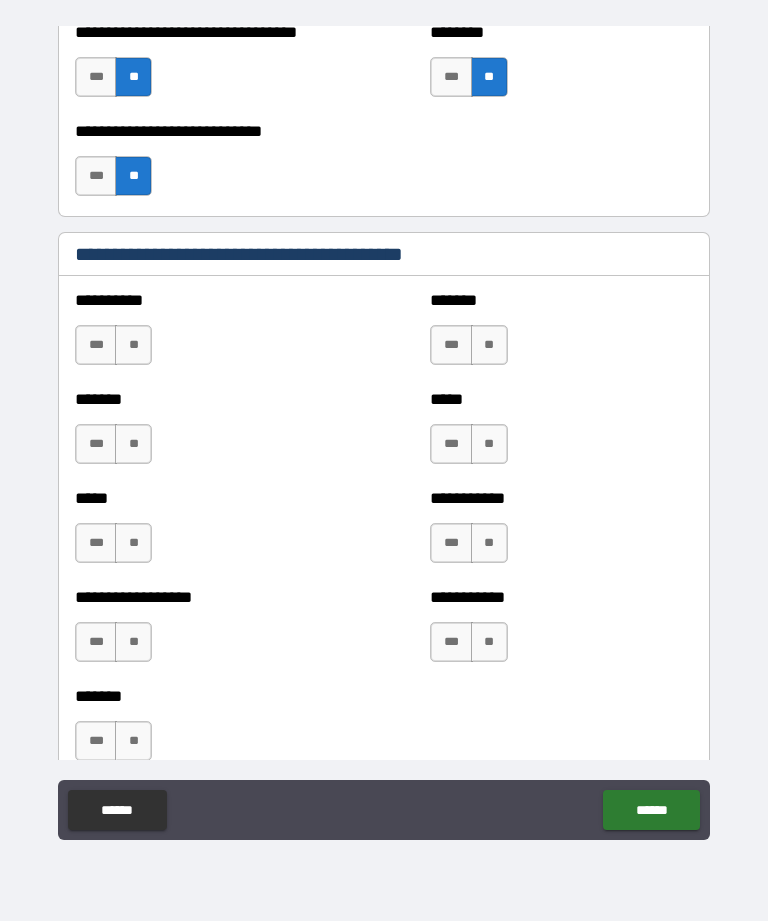 click on "**" at bounding box center [133, 345] 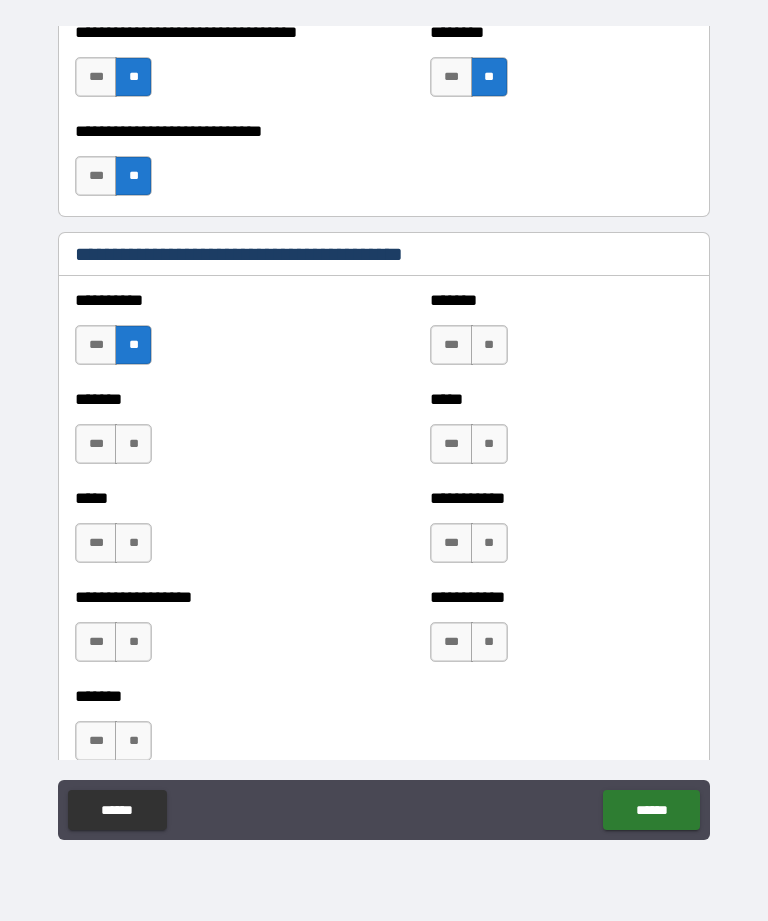 click on "**" at bounding box center (133, 444) 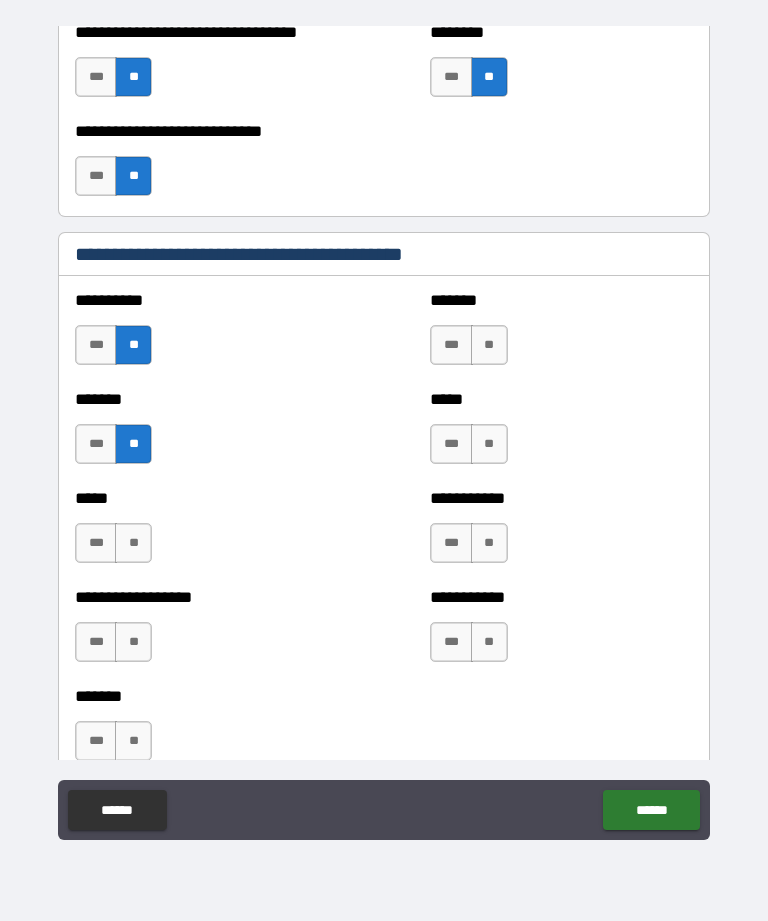 click on "**" at bounding box center (133, 543) 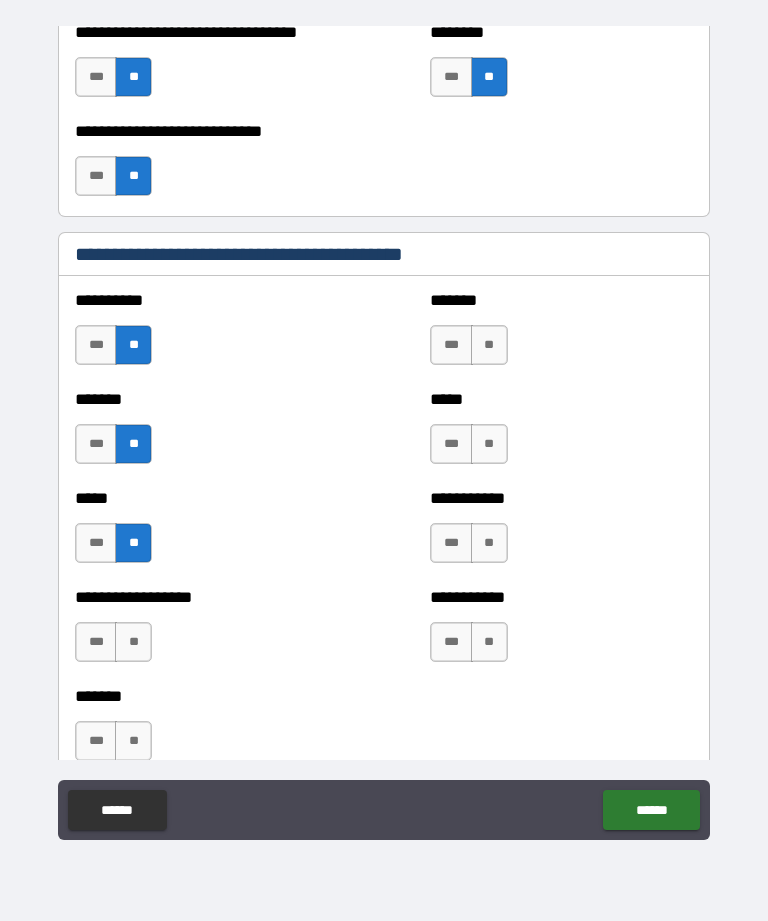click on "**" at bounding box center (133, 642) 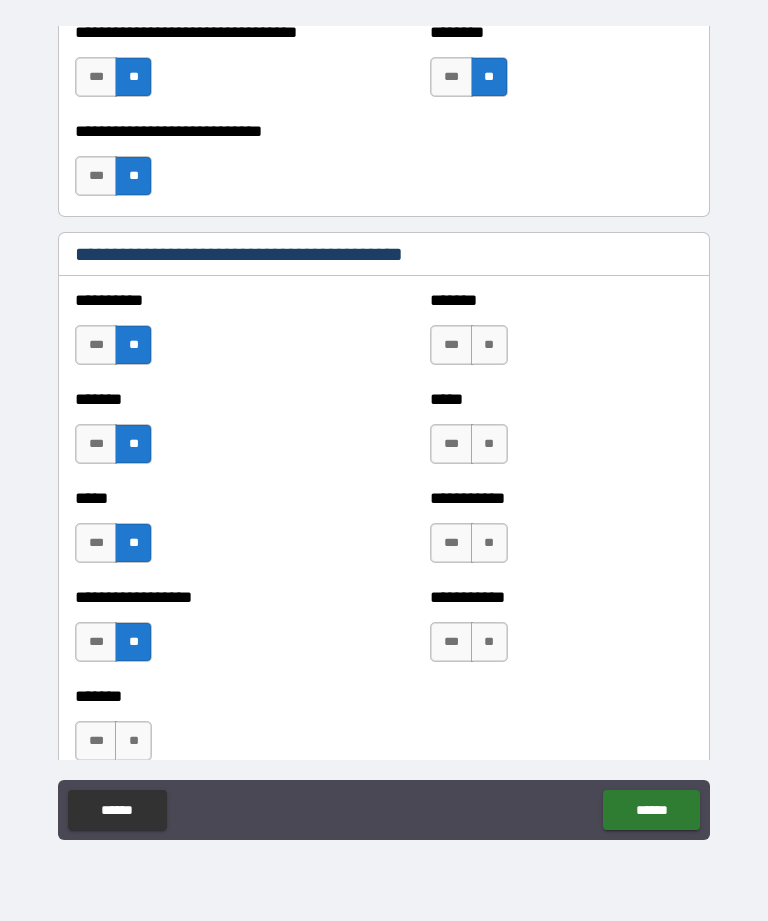 click on "**" at bounding box center [489, 345] 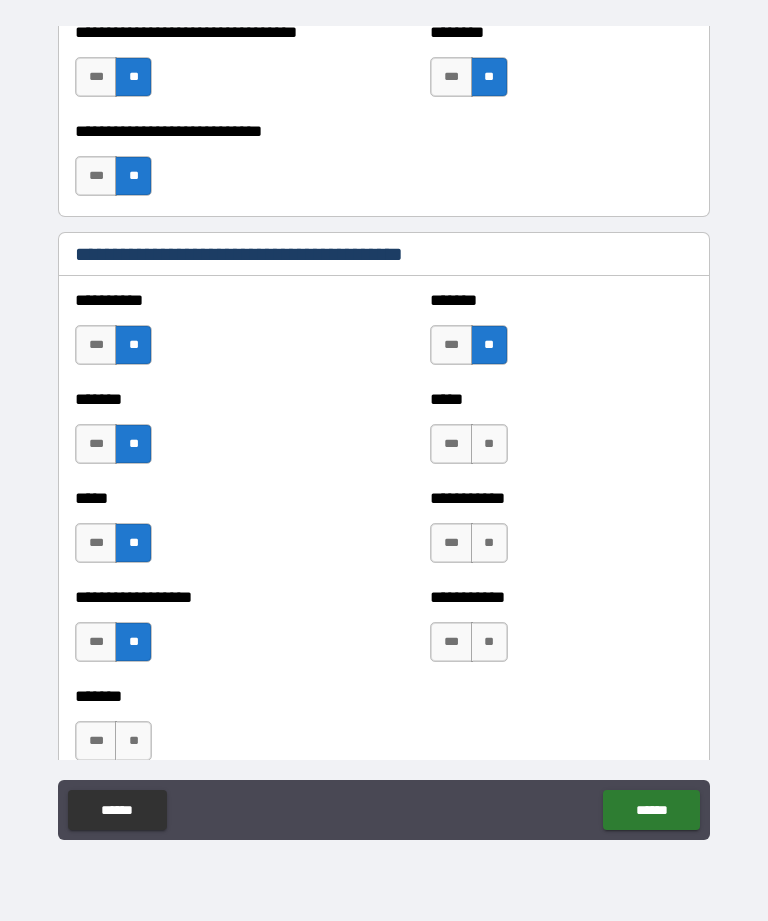 click on "**" at bounding box center (489, 444) 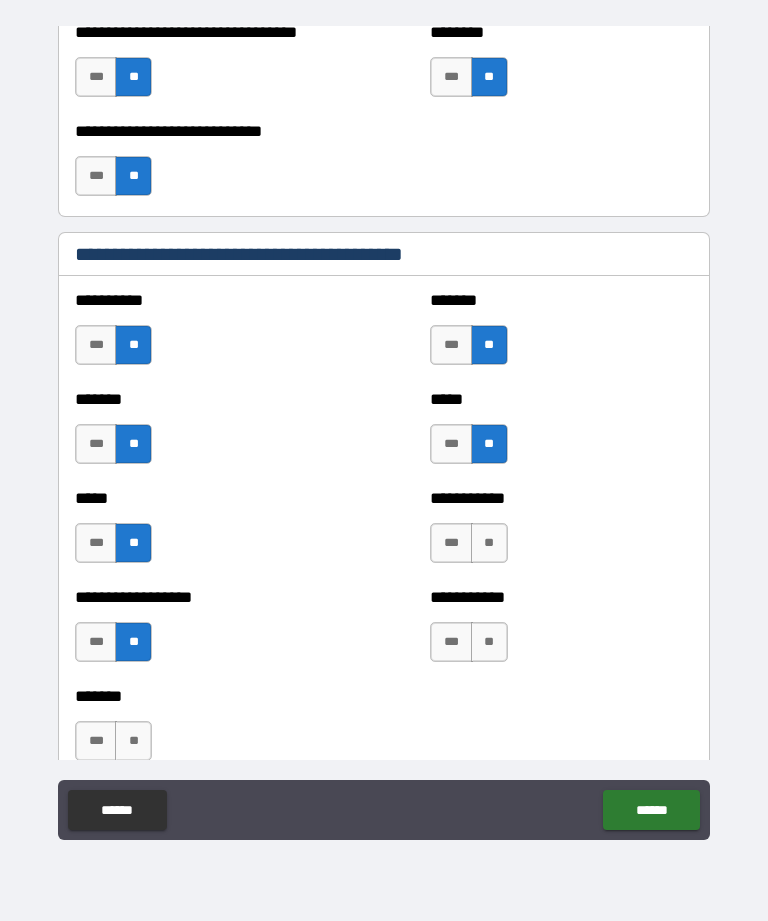 click on "**" at bounding box center (489, 543) 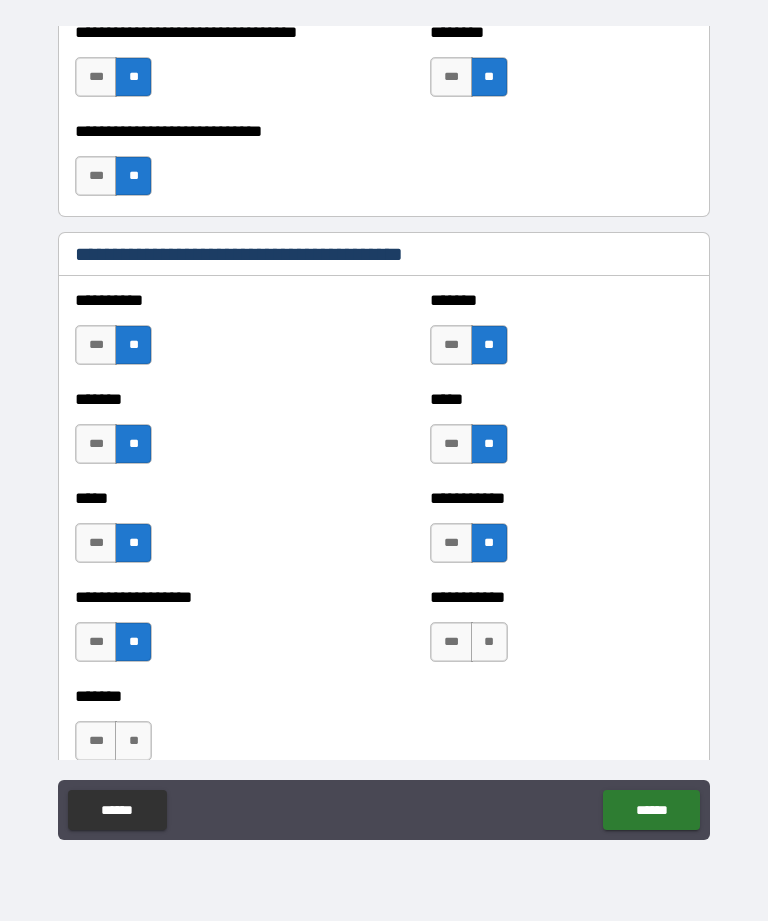 click on "**" at bounding box center [489, 642] 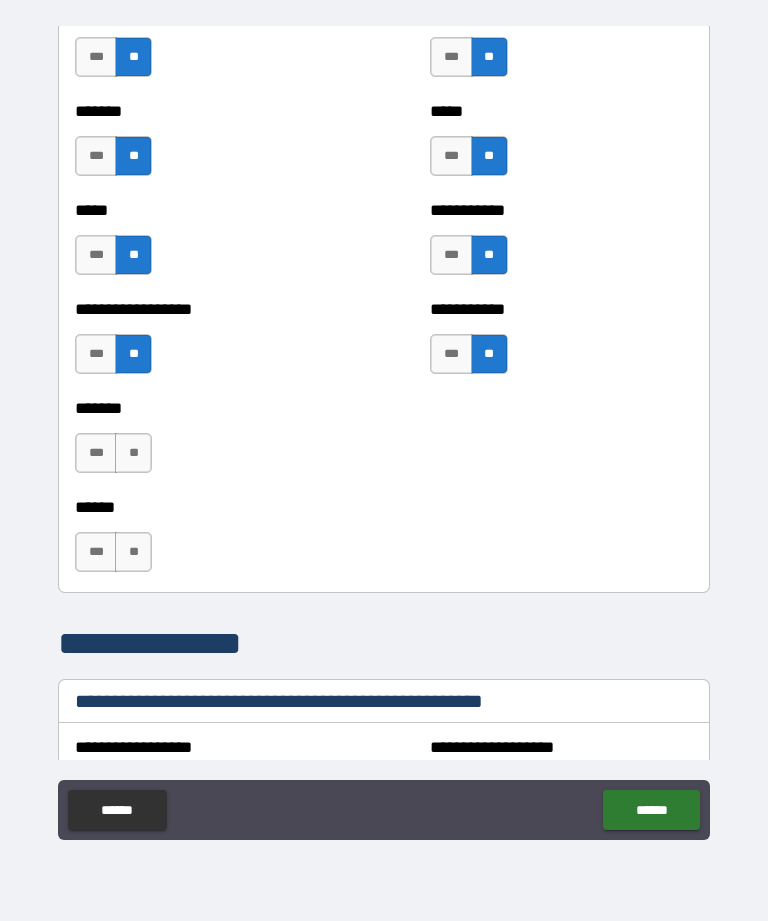 scroll, scrollTop: 2167, scrollLeft: 0, axis: vertical 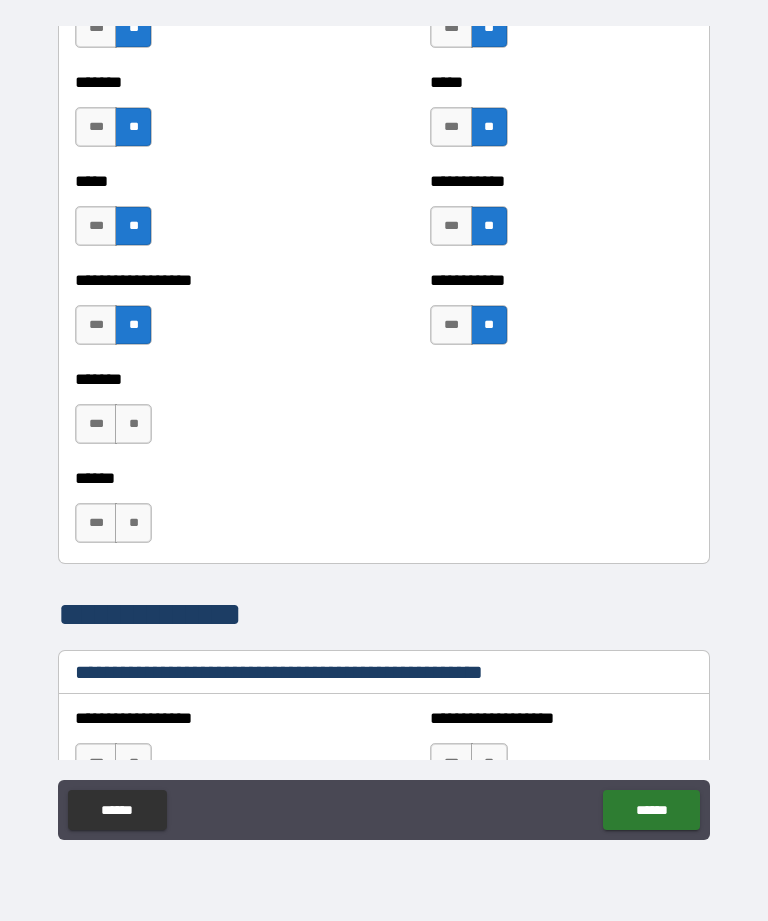 click on "**" at bounding box center (133, 424) 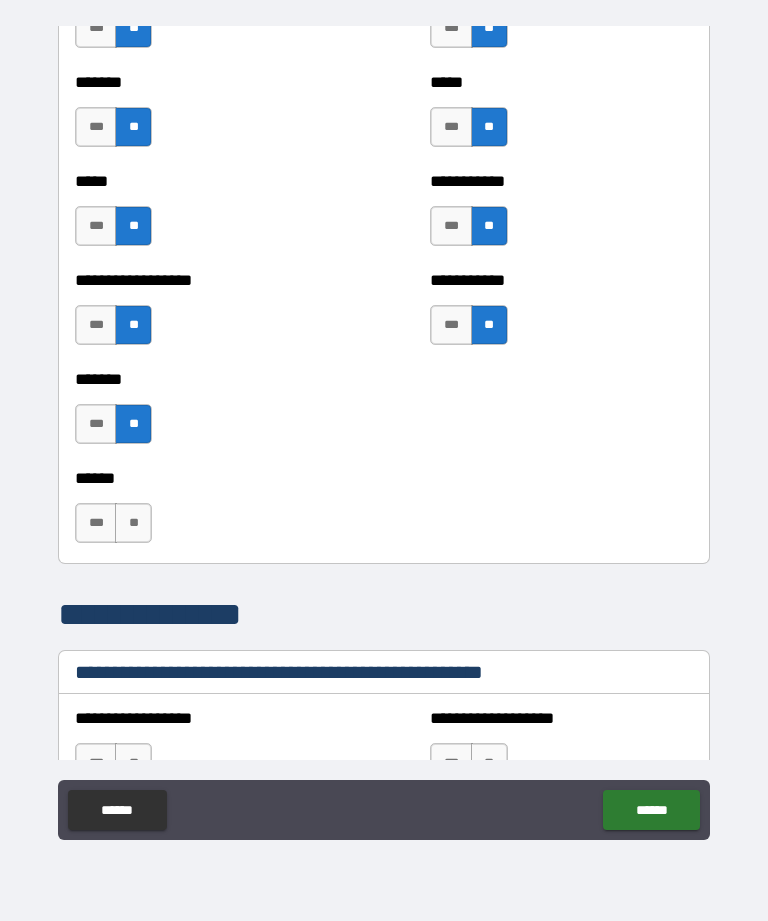 click on "**" at bounding box center [133, 523] 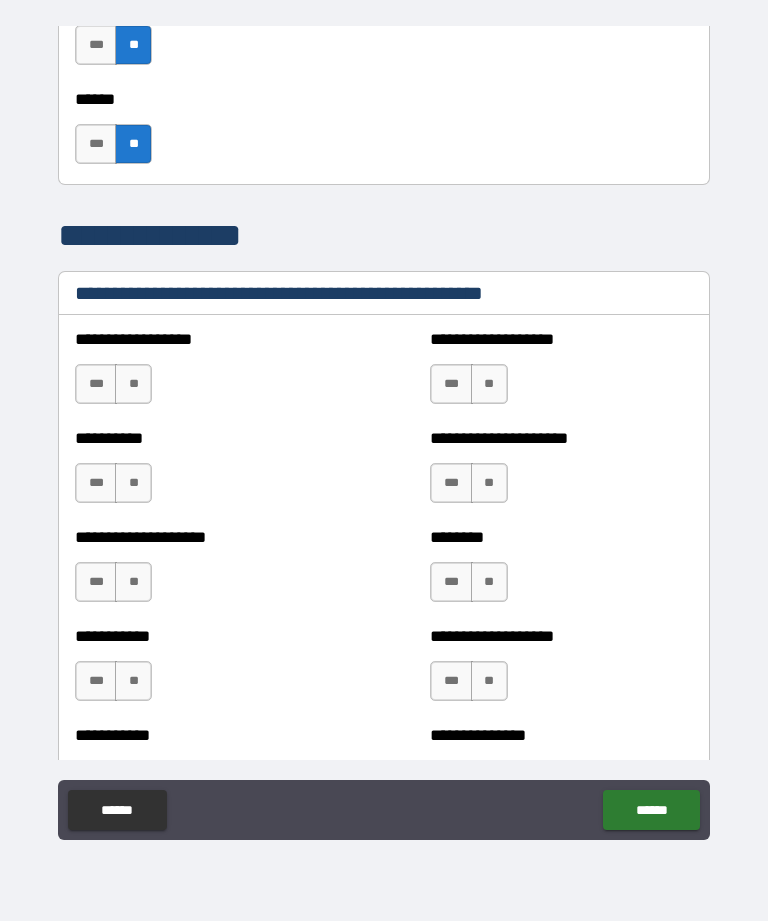 scroll, scrollTop: 2556, scrollLeft: 0, axis: vertical 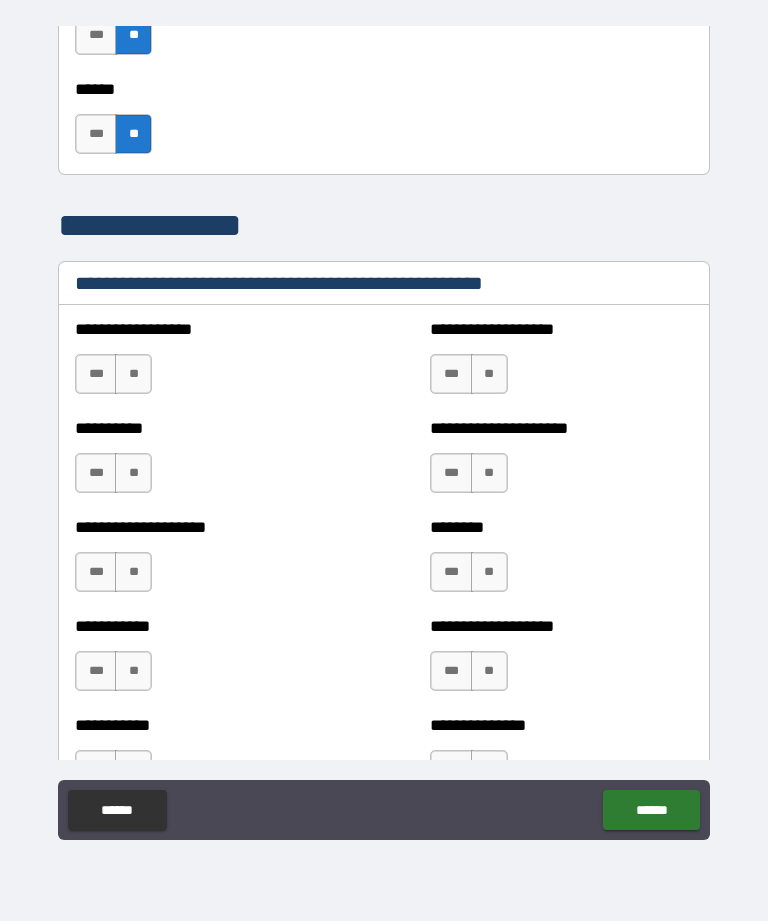 click on "**" at bounding box center (133, 374) 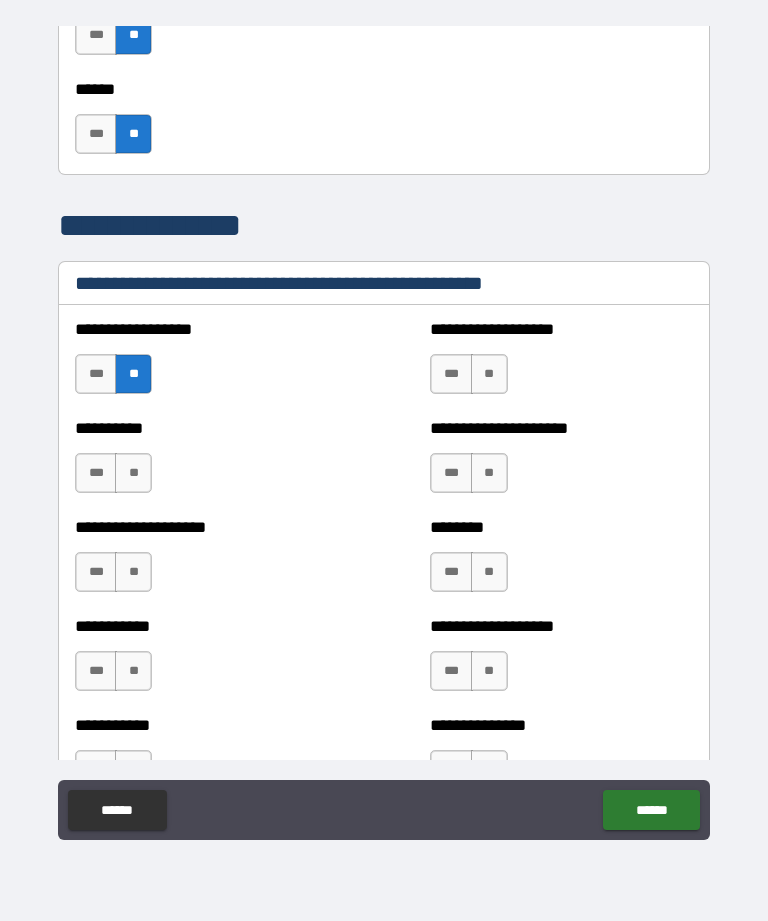 click on "**" at bounding box center (133, 473) 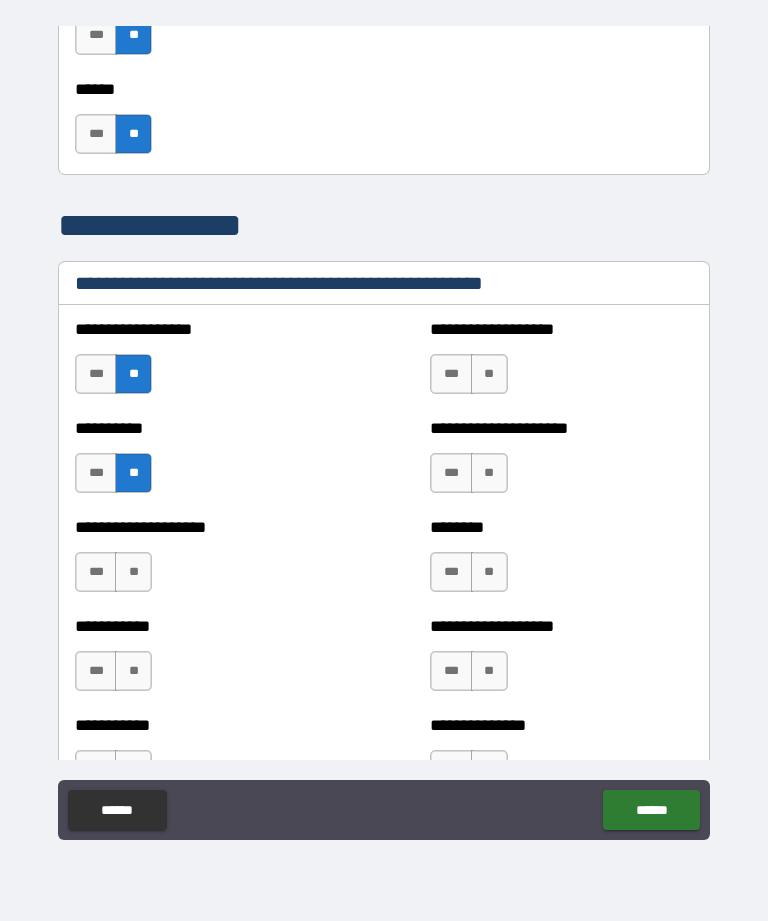 click on "**" at bounding box center (133, 572) 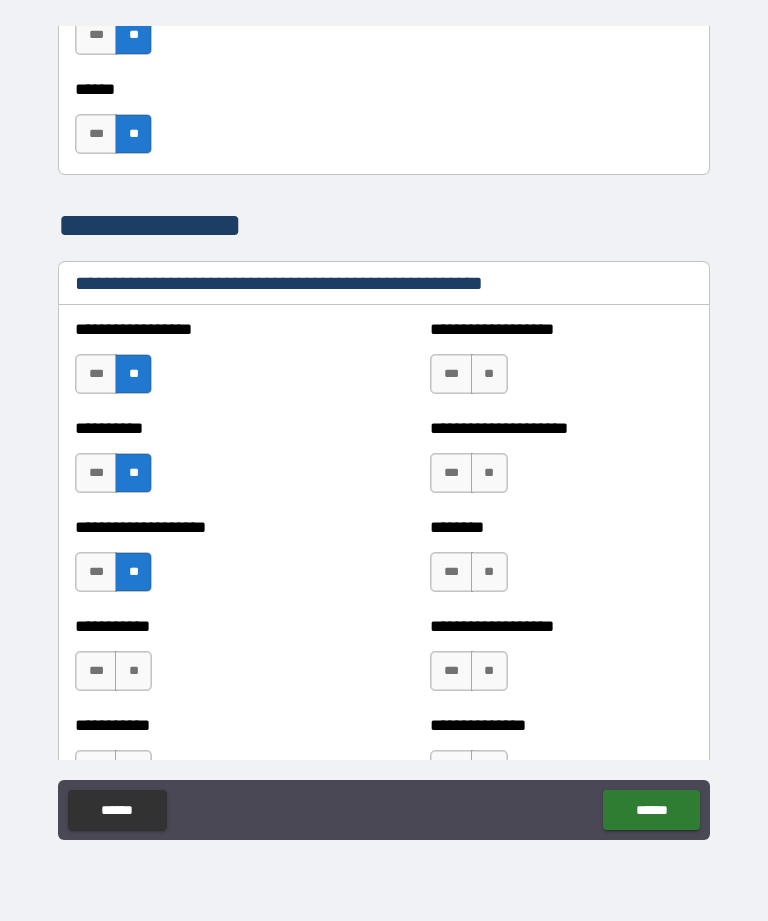 click on "**" at bounding box center [133, 671] 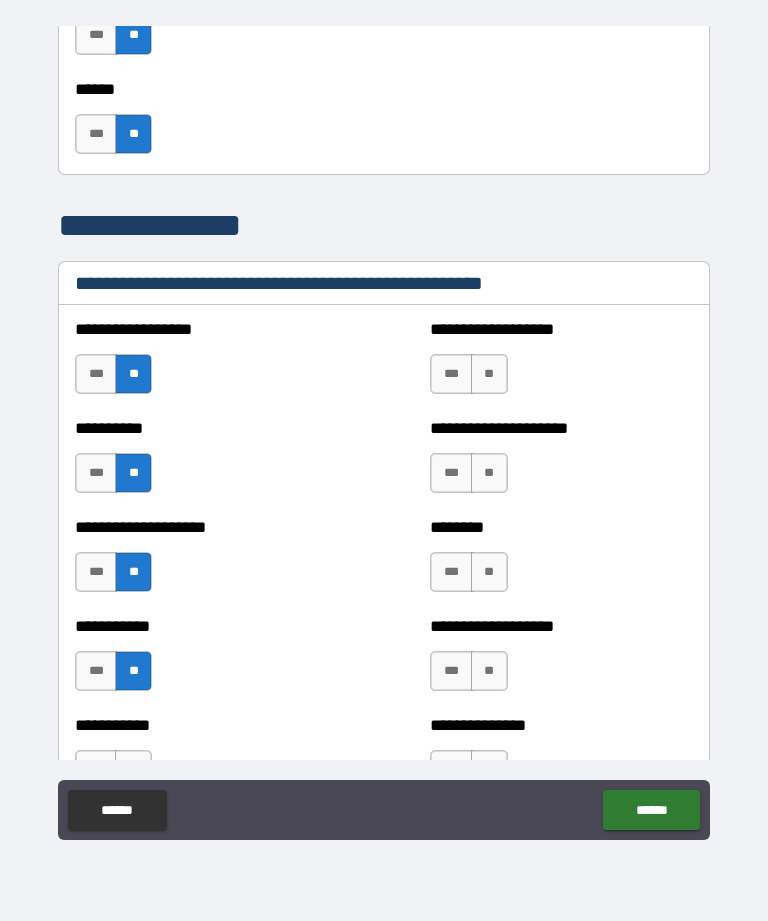 click on "**" at bounding box center [489, 671] 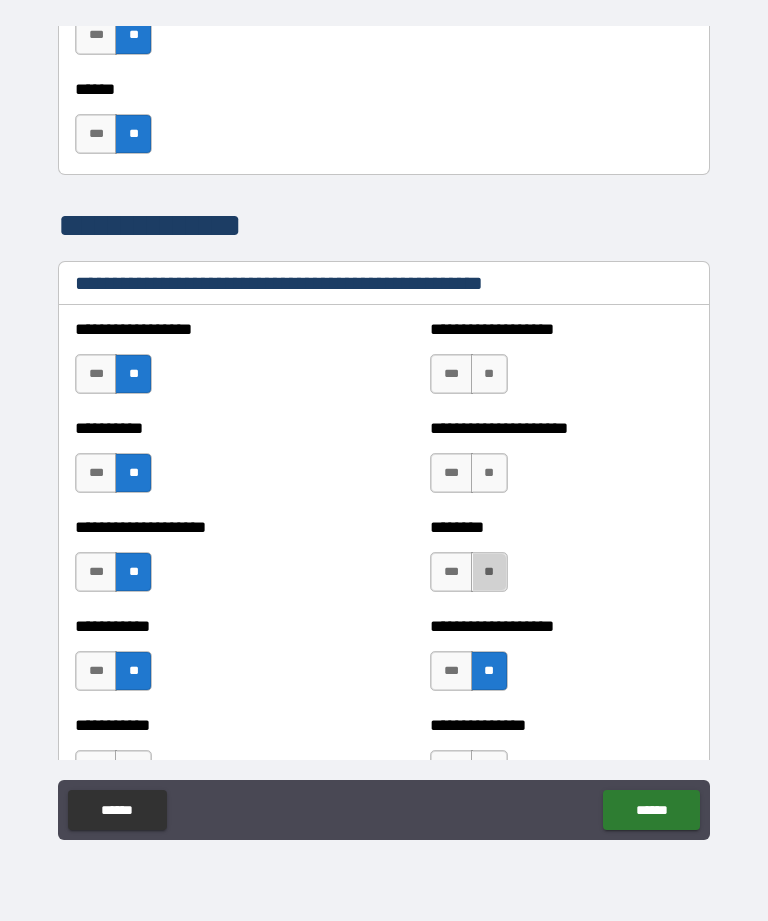 click on "**" at bounding box center [489, 572] 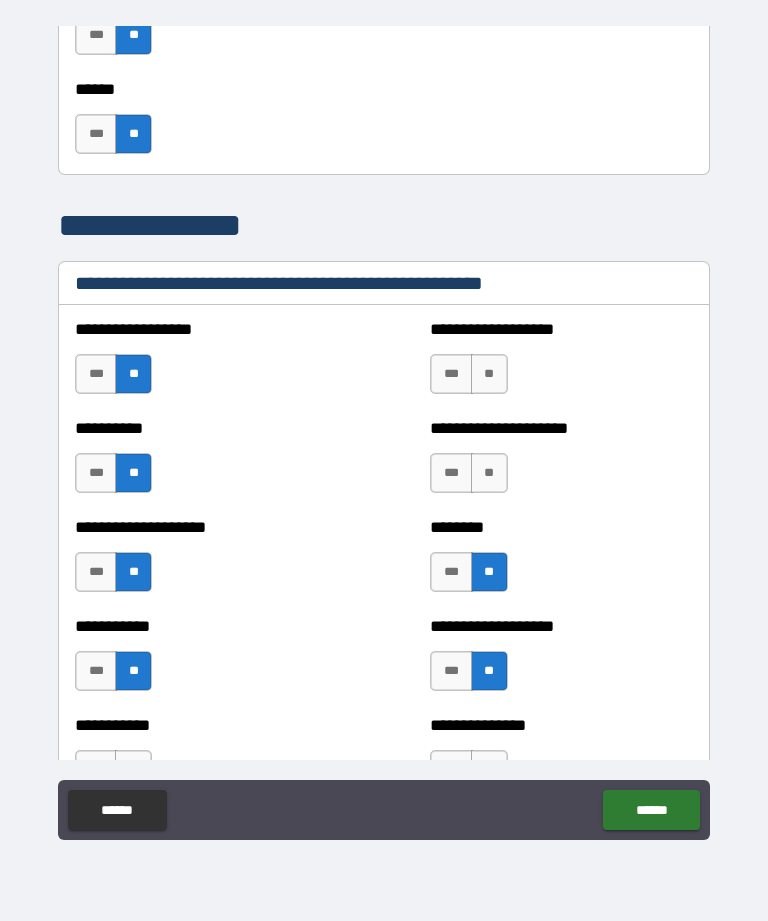 click on "**" at bounding box center [489, 473] 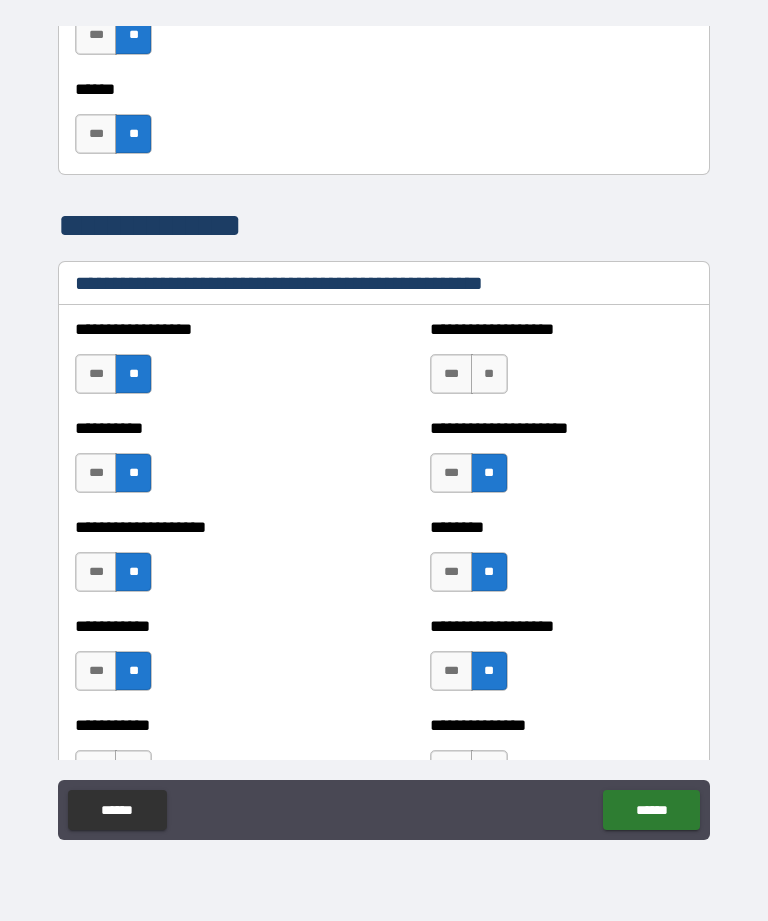 click on "**" at bounding box center (489, 374) 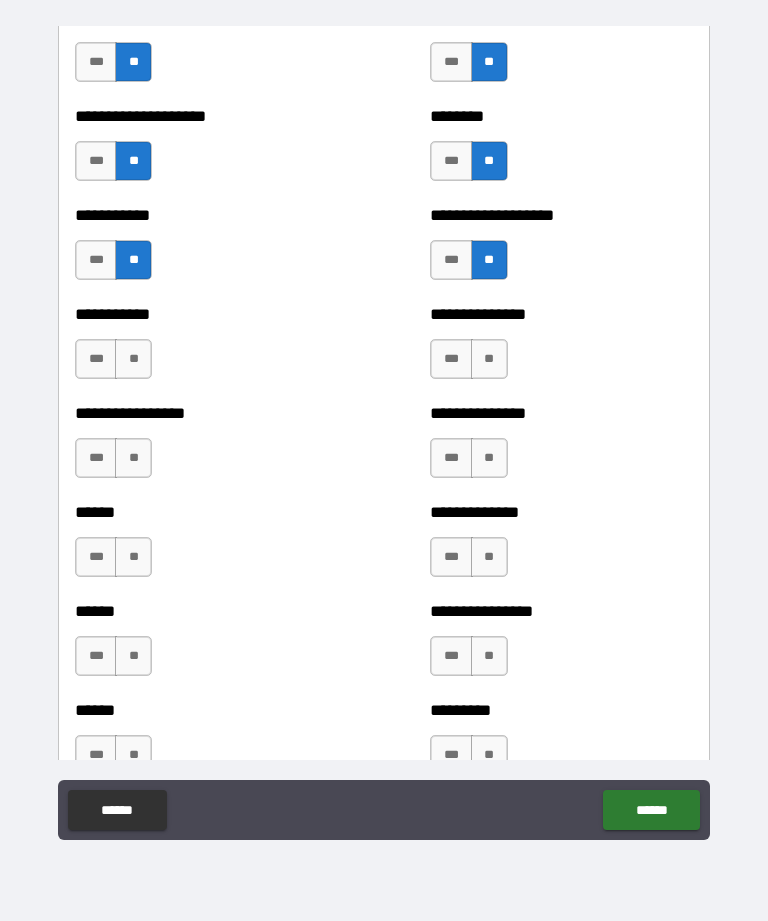 scroll, scrollTop: 2984, scrollLeft: 0, axis: vertical 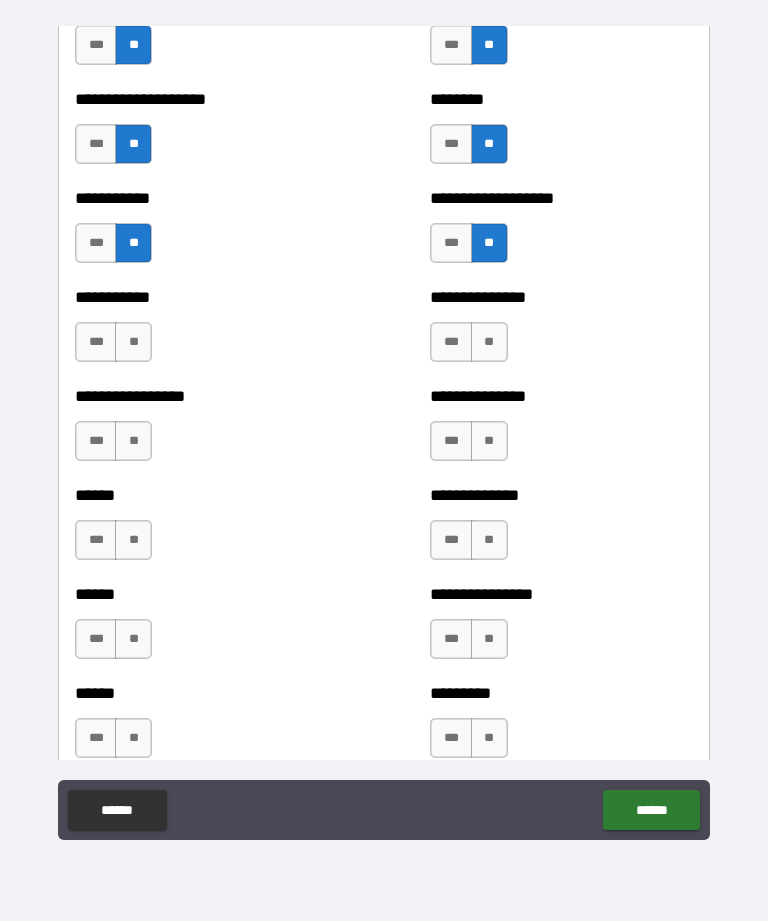 click on "**" at bounding box center (133, 342) 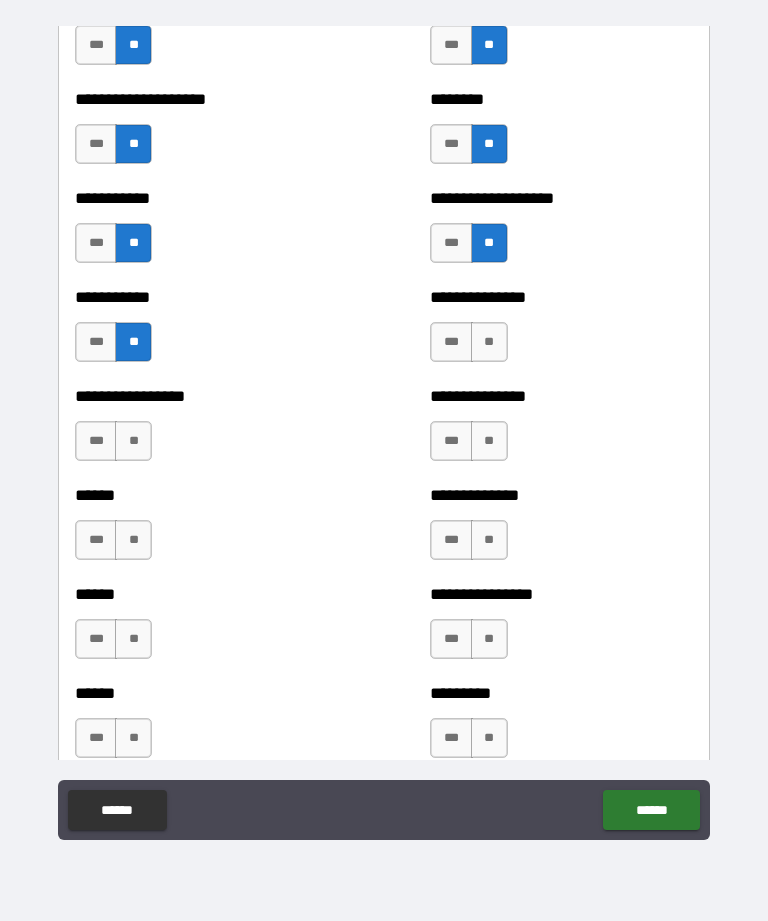 click on "**" at bounding box center [133, 441] 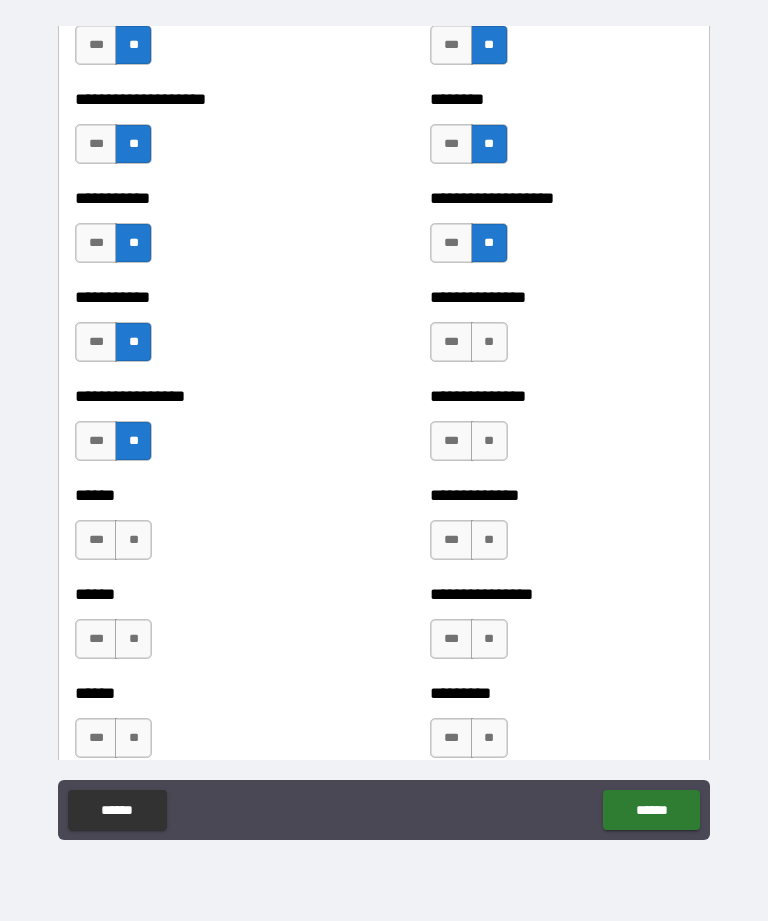 click on "**" at bounding box center (133, 540) 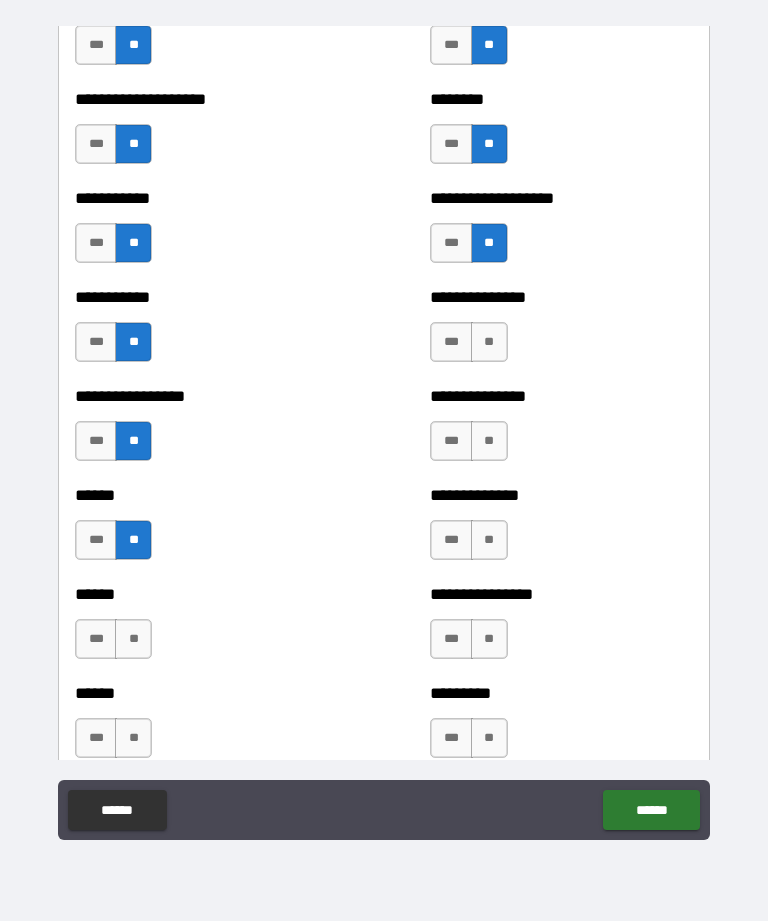 click on "**" at bounding box center [133, 639] 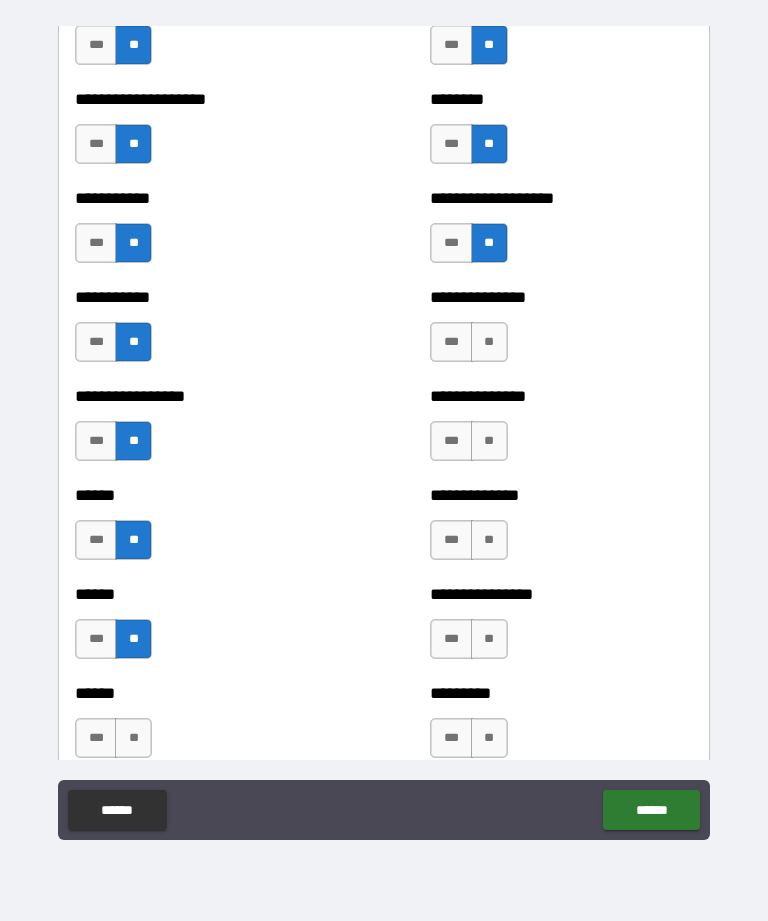 click on "**" at bounding box center (133, 738) 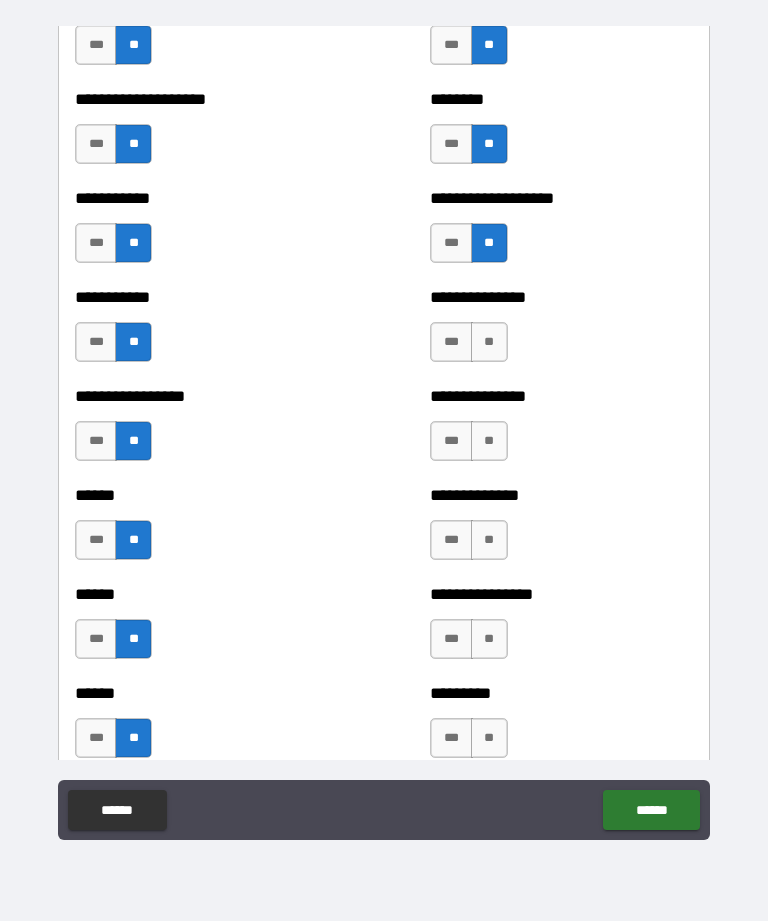 click on "**" at bounding box center (489, 738) 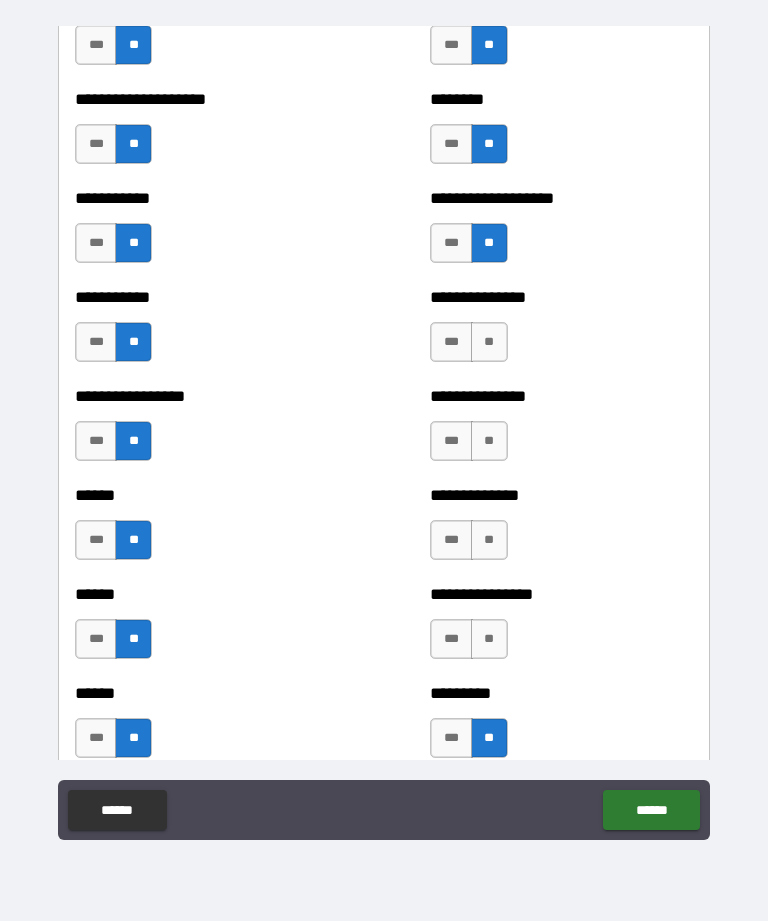 click on "**" at bounding box center (489, 639) 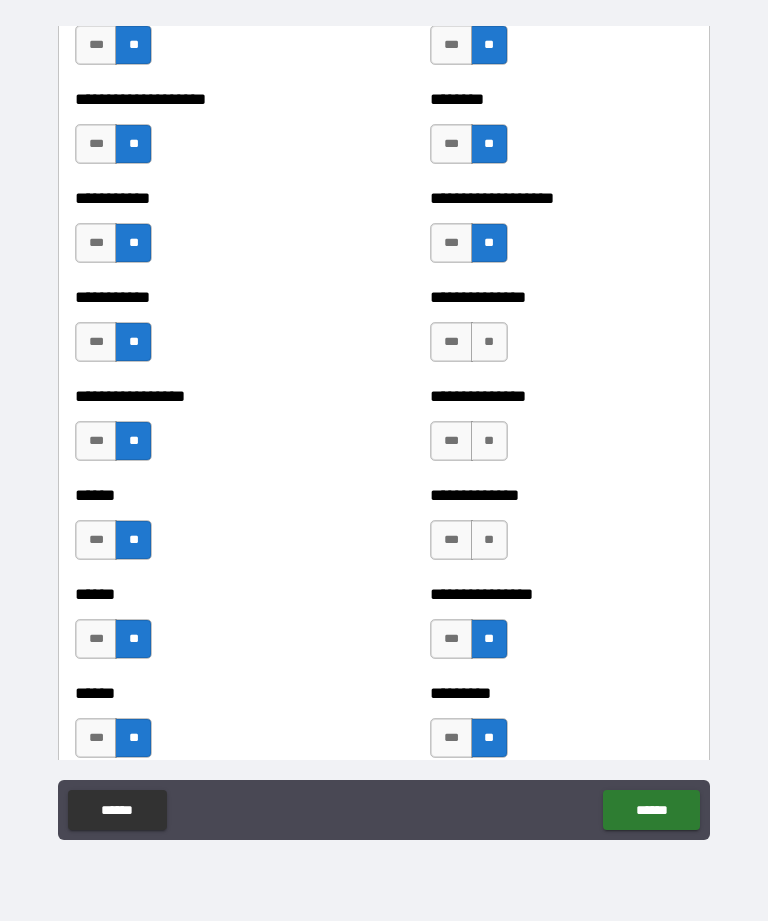 click on "**" at bounding box center [489, 540] 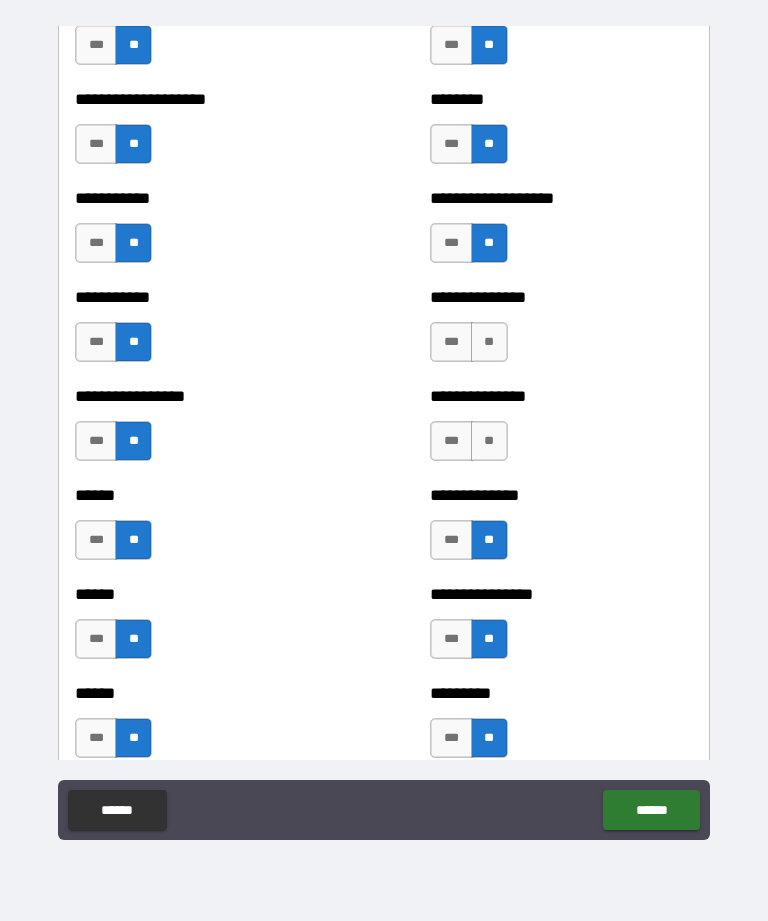 click on "**" at bounding box center [489, 441] 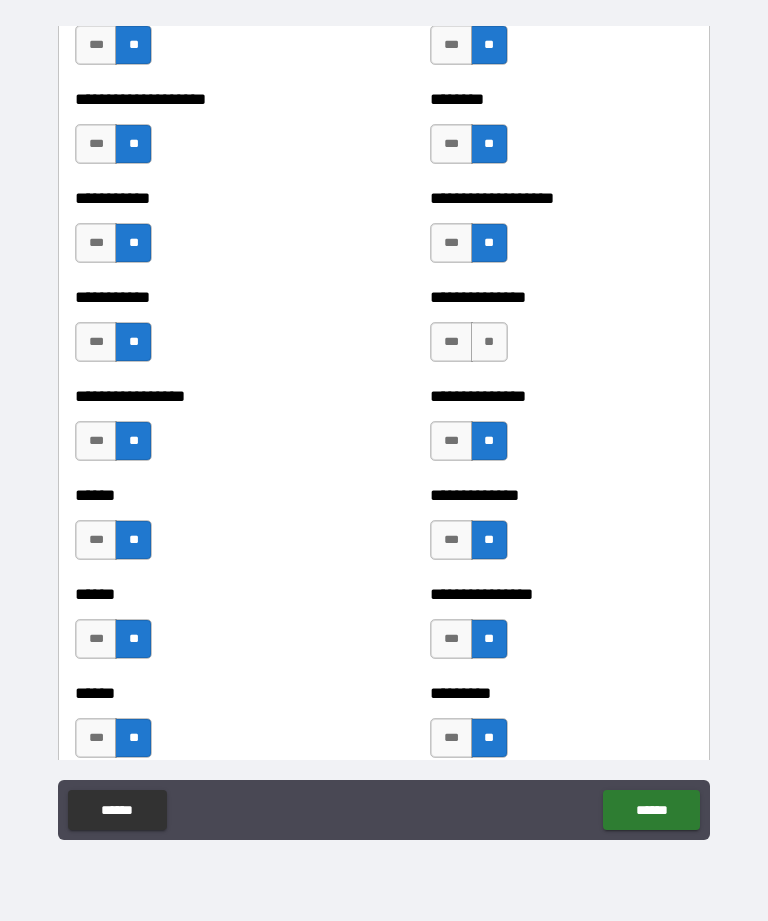 click on "**" at bounding box center [489, 342] 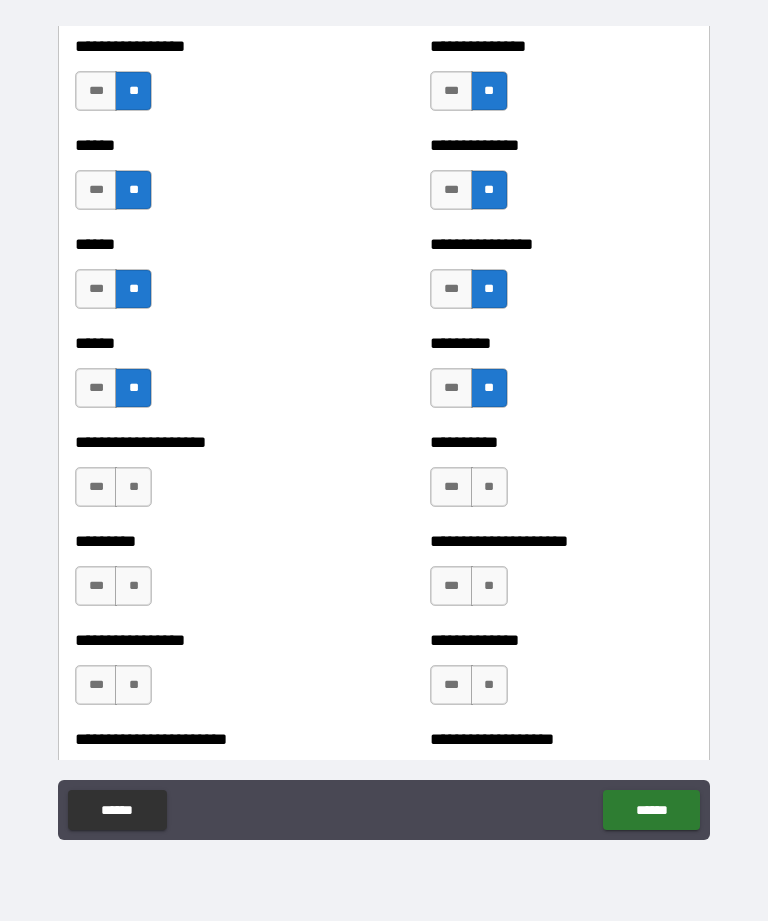 scroll, scrollTop: 3334, scrollLeft: 0, axis: vertical 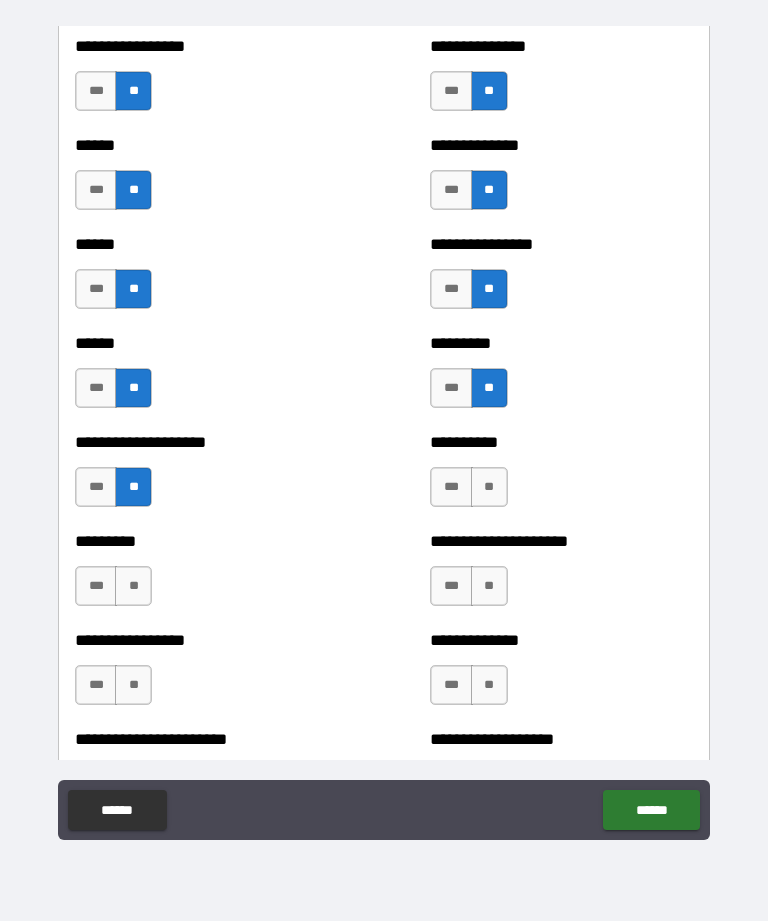 click on "**" at bounding box center (133, 586) 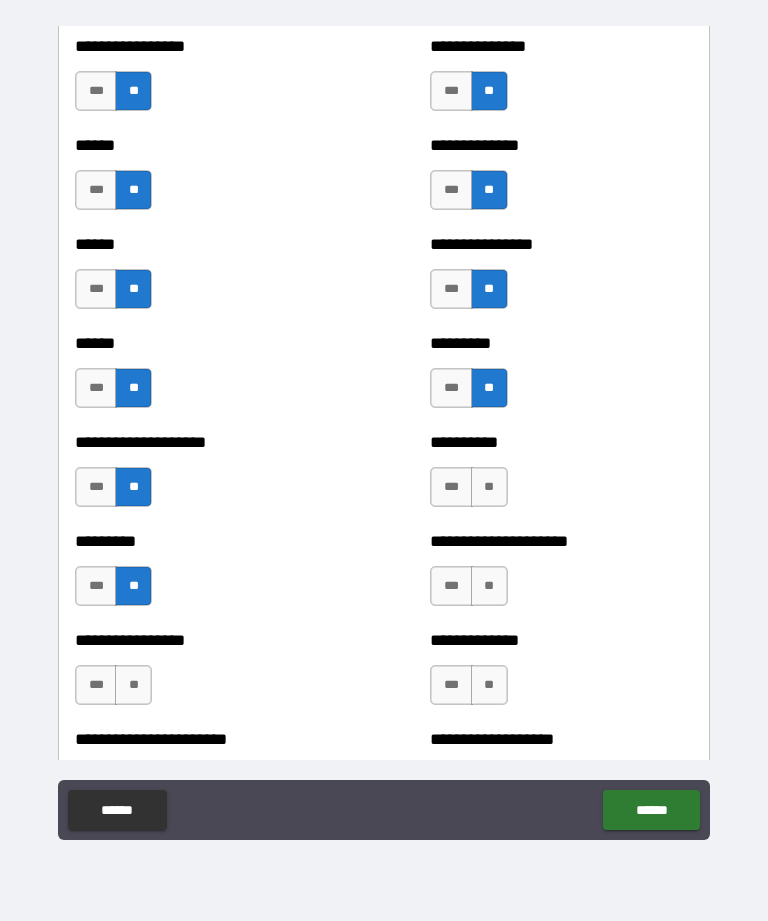 click on "**" at bounding box center [133, 685] 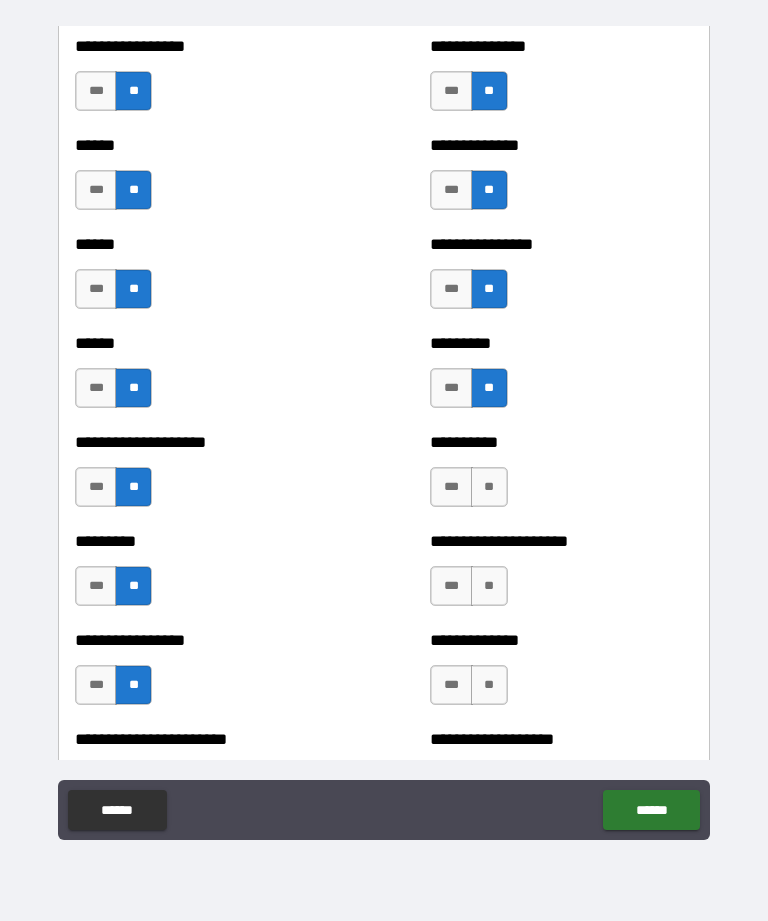click on "**" at bounding box center (489, 685) 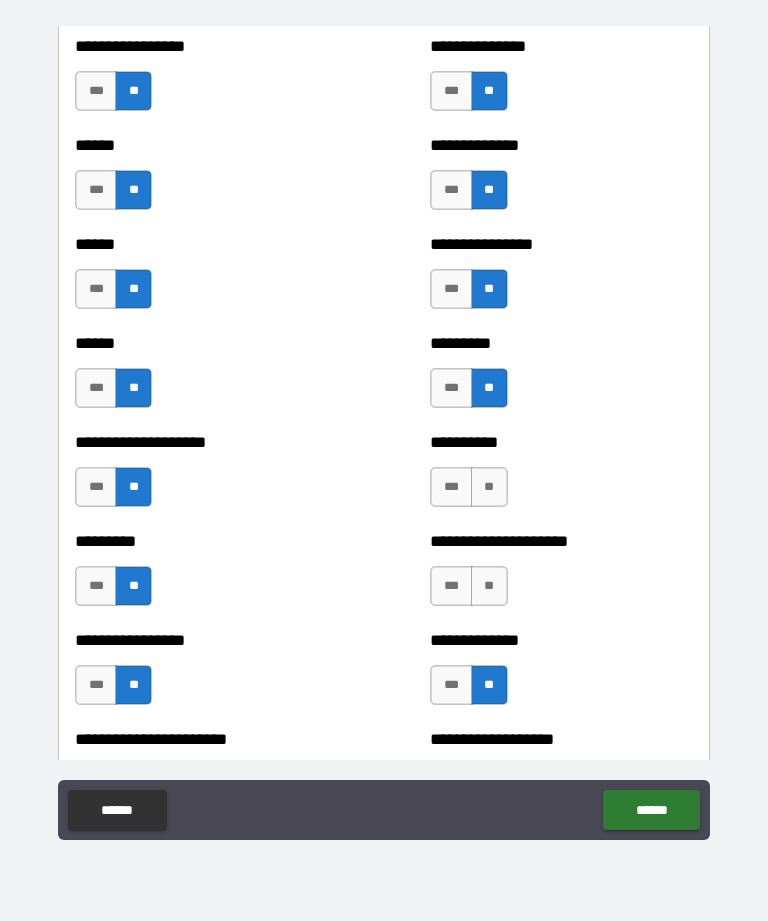 click on "**" at bounding box center (489, 586) 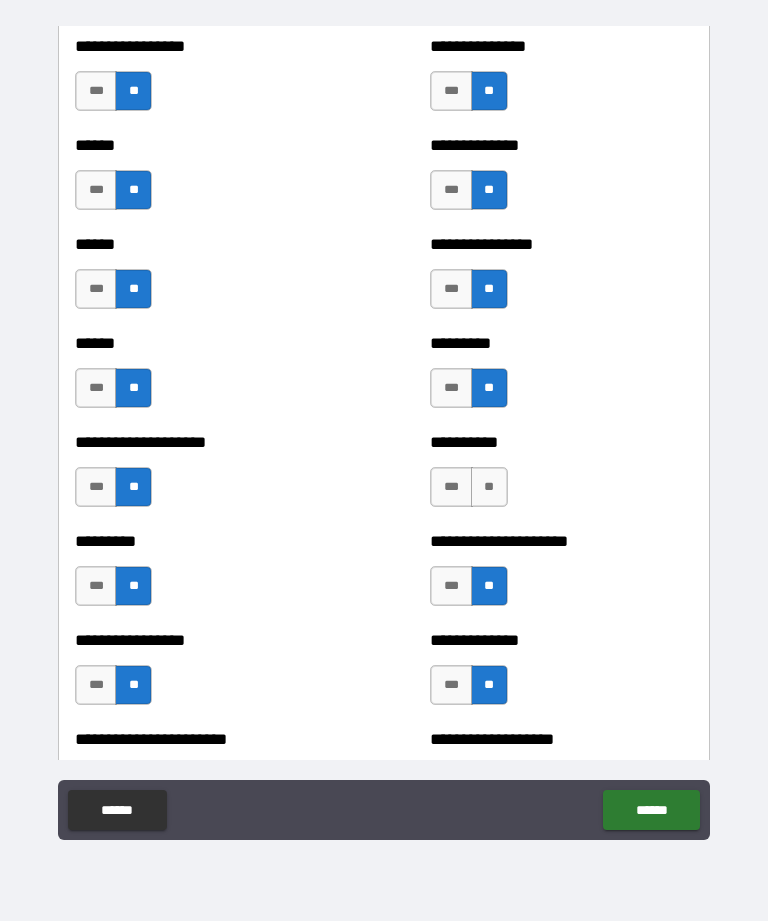 click on "**" at bounding box center (489, 487) 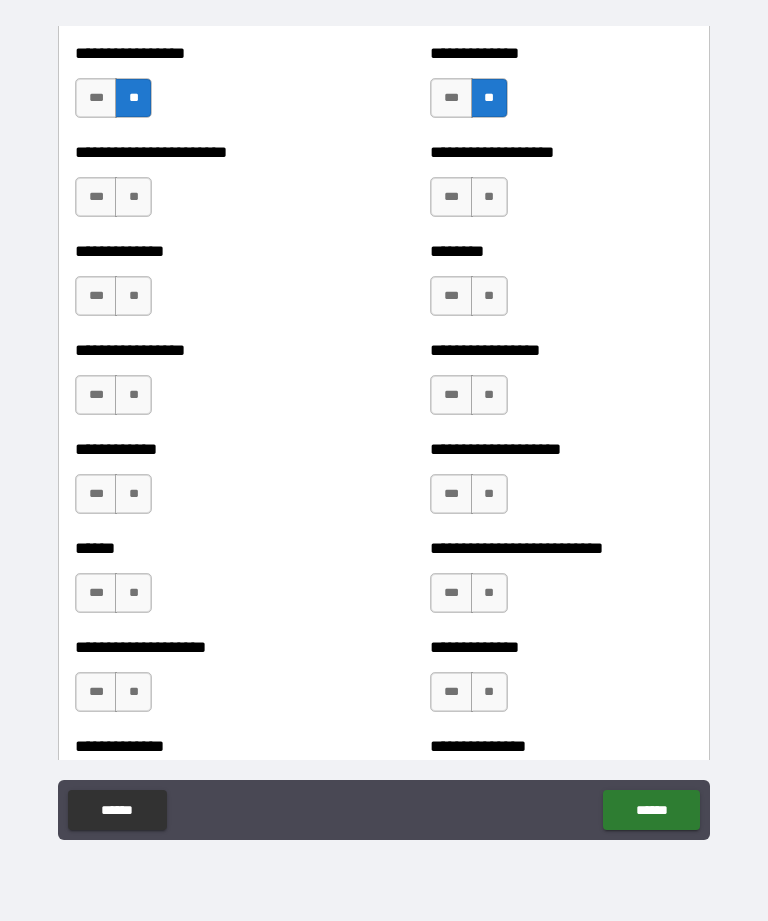 scroll, scrollTop: 3931, scrollLeft: 0, axis: vertical 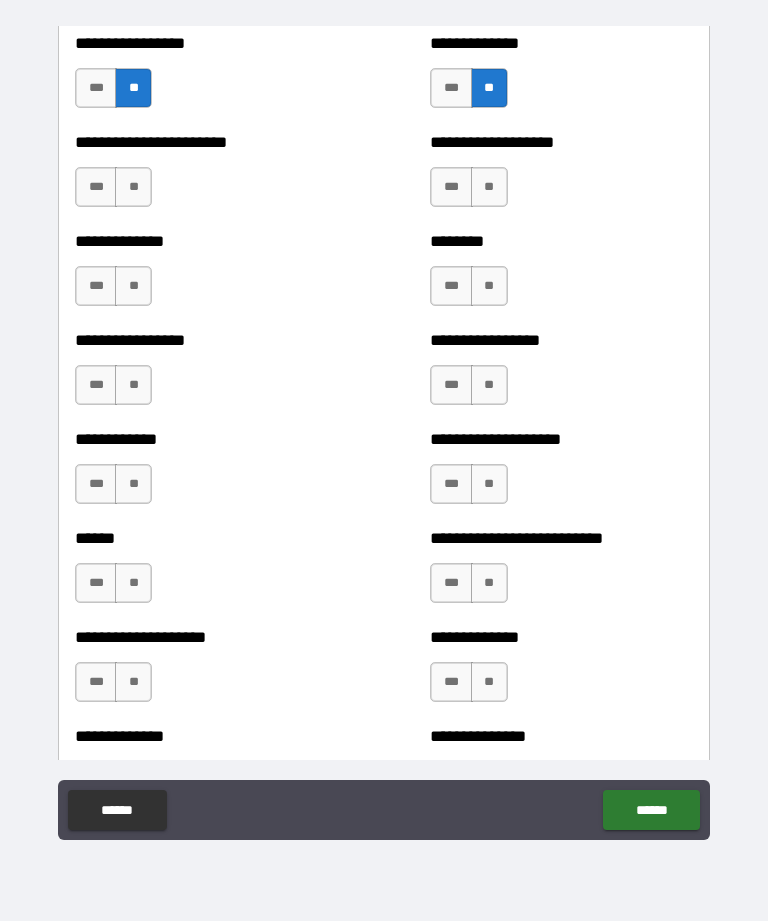 click on "**" at bounding box center [489, 187] 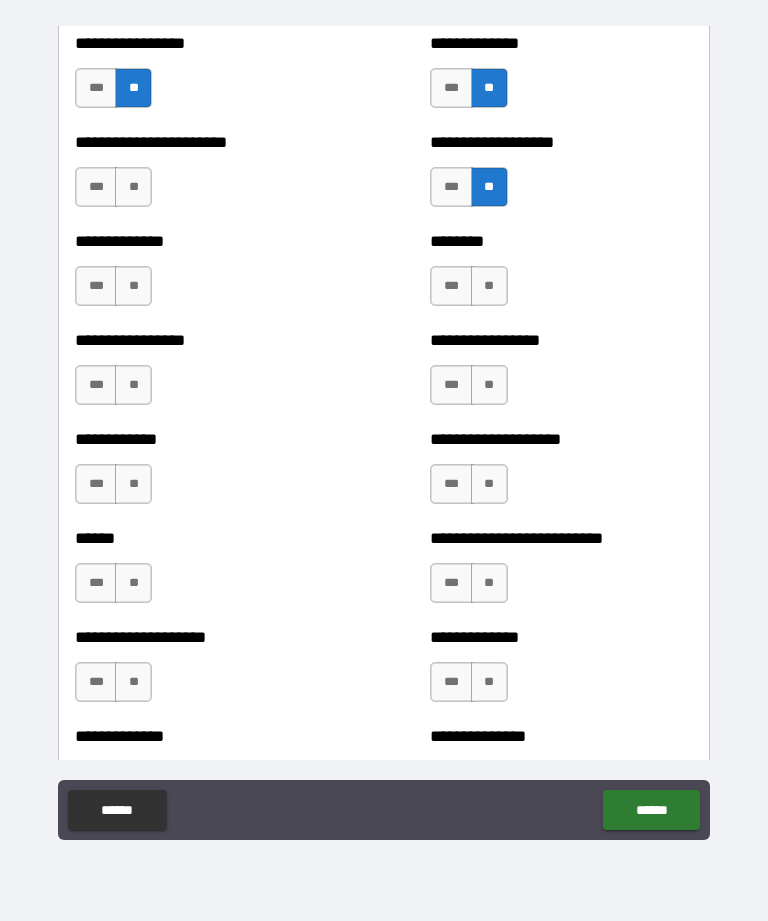 click on "**" at bounding box center [489, 286] 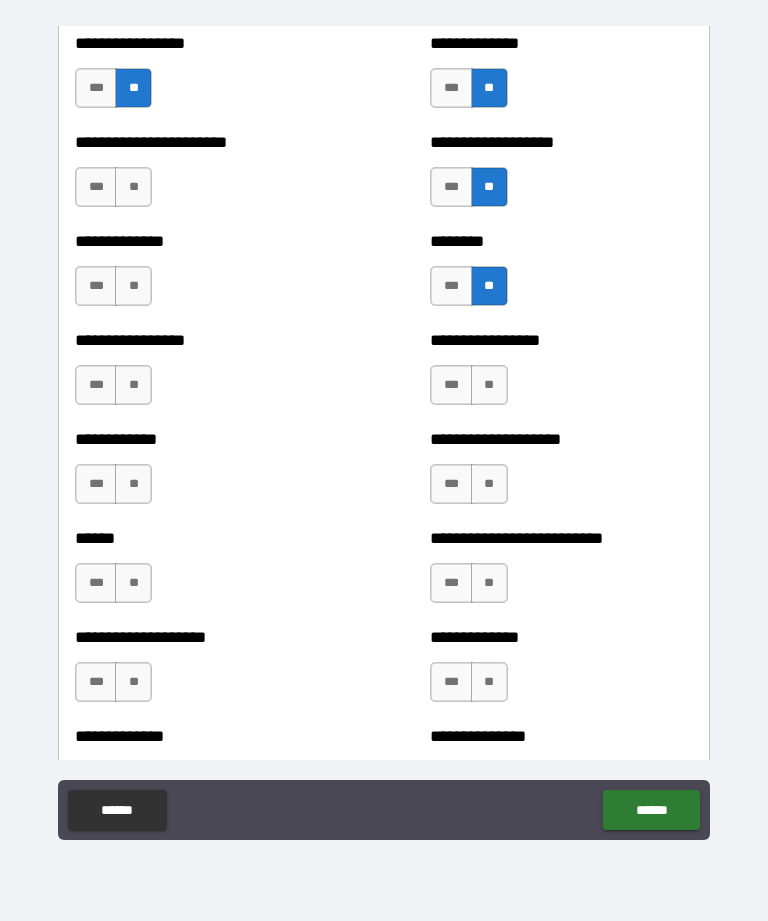 click on "**" at bounding box center [489, 385] 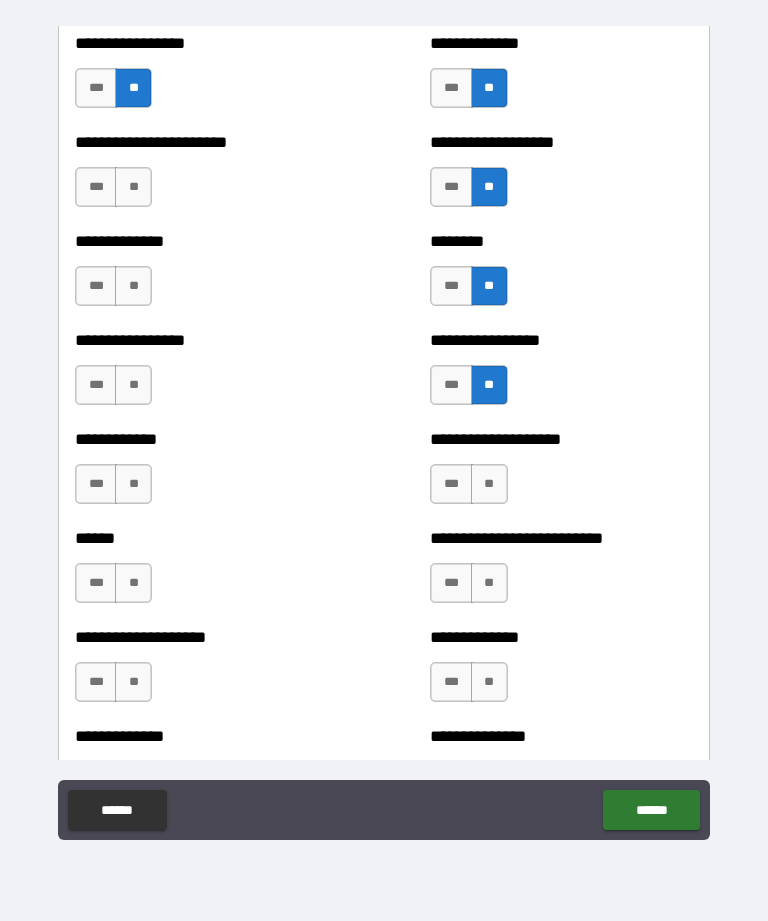 click on "**" at bounding box center [489, 484] 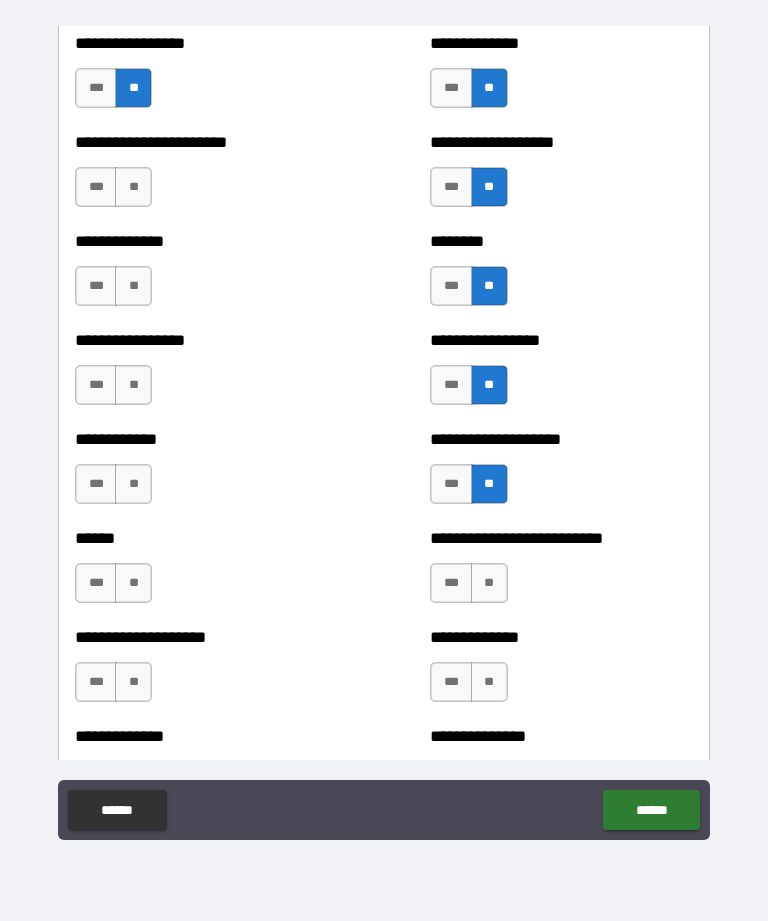 click on "**" at bounding box center (489, 583) 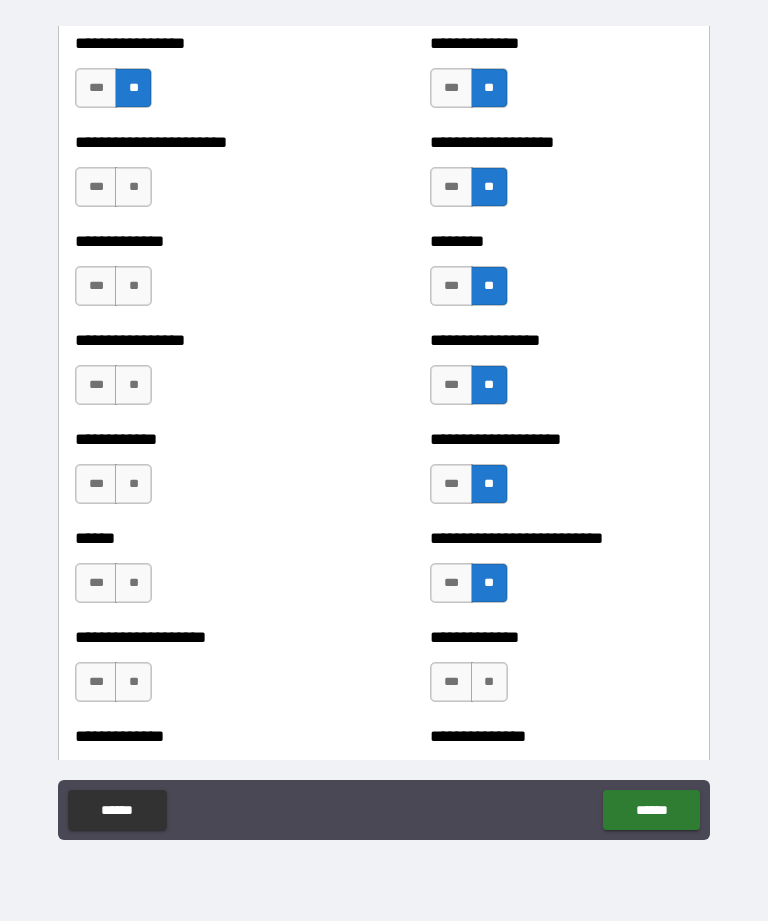 click on "**" at bounding box center (489, 682) 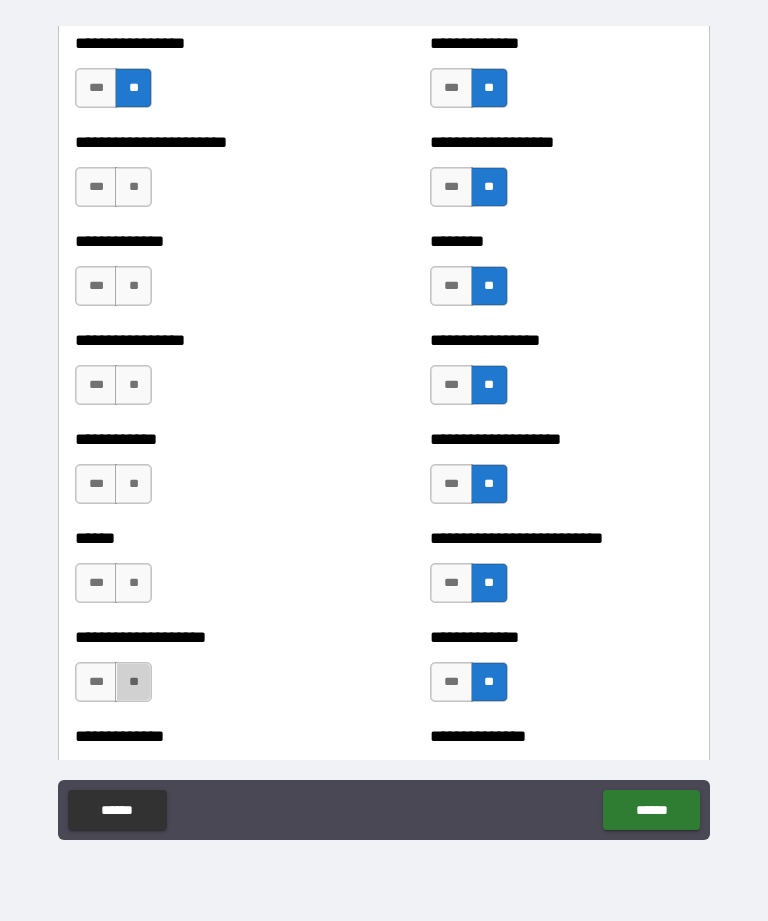 click on "**" at bounding box center [133, 682] 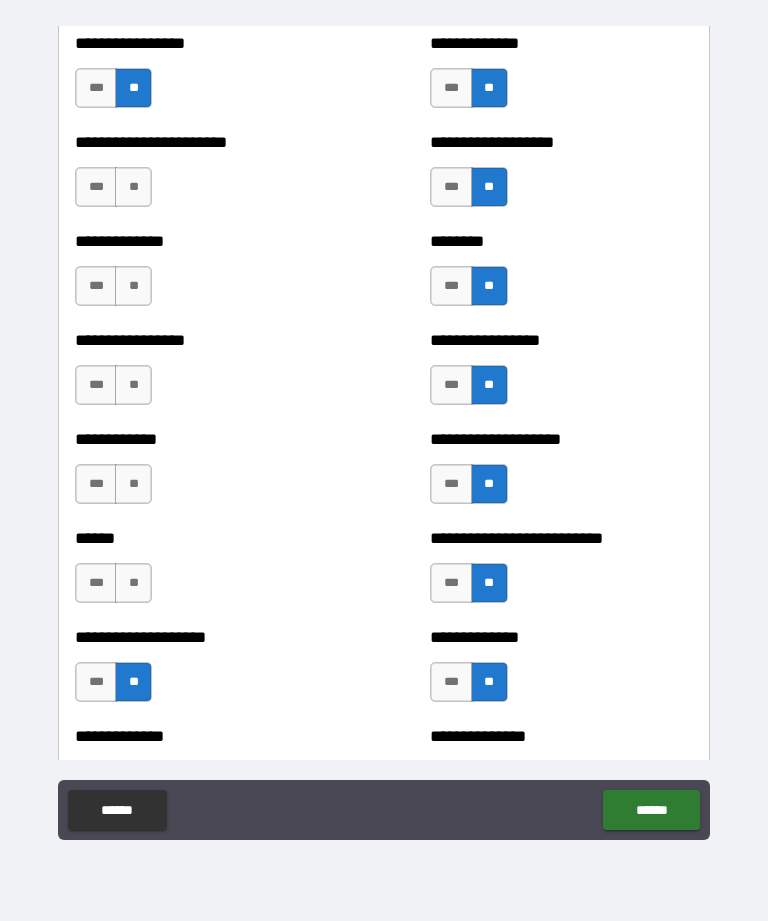 click on "**" at bounding box center [133, 583] 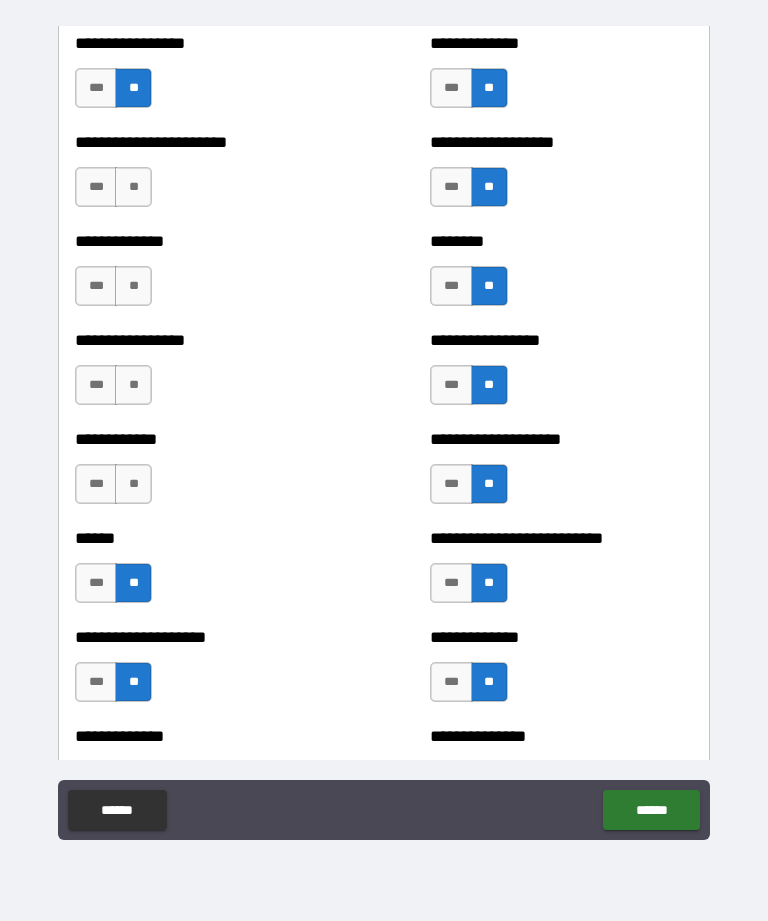 click on "**" at bounding box center (133, 484) 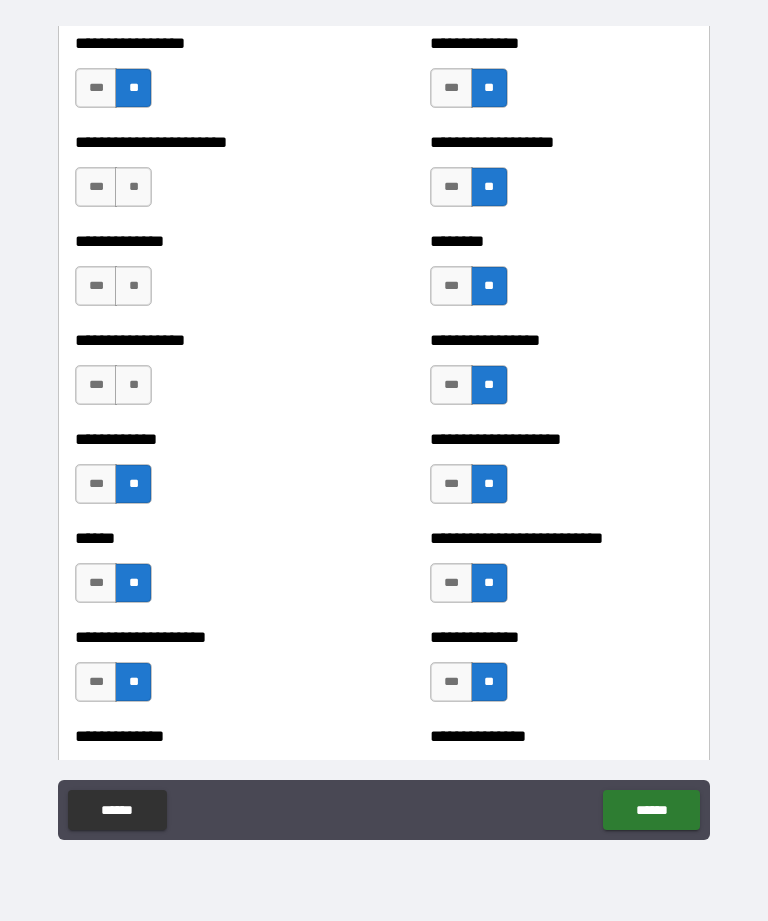 click on "**" at bounding box center (133, 385) 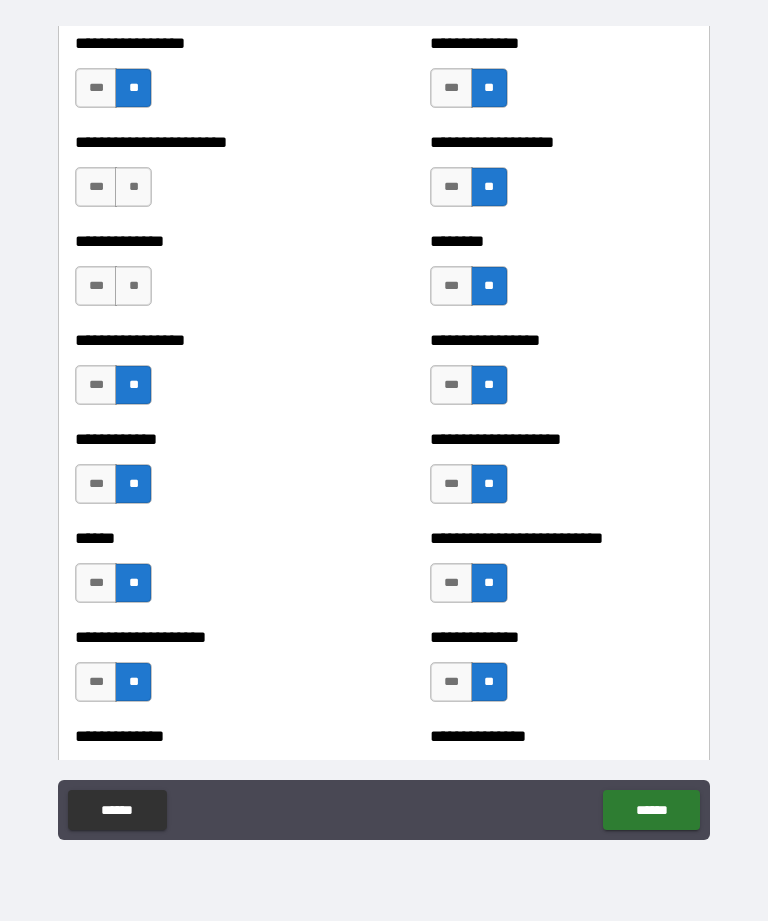 click on "**" at bounding box center (133, 286) 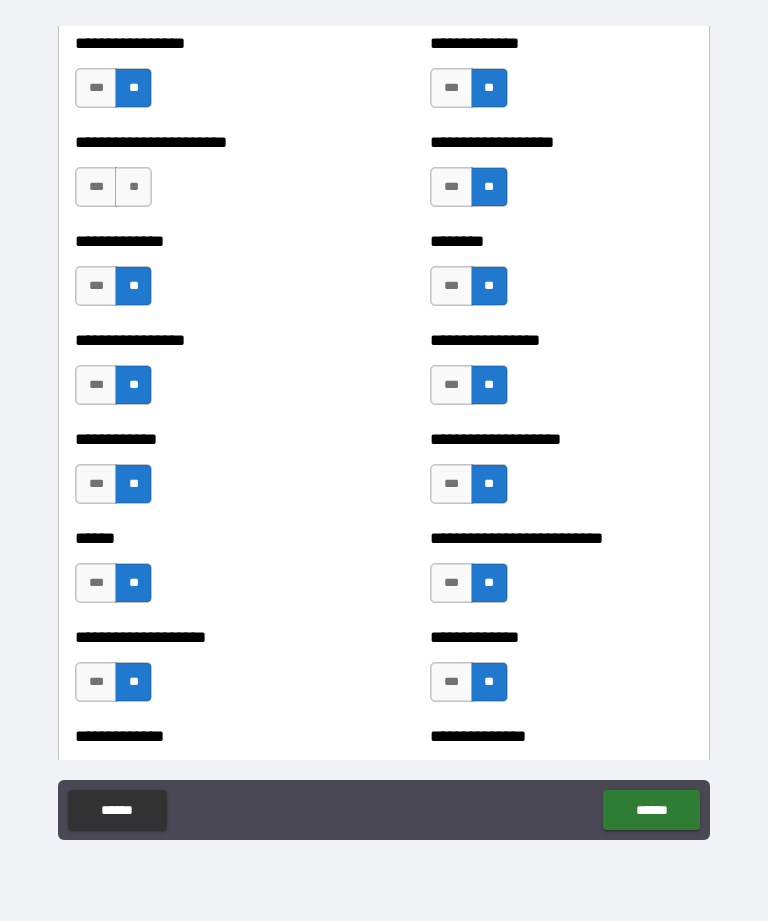 click on "**" at bounding box center (133, 187) 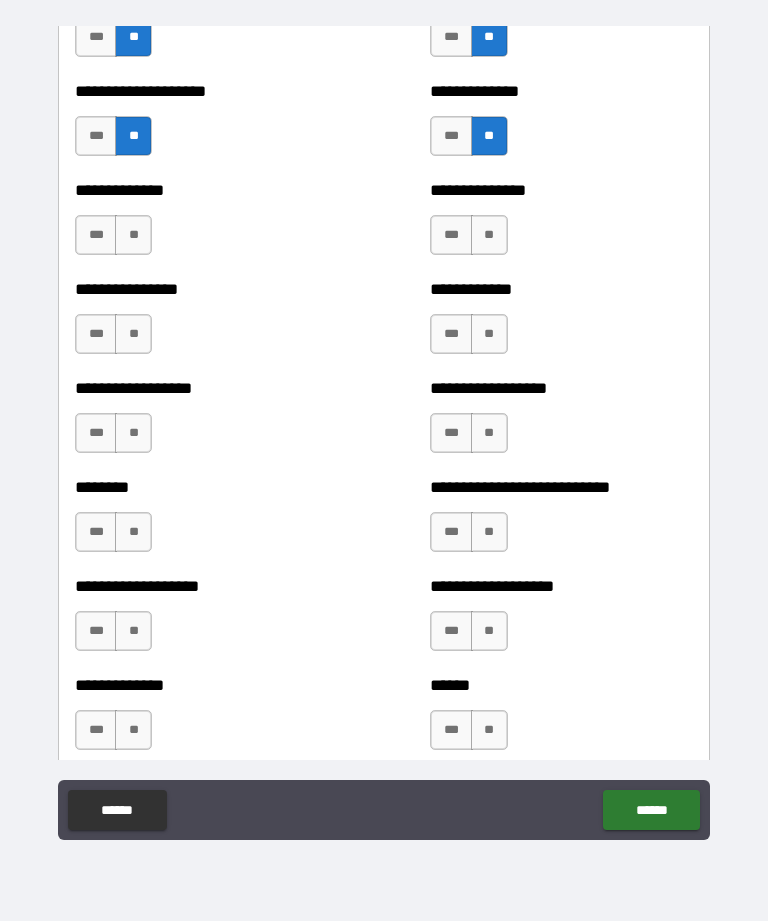 scroll, scrollTop: 4477, scrollLeft: 0, axis: vertical 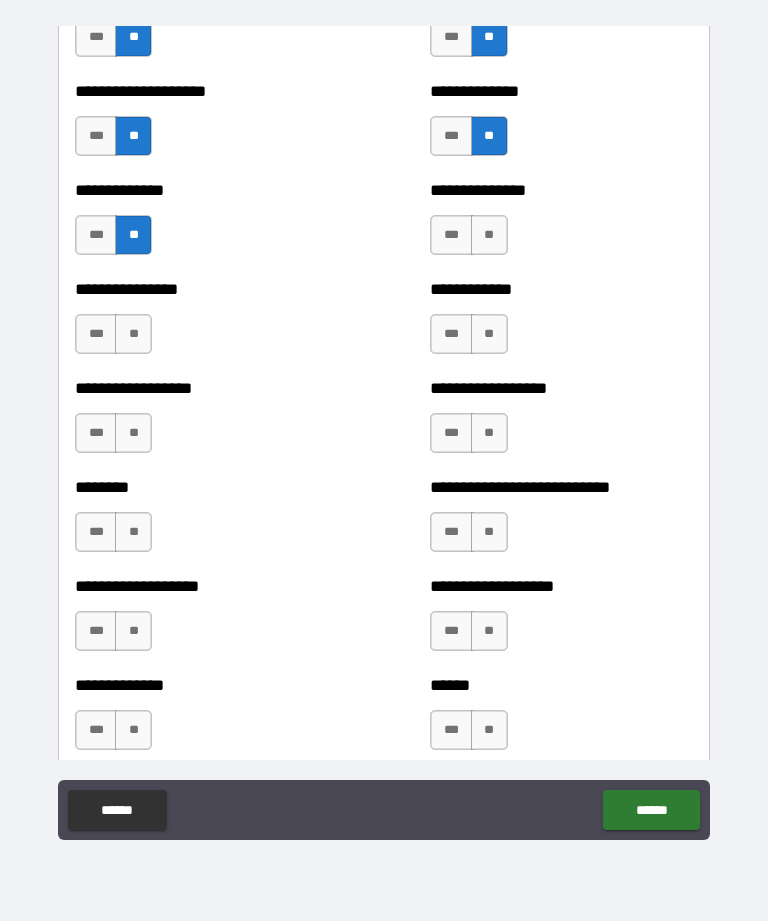 click on "**" at bounding box center [133, 334] 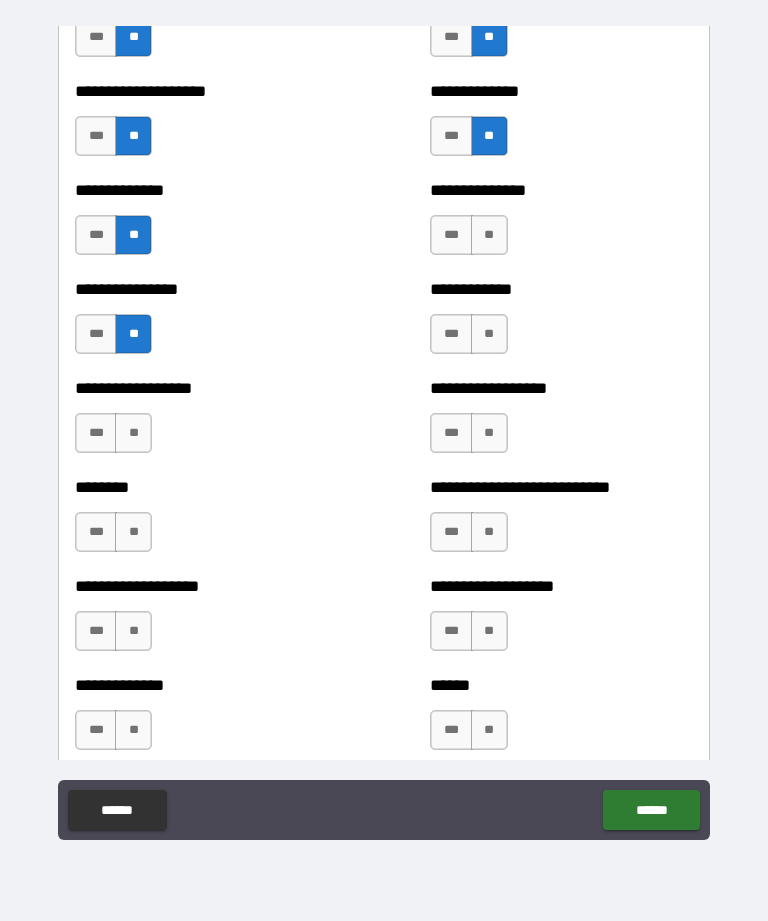 click on "**" at bounding box center [133, 433] 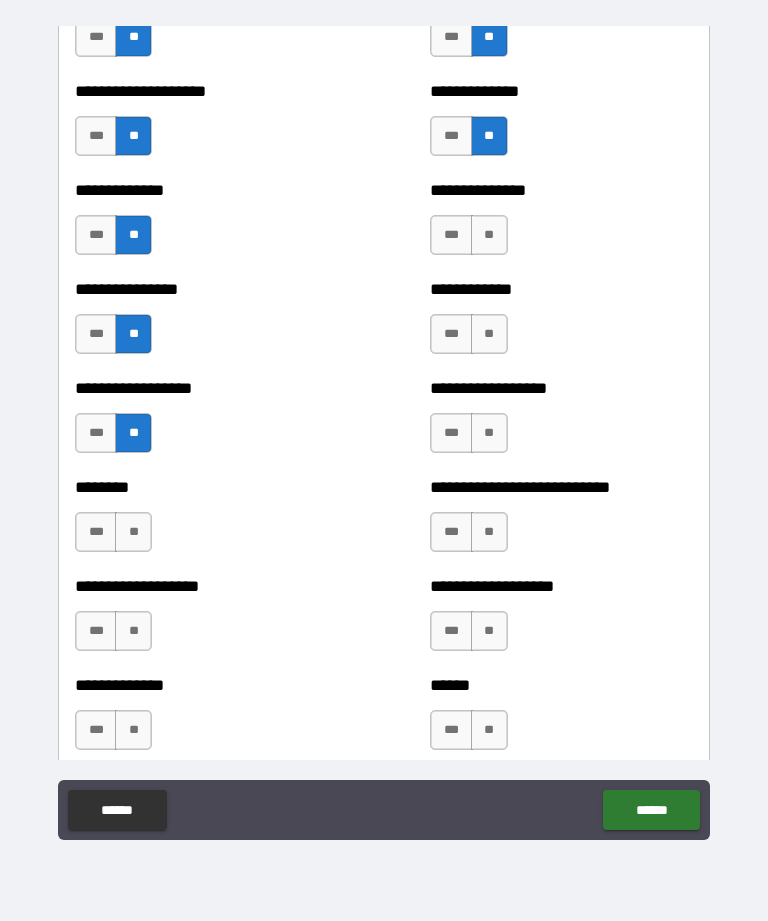 click on "**" at bounding box center (133, 532) 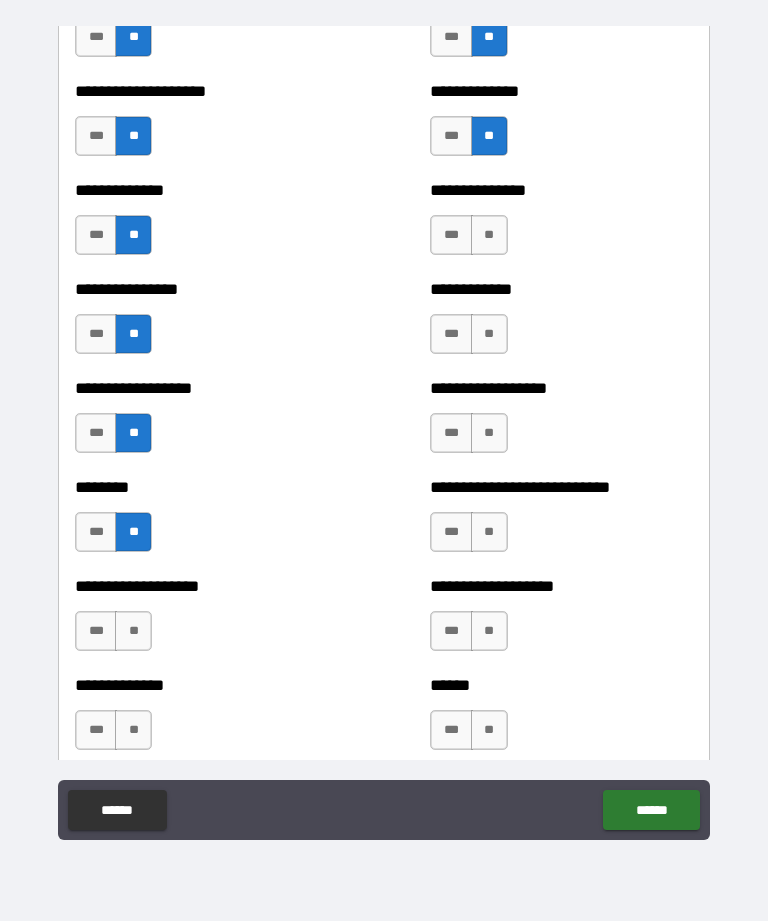 click on "**" at bounding box center [133, 631] 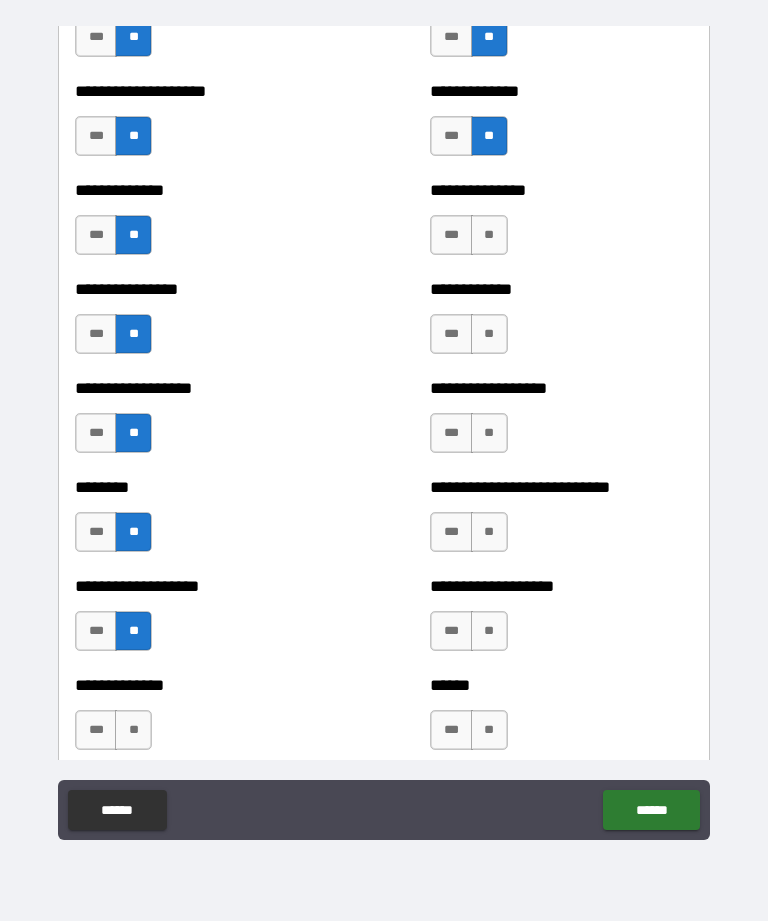 click on "**" at bounding box center (133, 730) 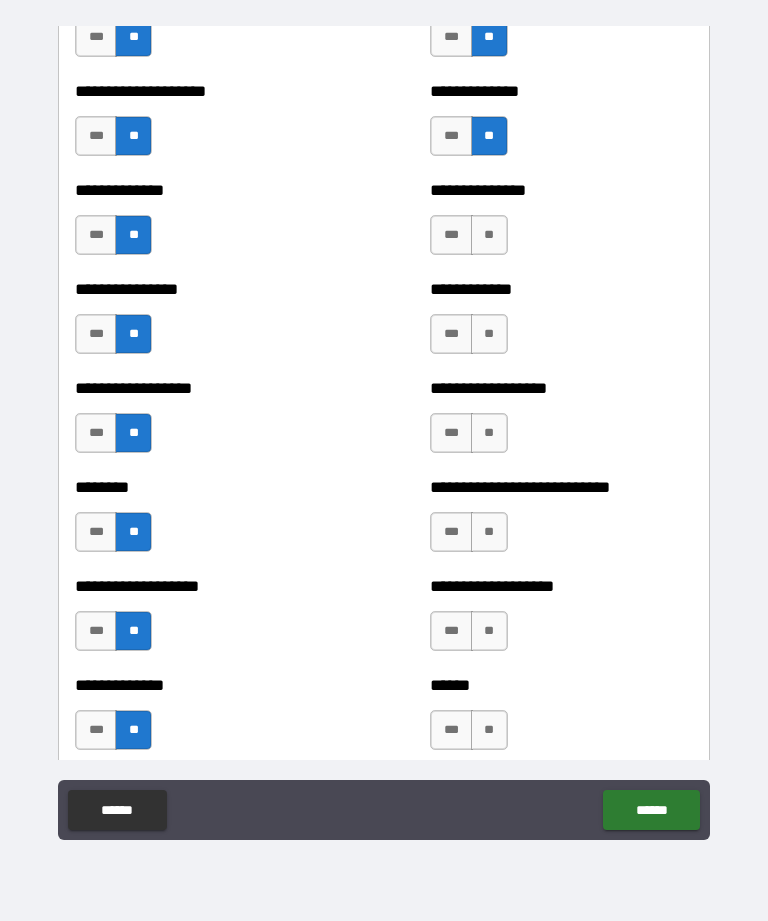click on "**" at bounding box center (489, 730) 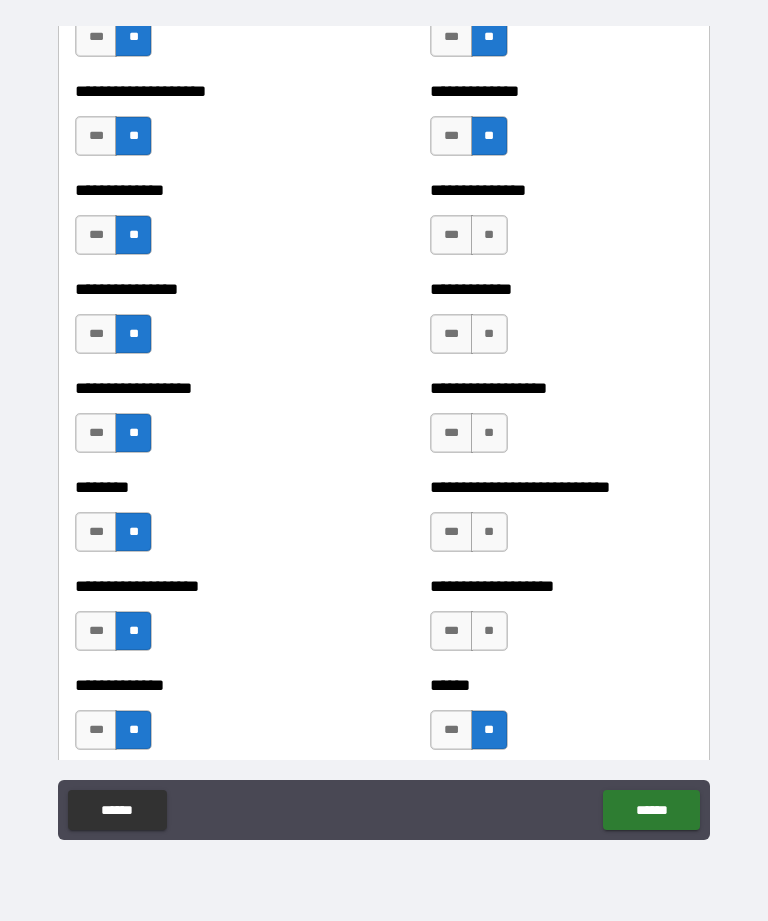click on "**********" at bounding box center (561, 621) 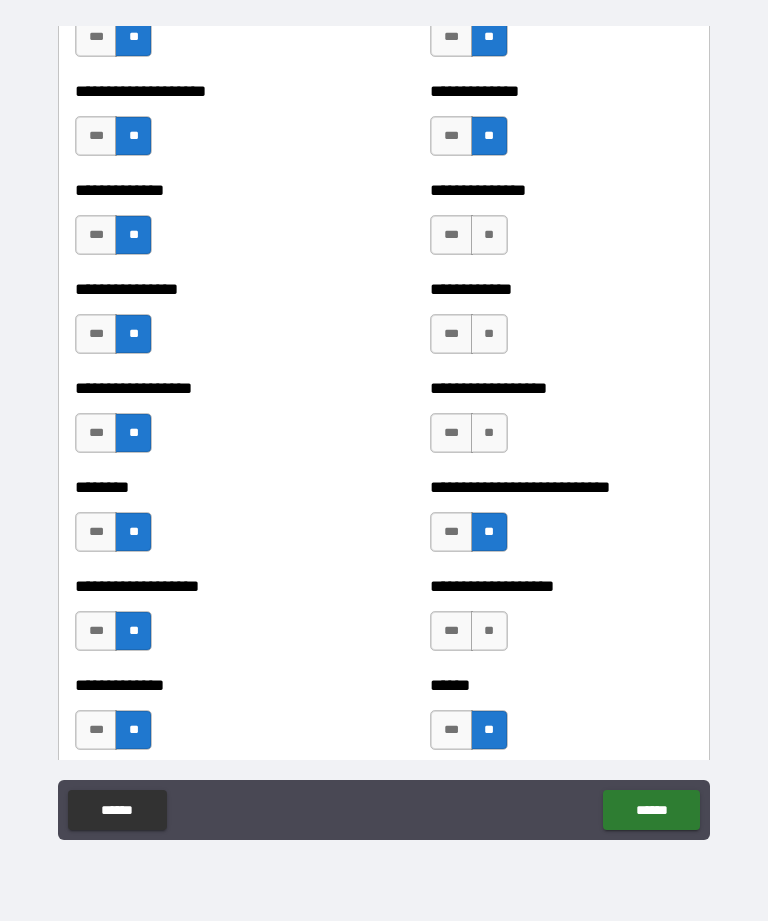 click on "**" at bounding box center (489, 433) 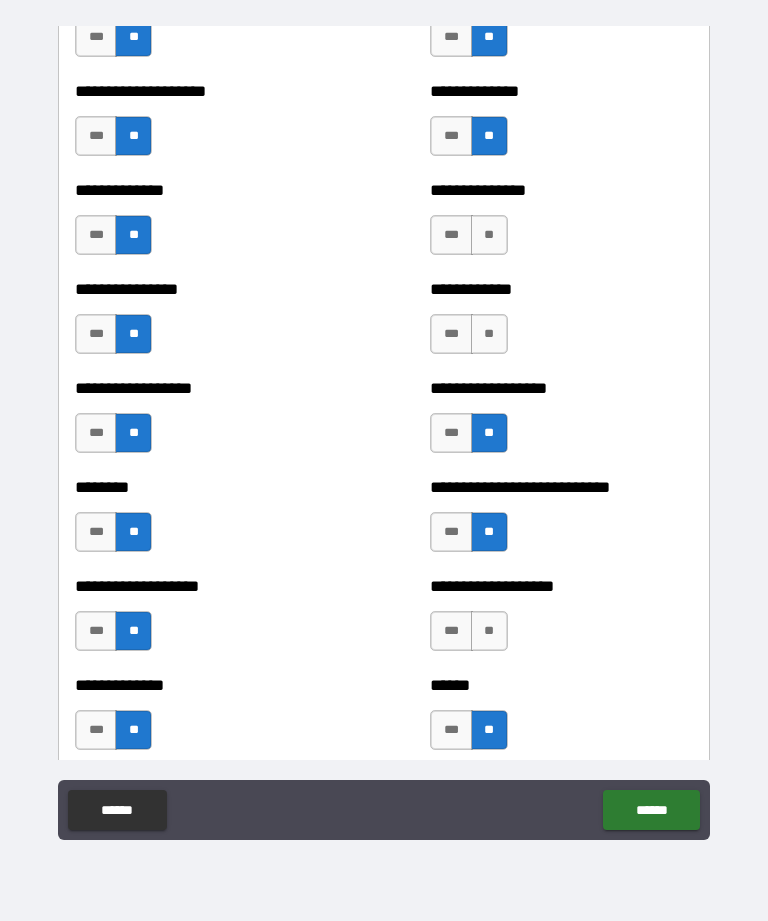 click on "**" at bounding box center (489, 334) 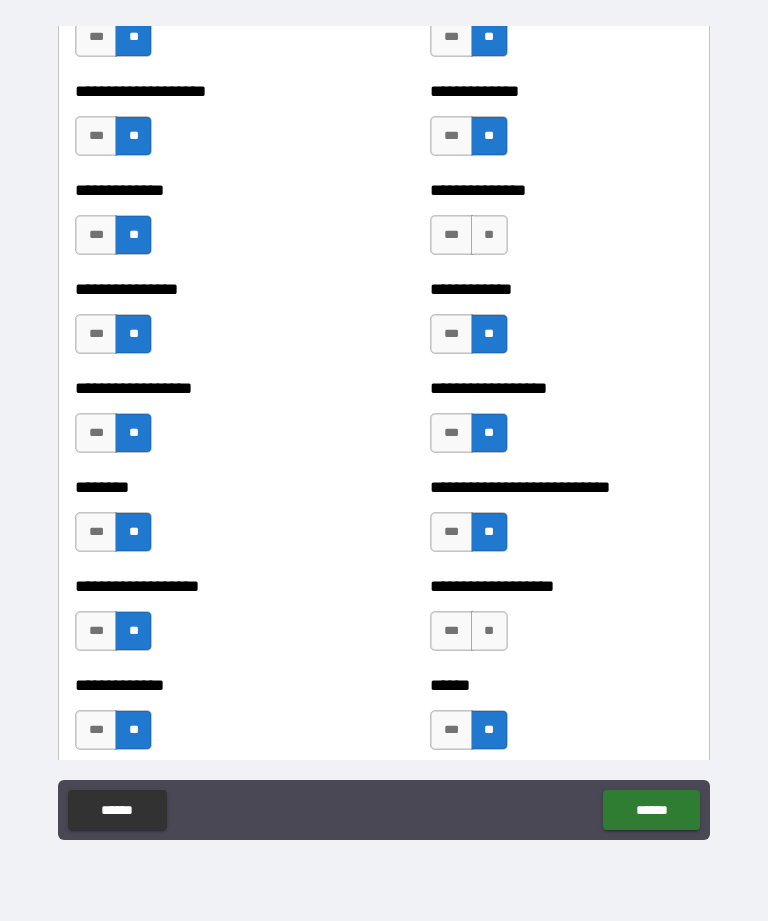 click on "**" at bounding box center [489, 631] 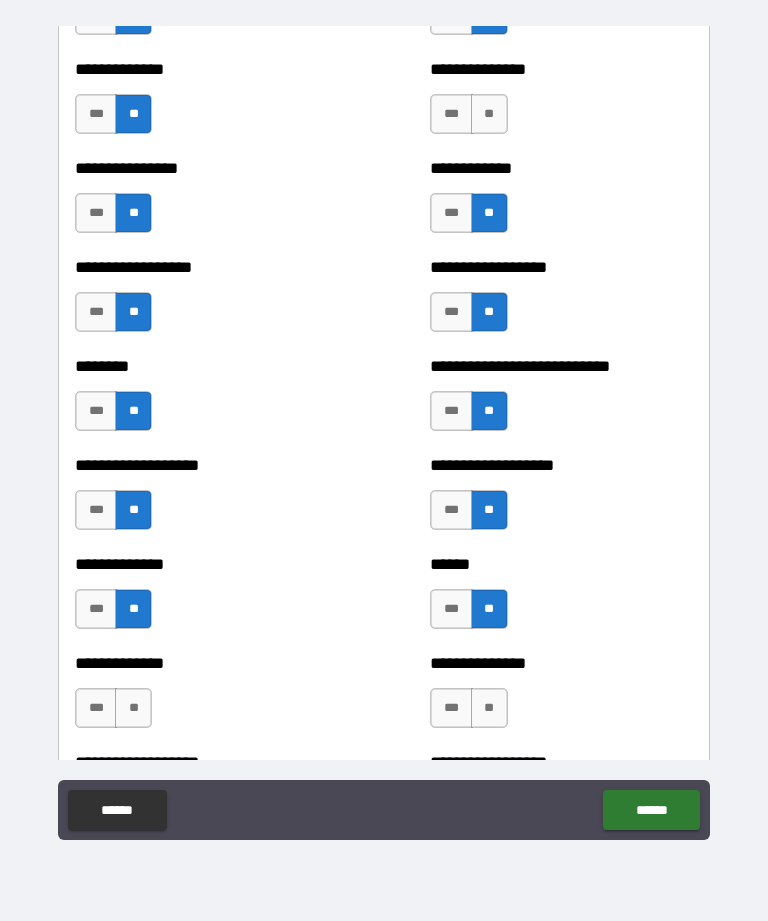 scroll, scrollTop: 4569, scrollLeft: 0, axis: vertical 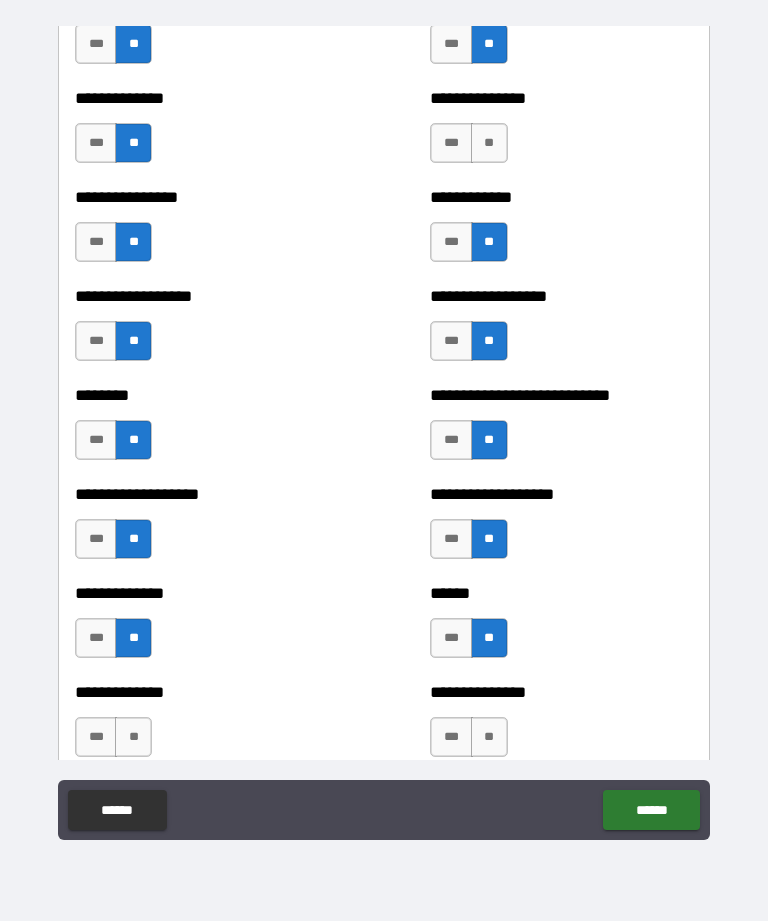 click on "**" at bounding box center [489, 143] 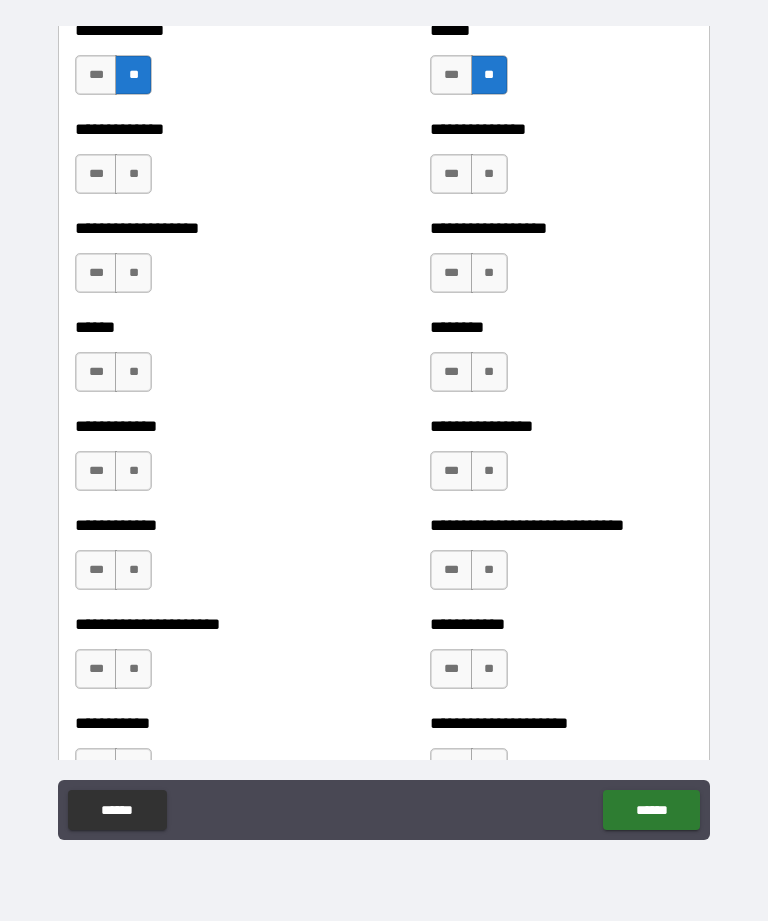 scroll, scrollTop: 5163, scrollLeft: 0, axis: vertical 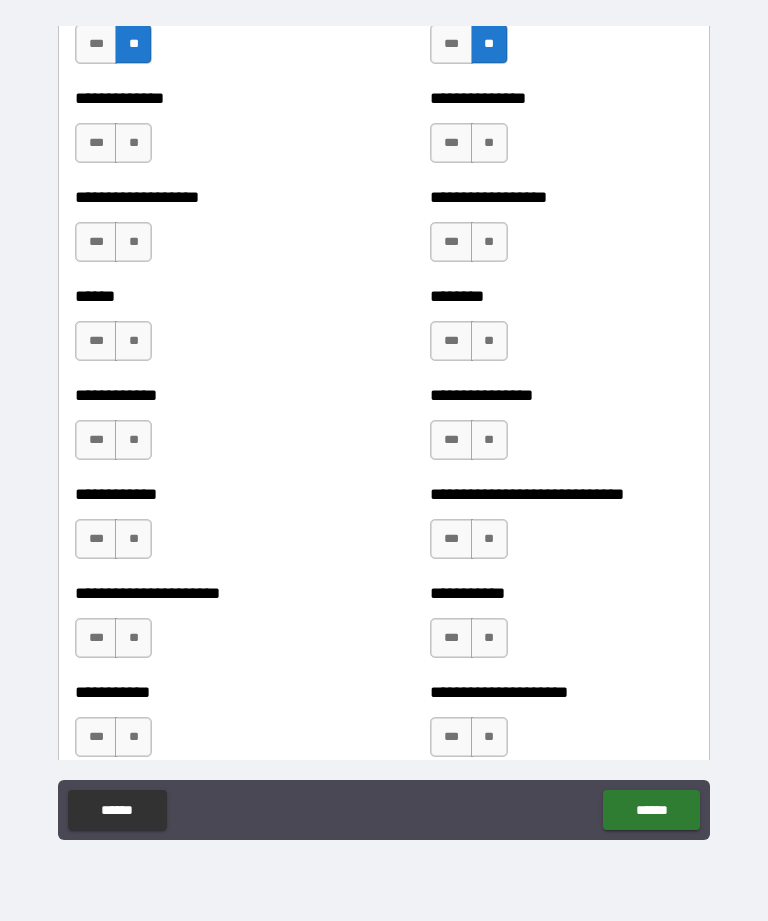 click on "**" at bounding box center (133, 143) 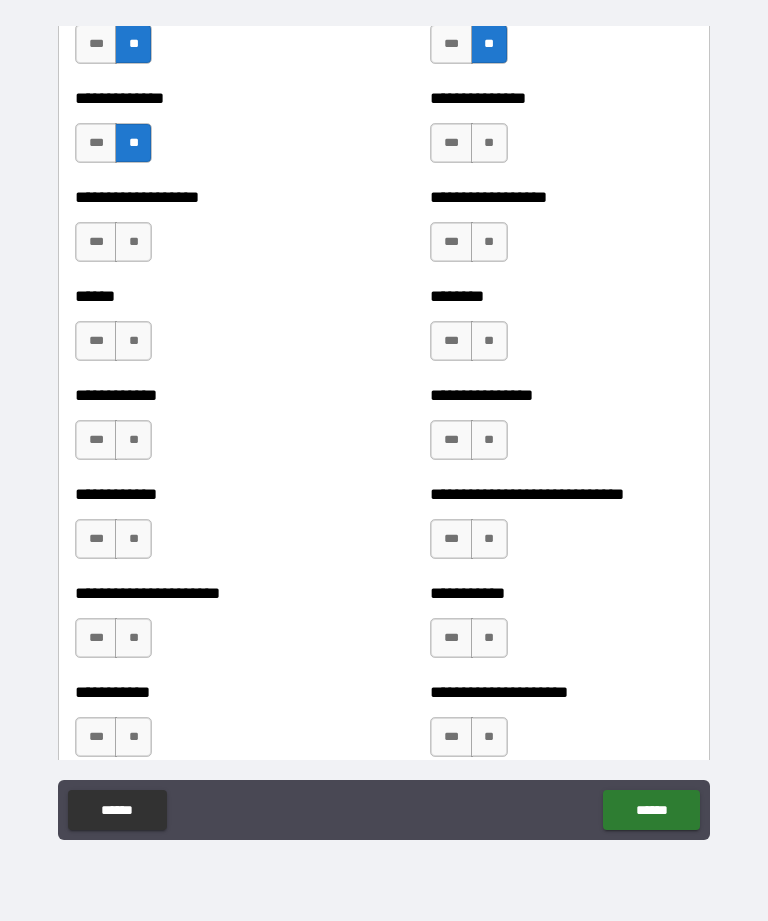 click on "**" at bounding box center (133, 242) 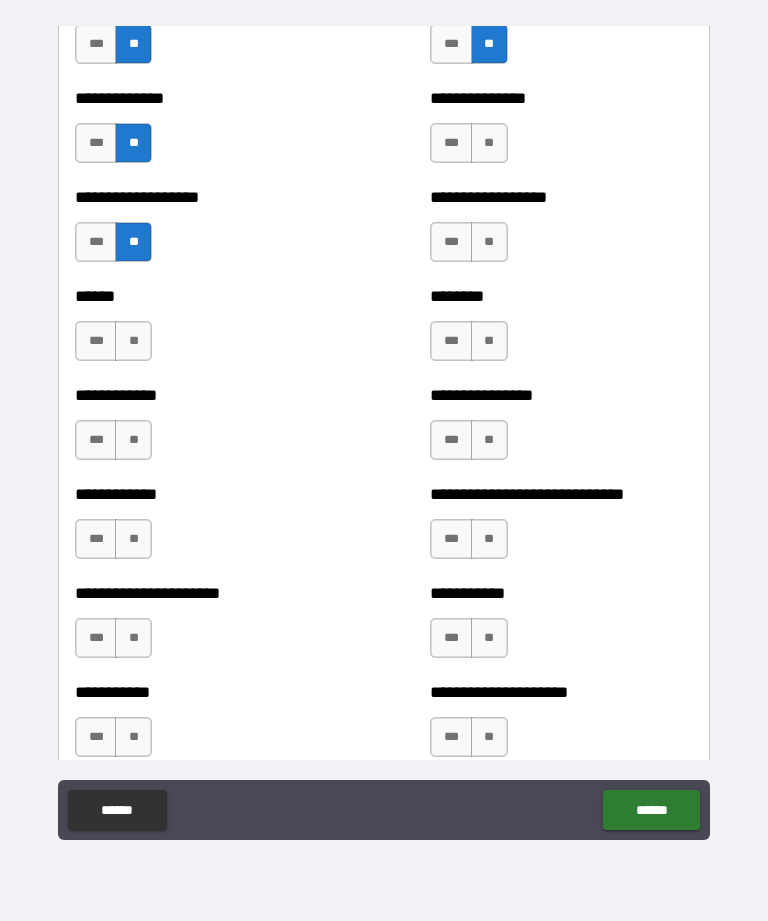 click on "**" at bounding box center [133, 341] 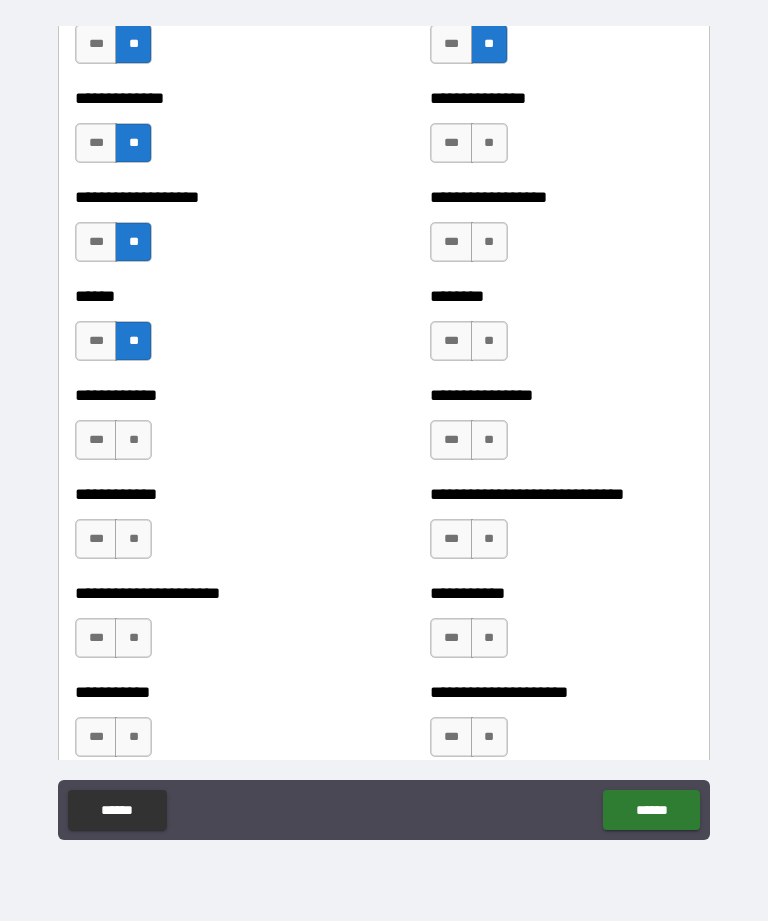 click on "**" at bounding box center (133, 440) 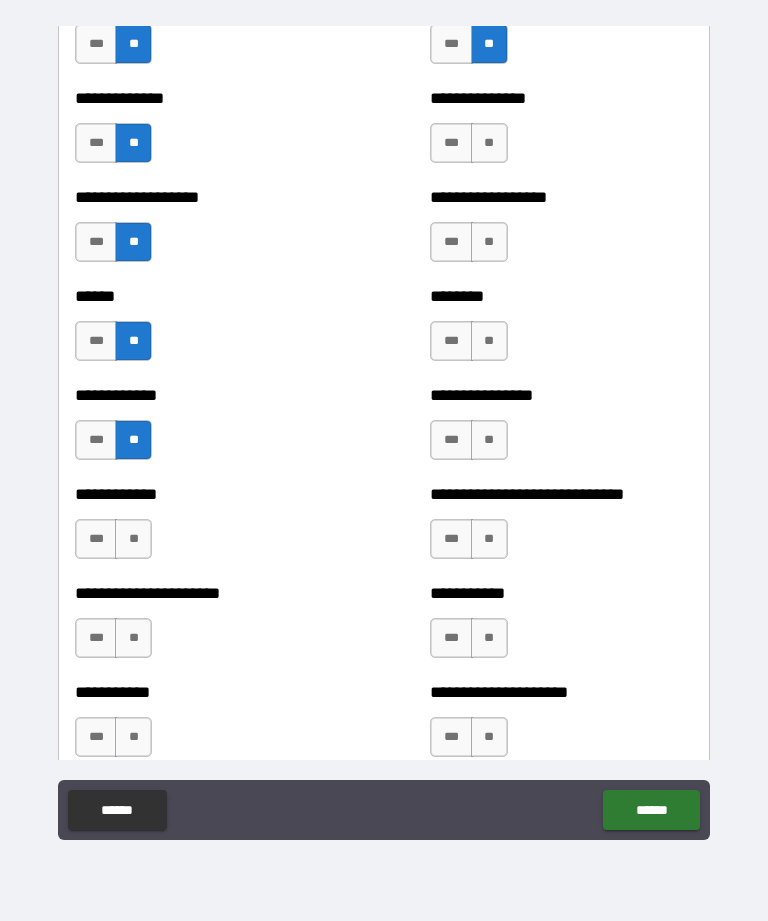 click on "**" at bounding box center [133, 539] 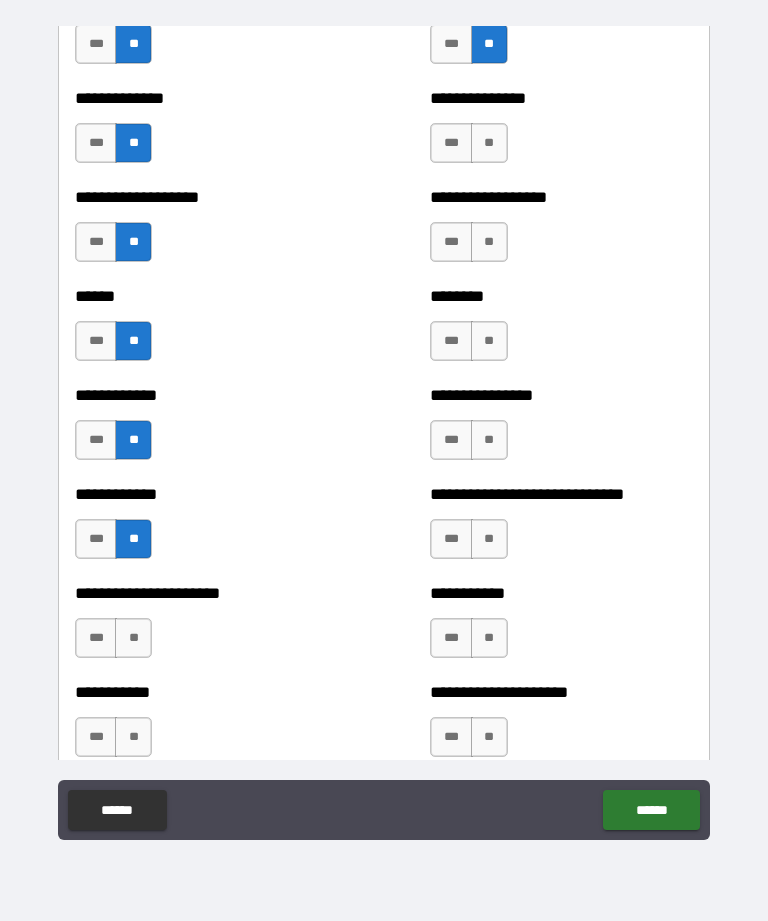 click on "**" at bounding box center (133, 638) 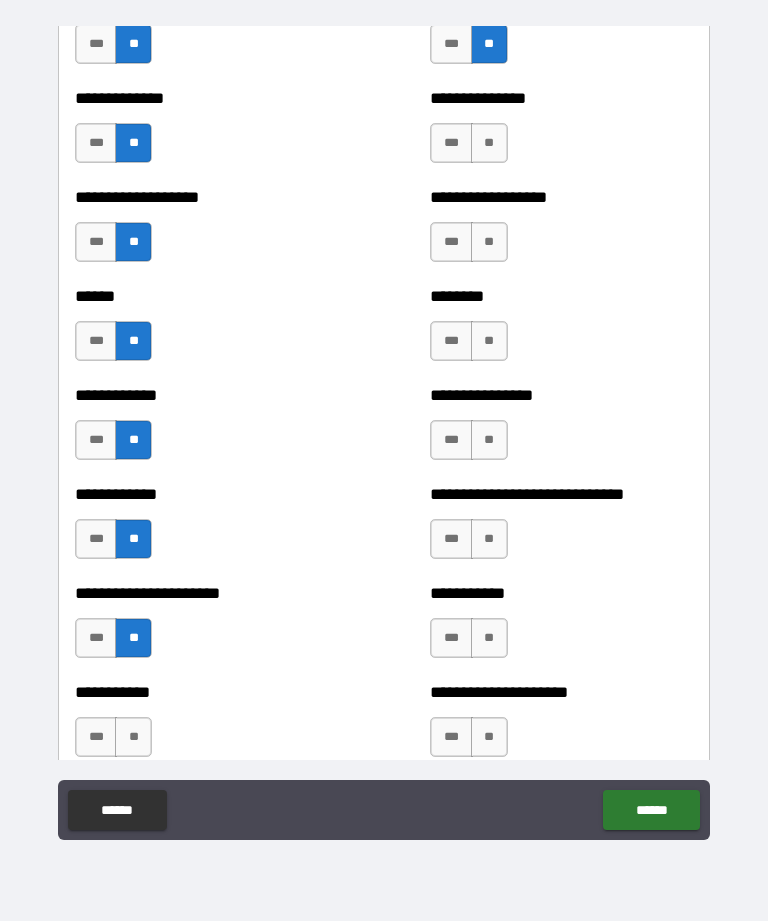click on "**" at bounding box center [133, 737] 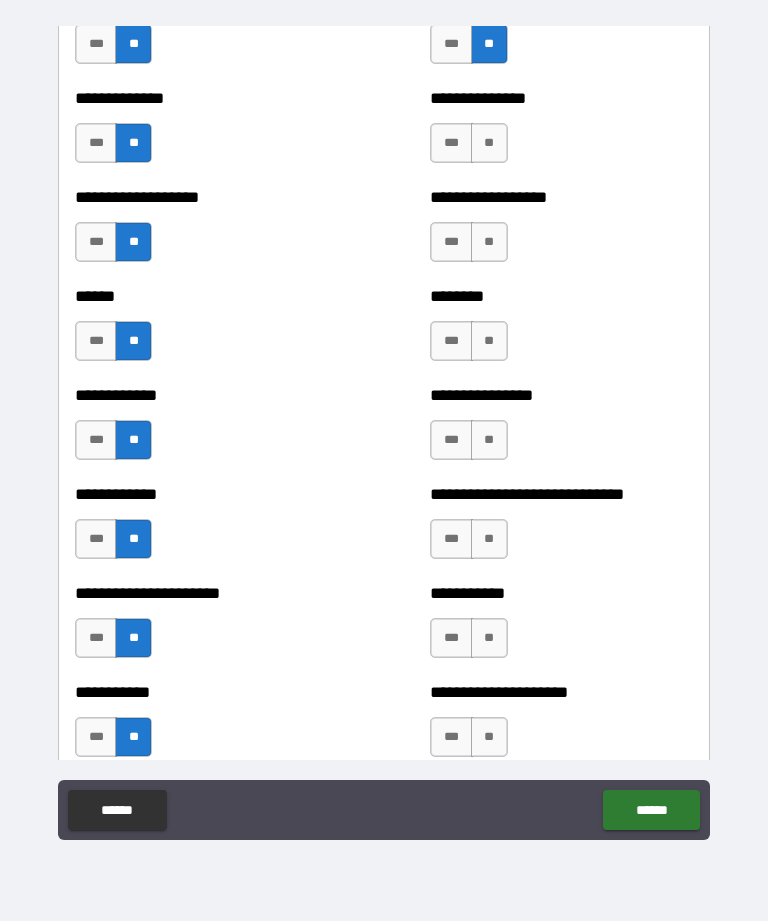 click on "**" at bounding box center [489, 737] 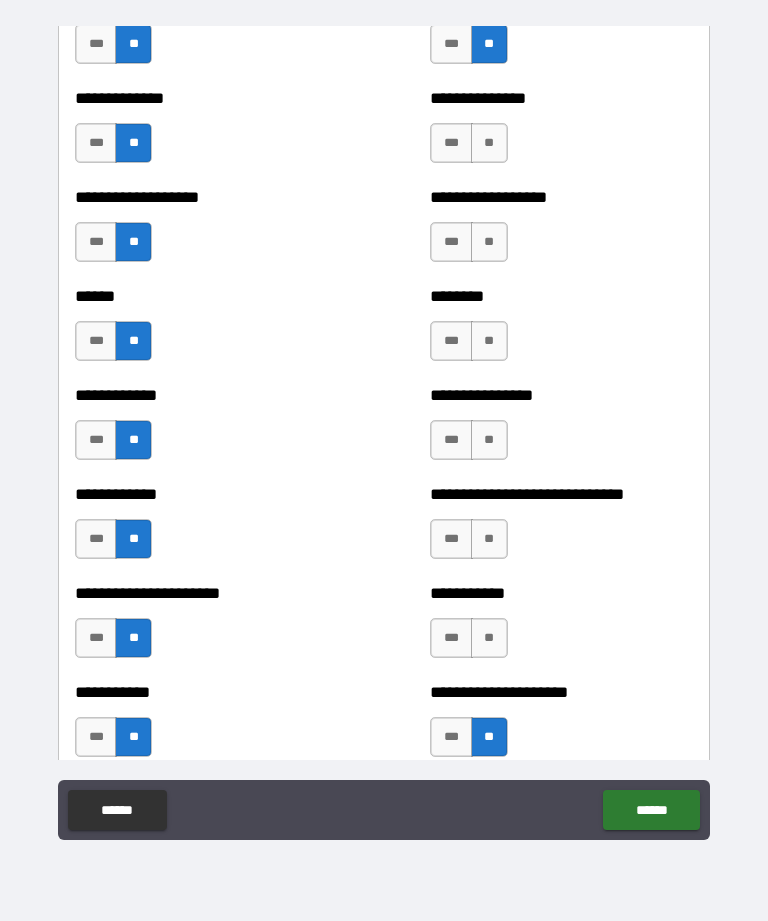 click on "**" at bounding box center [489, 638] 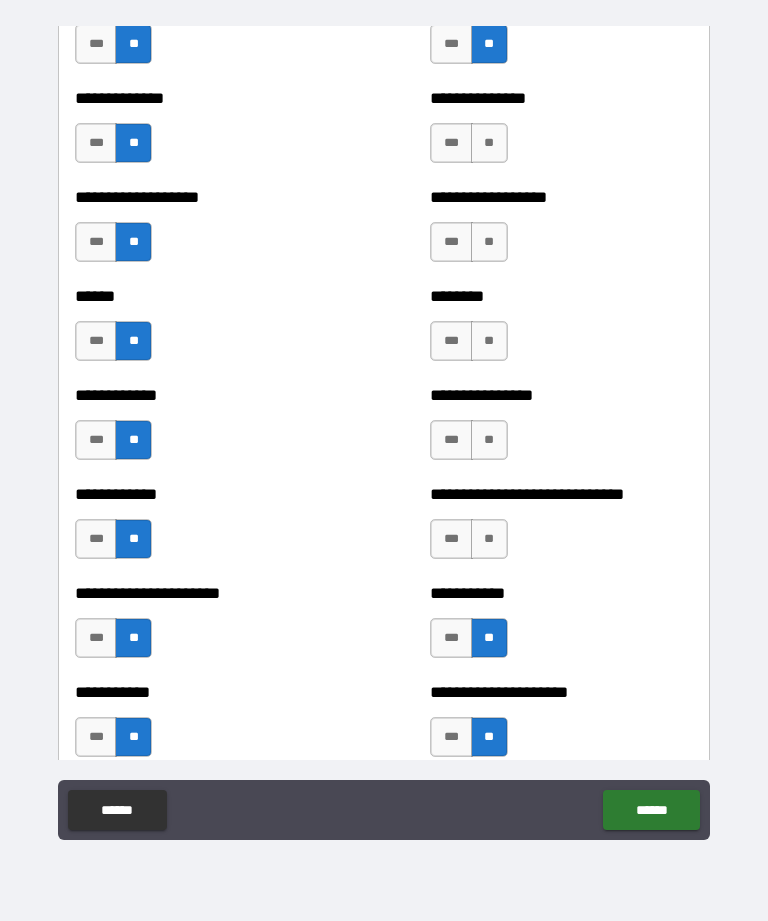 click on "**" at bounding box center (489, 539) 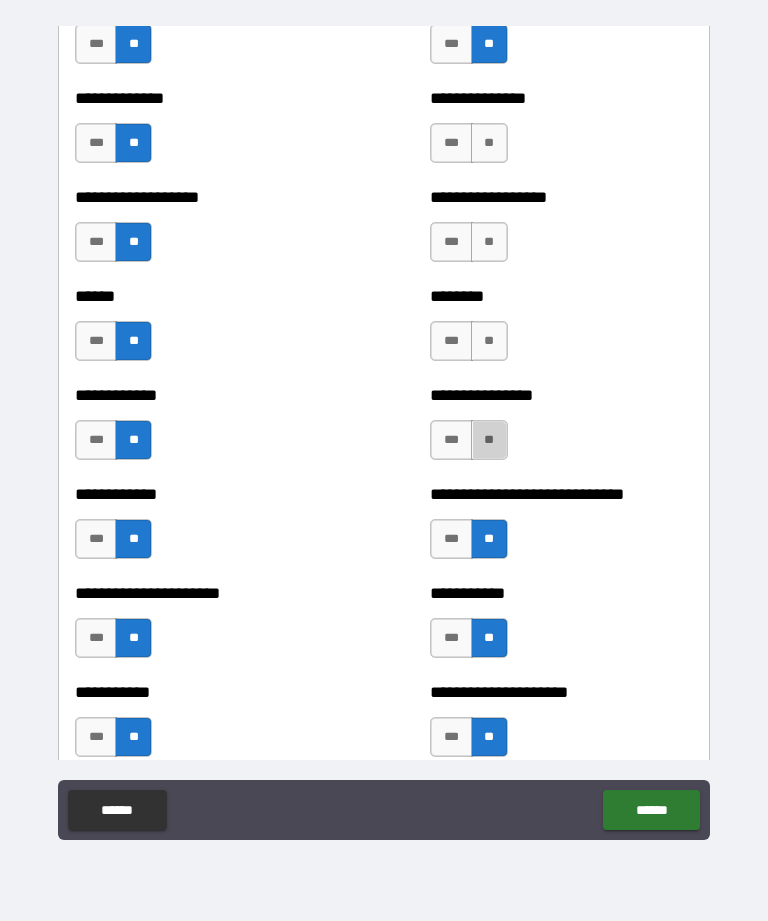 click on "**" at bounding box center [489, 440] 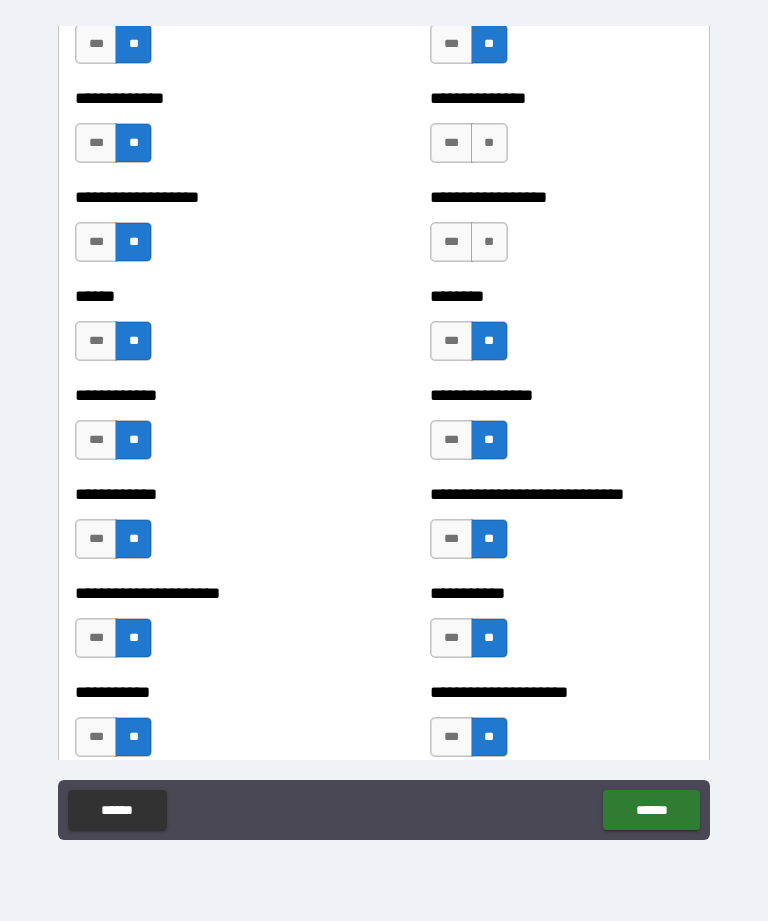 click on "**" at bounding box center [489, 143] 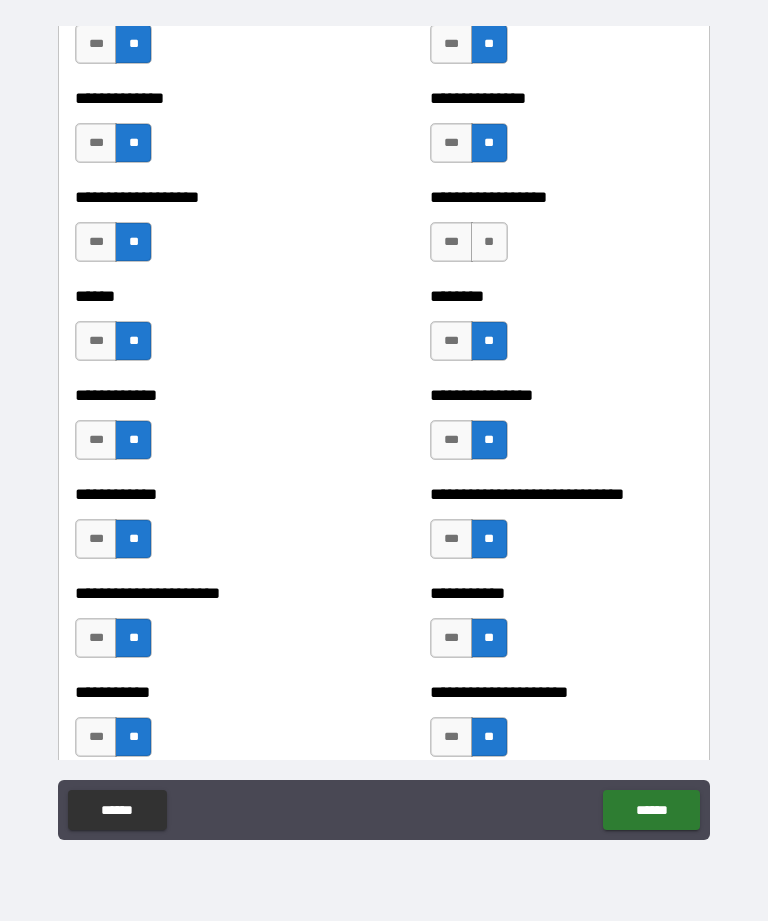 click on "**" at bounding box center (489, 242) 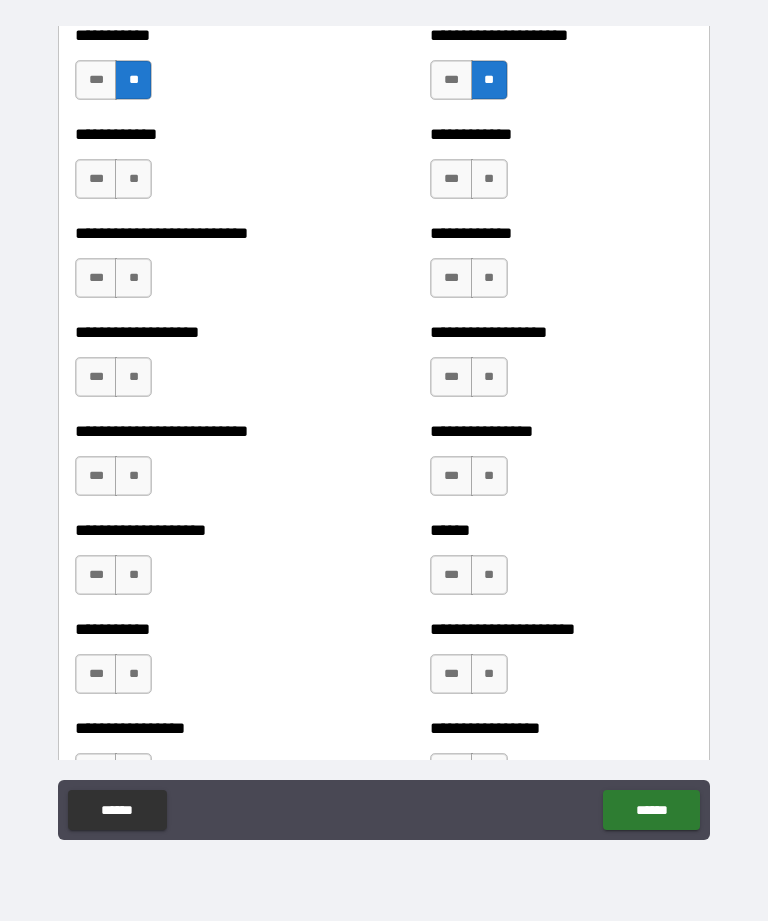 scroll, scrollTop: 5816, scrollLeft: 0, axis: vertical 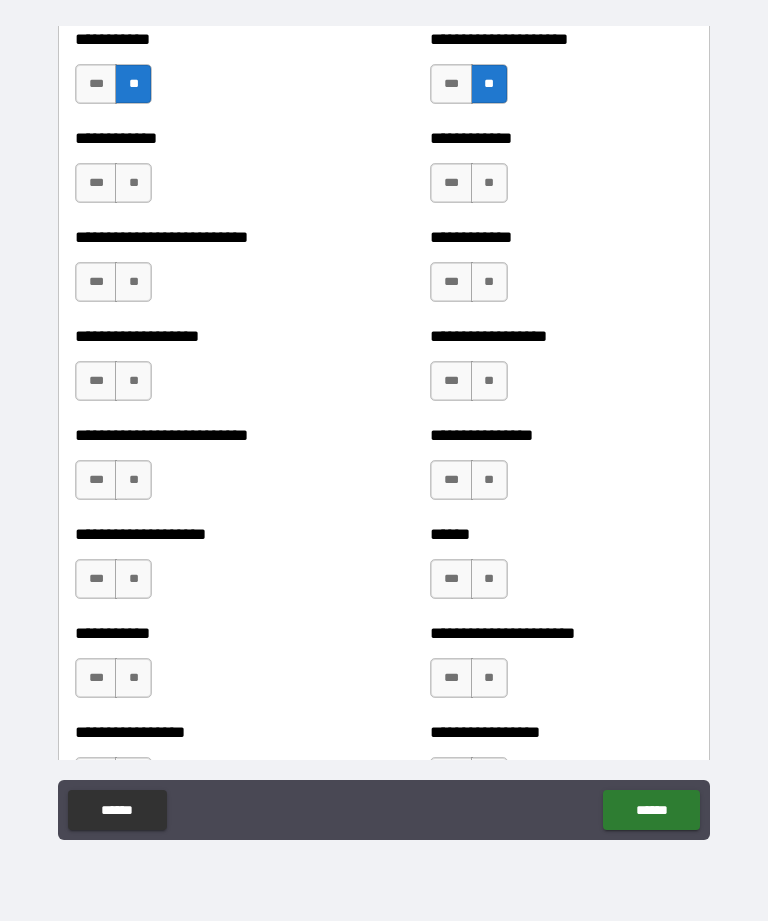 click on "**" at bounding box center [489, 183] 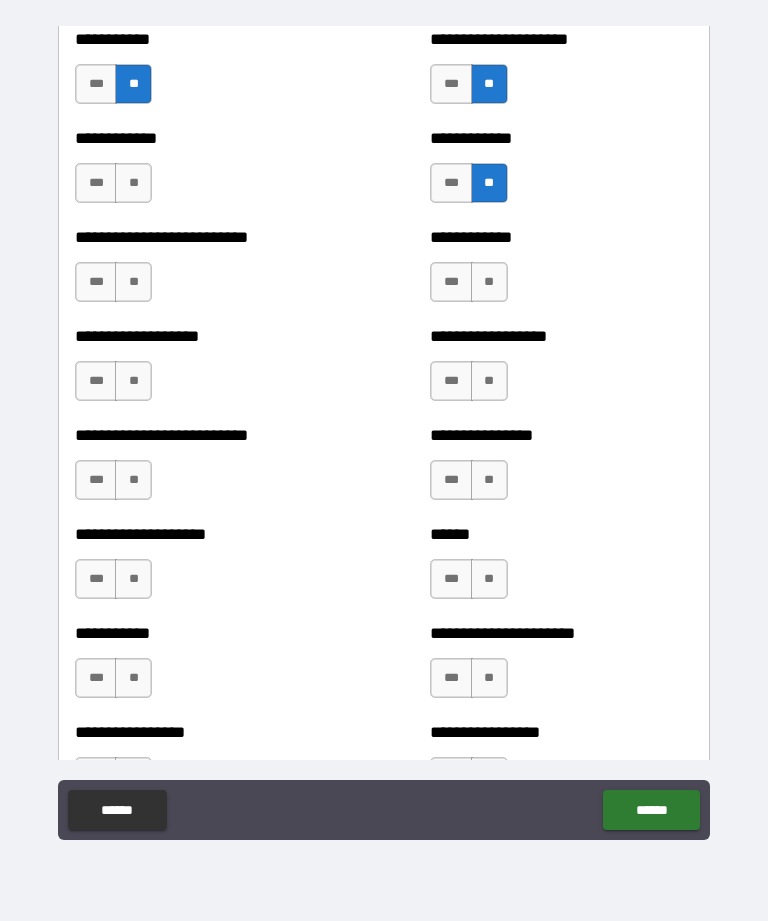 click on "**" at bounding box center (489, 282) 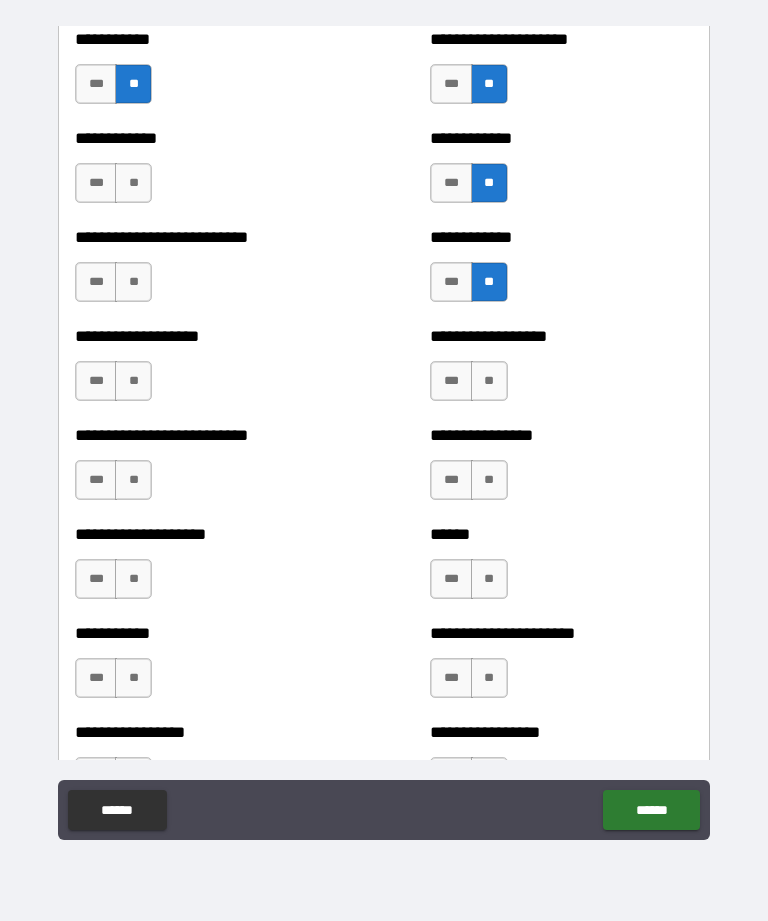 click on "**" at bounding box center [489, 381] 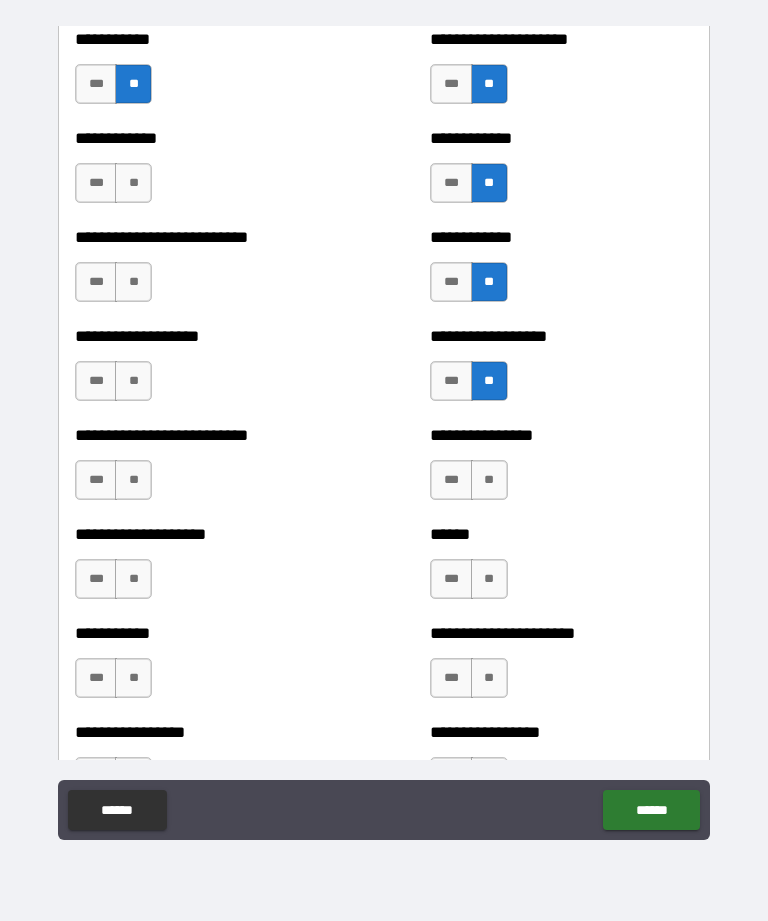 click on "**" at bounding box center [489, 480] 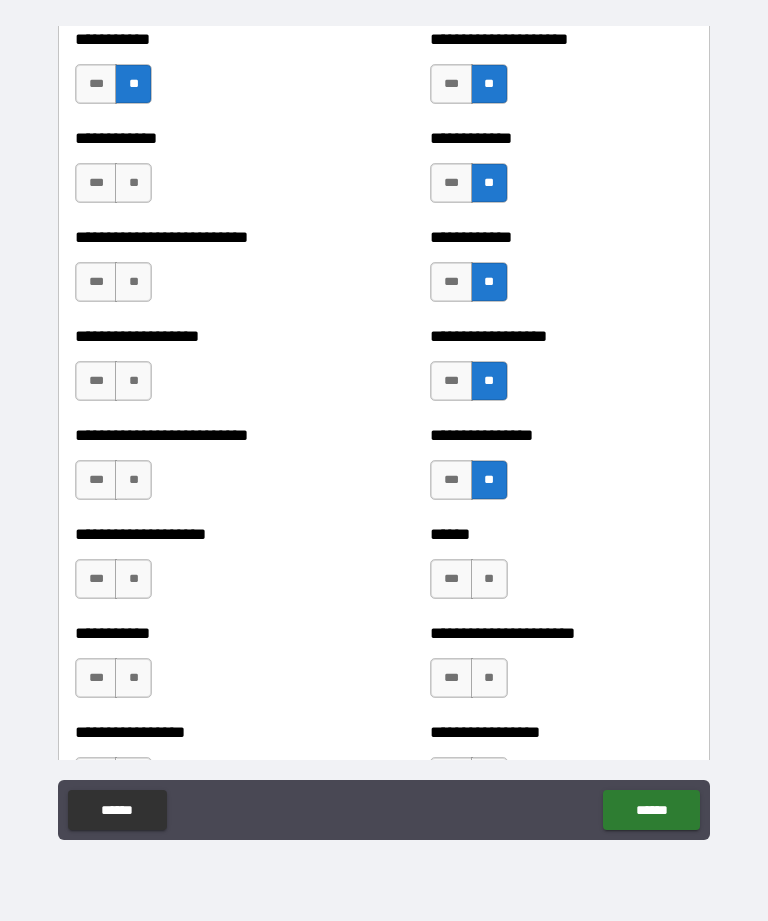 click on "**" at bounding box center [489, 579] 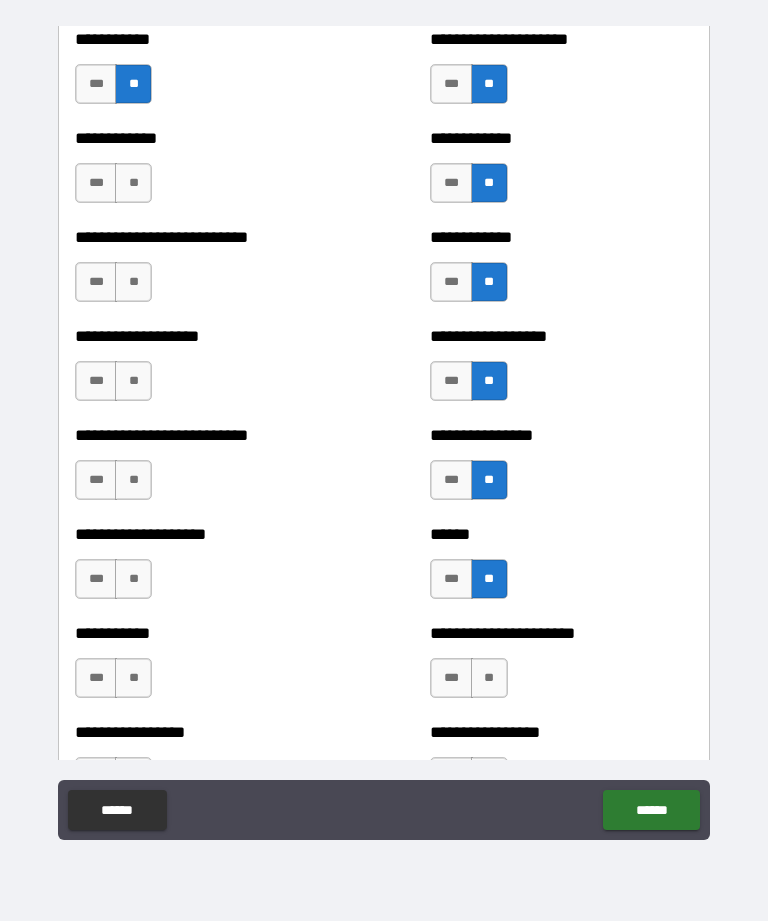 click on "**" at bounding box center (489, 678) 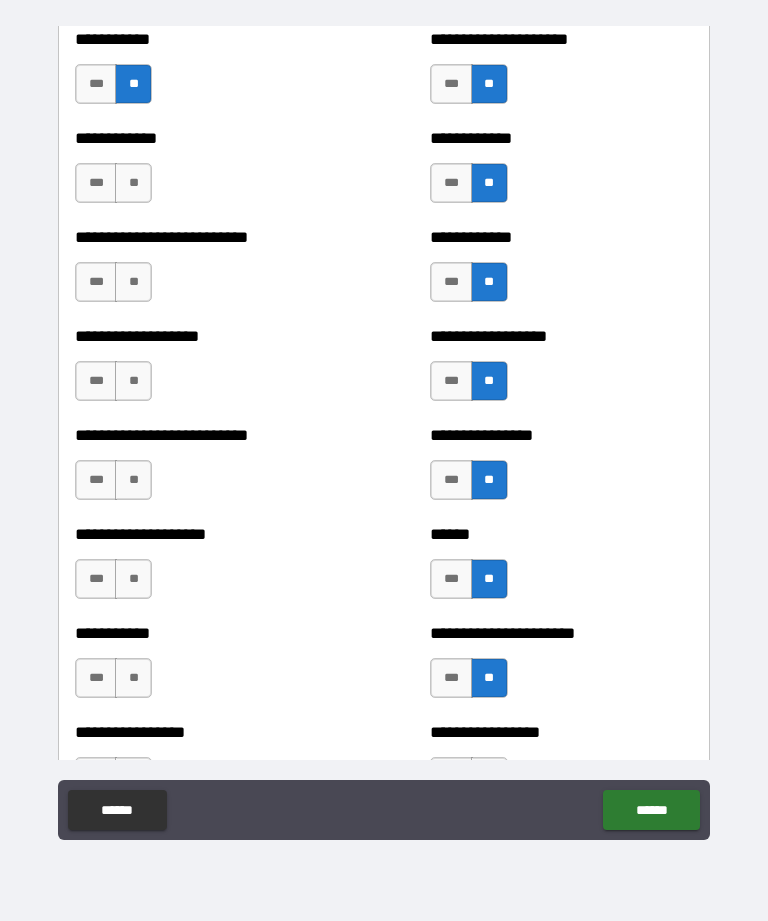 click on "**" at bounding box center (133, 678) 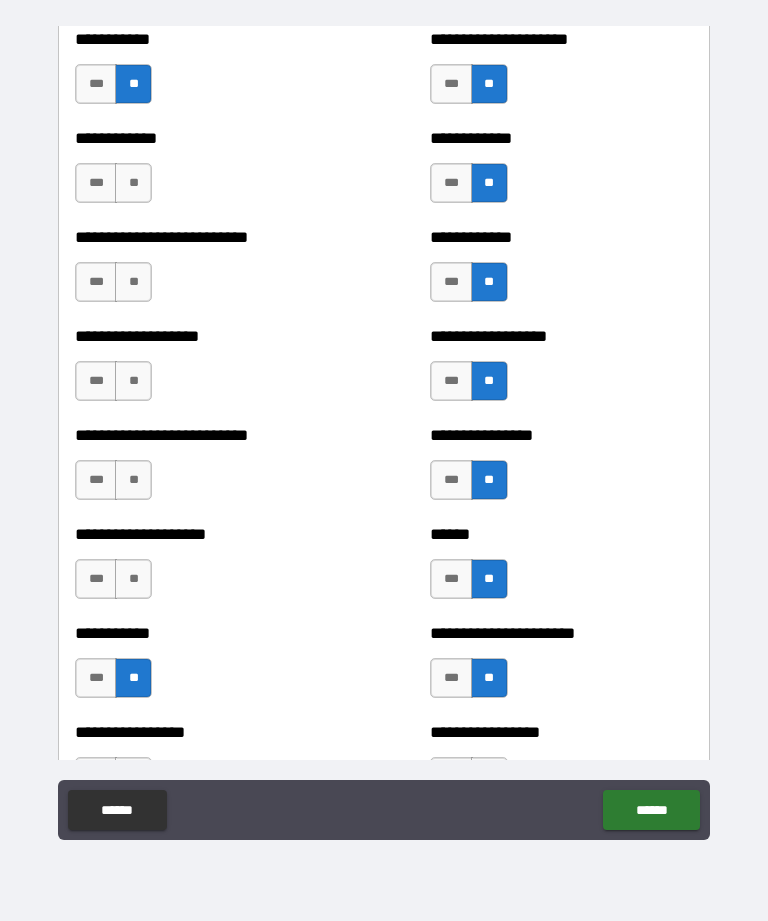 click on "**" at bounding box center (133, 579) 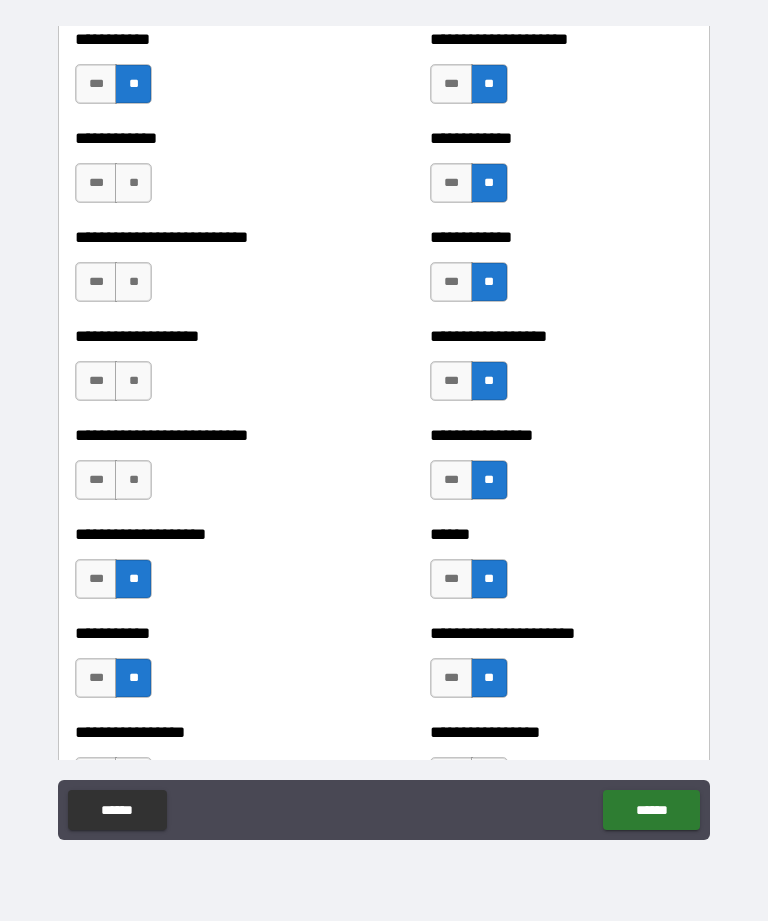 click on "**" at bounding box center (133, 480) 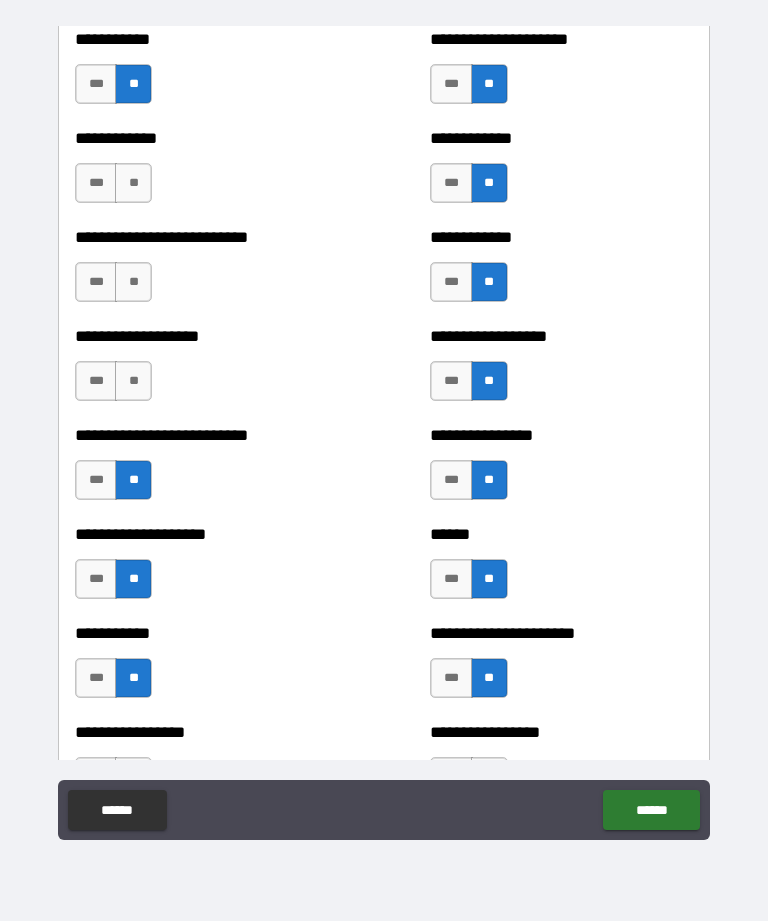 click on "**" at bounding box center [133, 381] 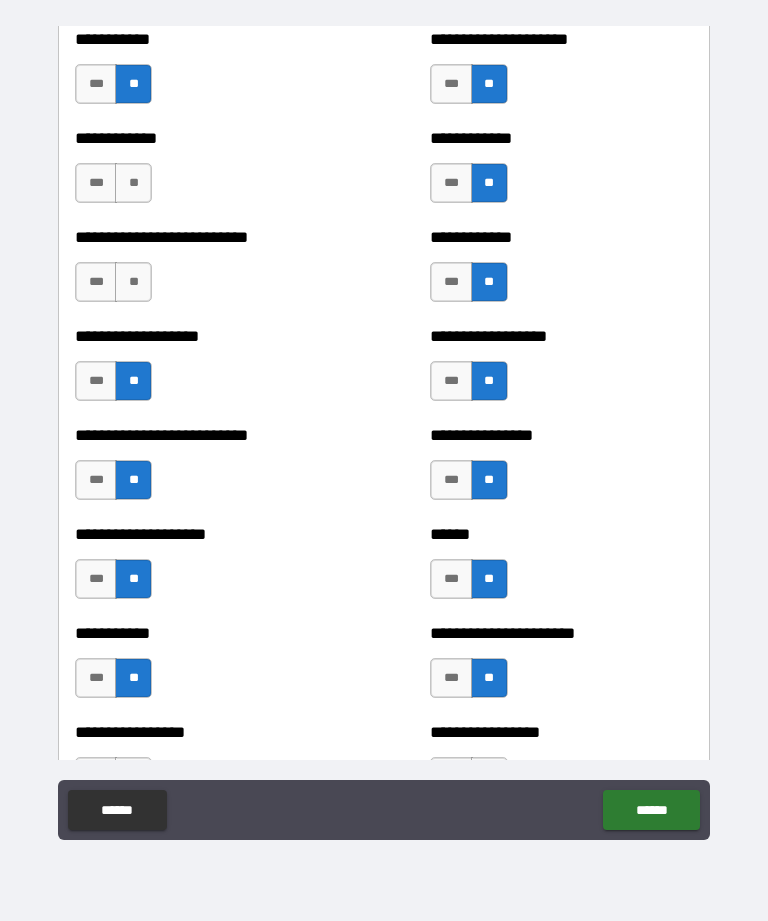 click on "**" at bounding box center [133, 282] 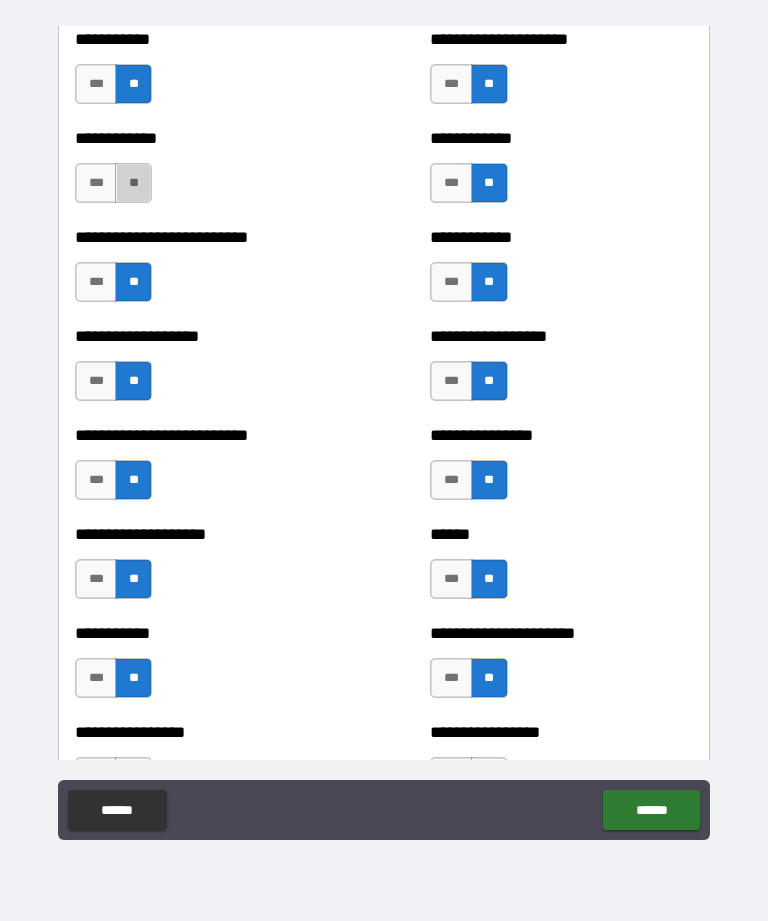 click on "**" at bounding box center (133, 183) 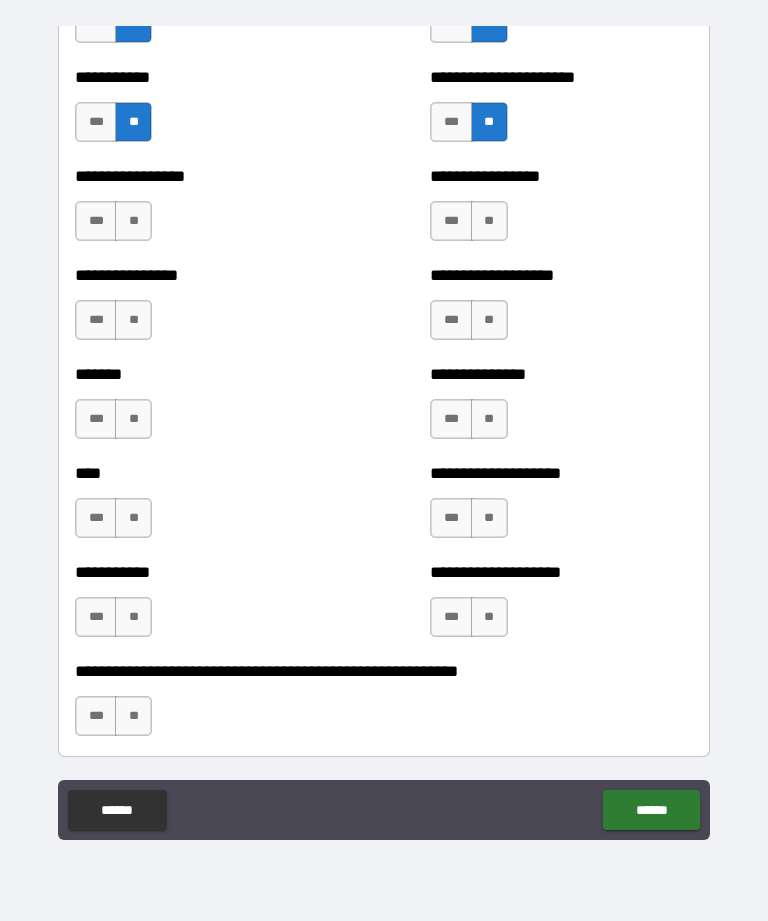 scroll, scrollTop: 6395, scrollLeft: 0, axis: vertical 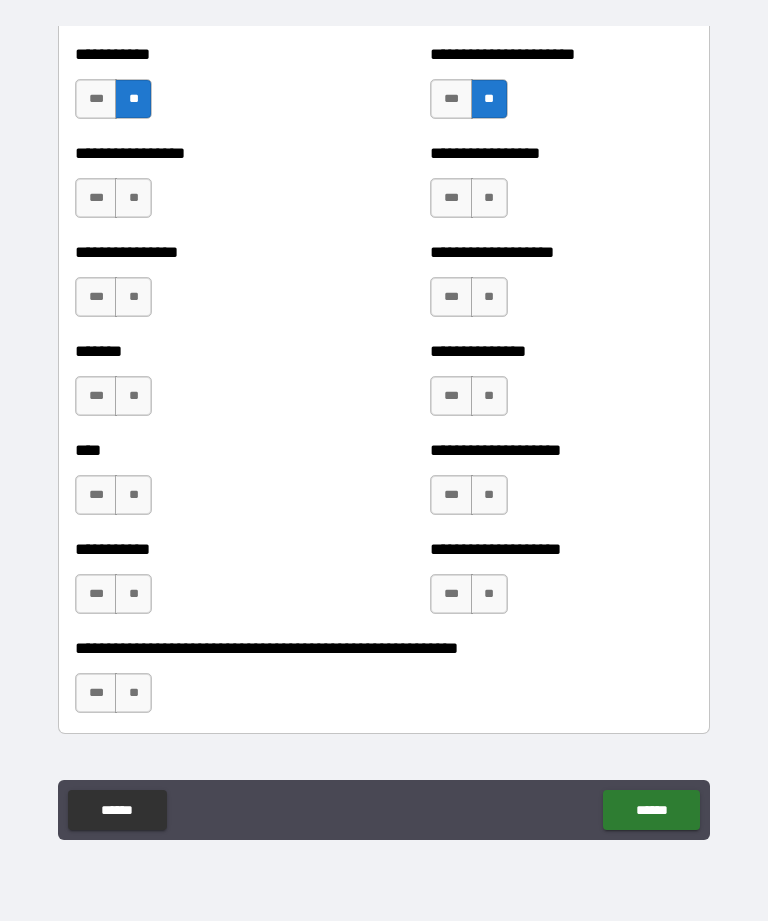 click on "**" at bounding box center (133, 198) 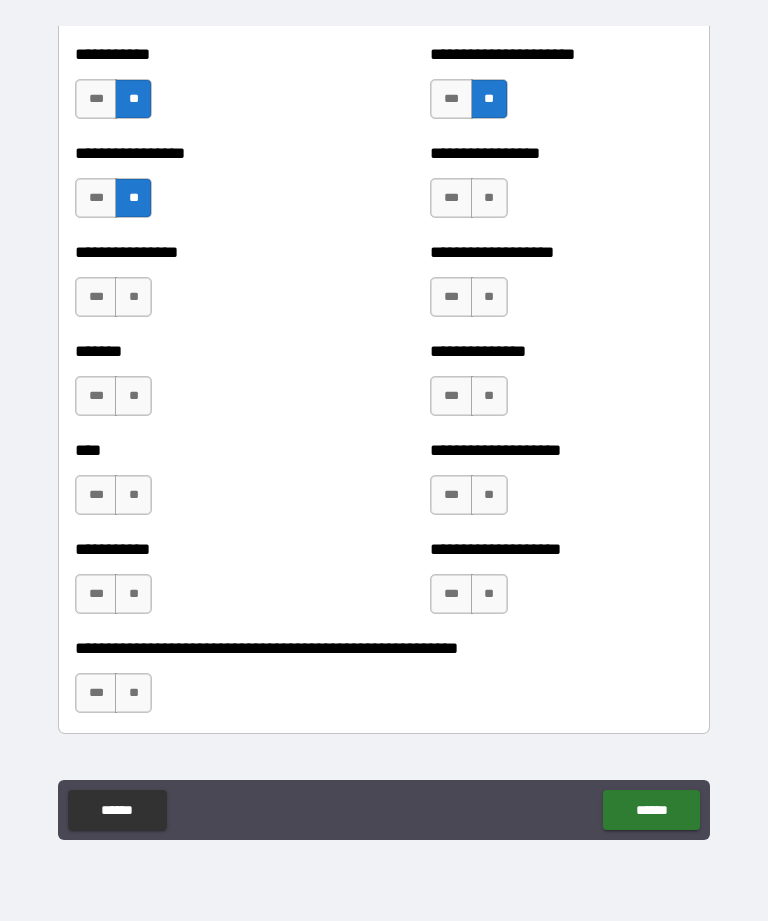 click on "**" at bounding box center (133, 297) 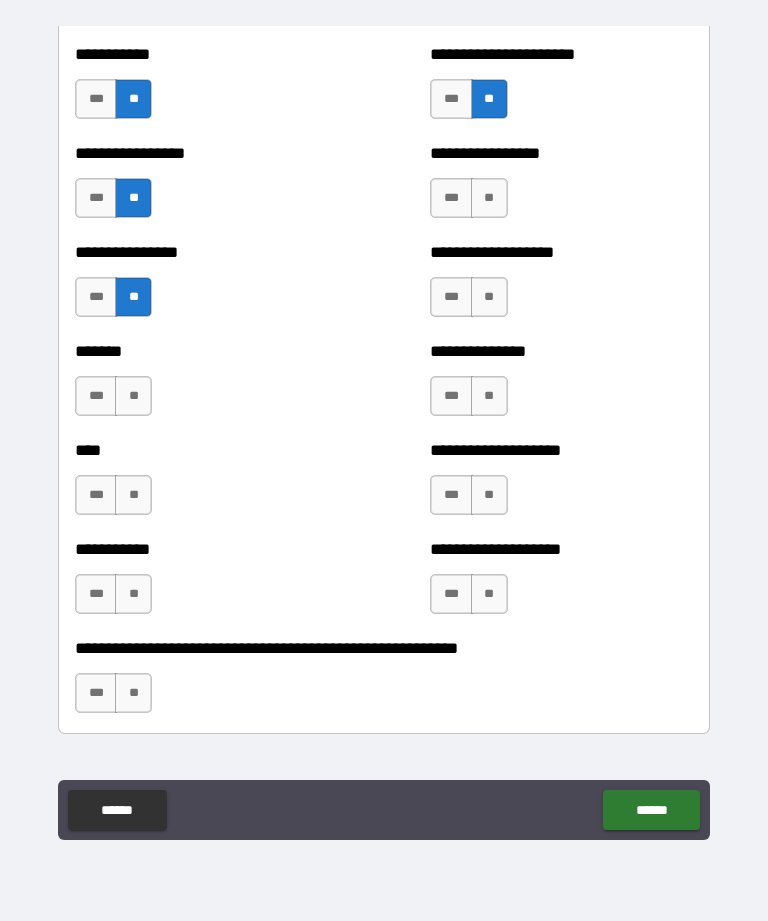 click on "**" at bounding box center (133, 396) 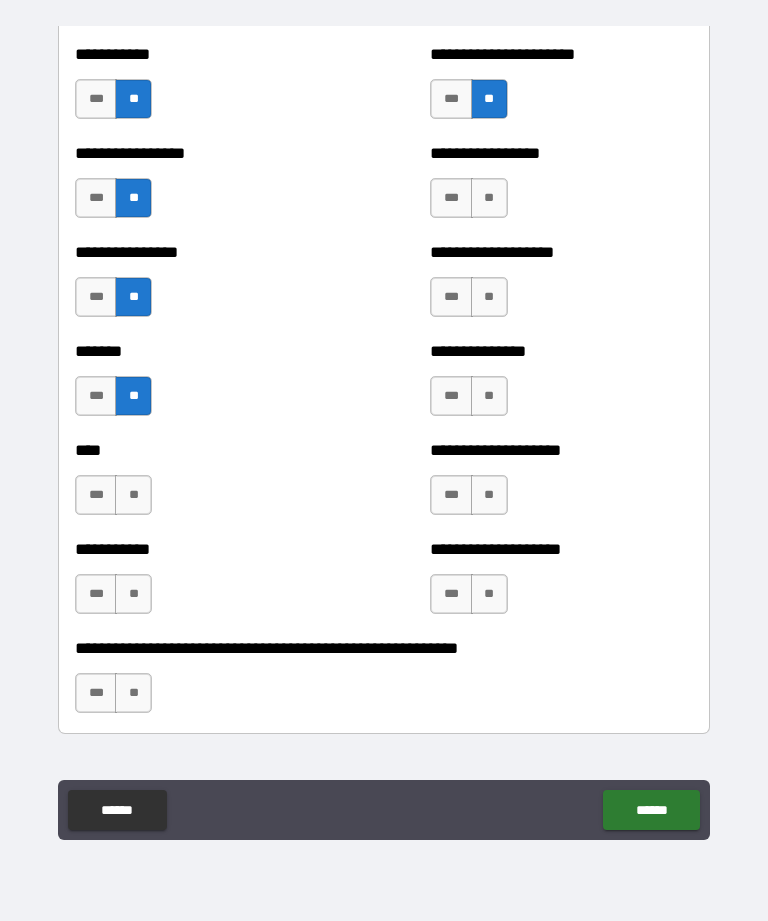 click on "***" at bounding box center [96, 396] 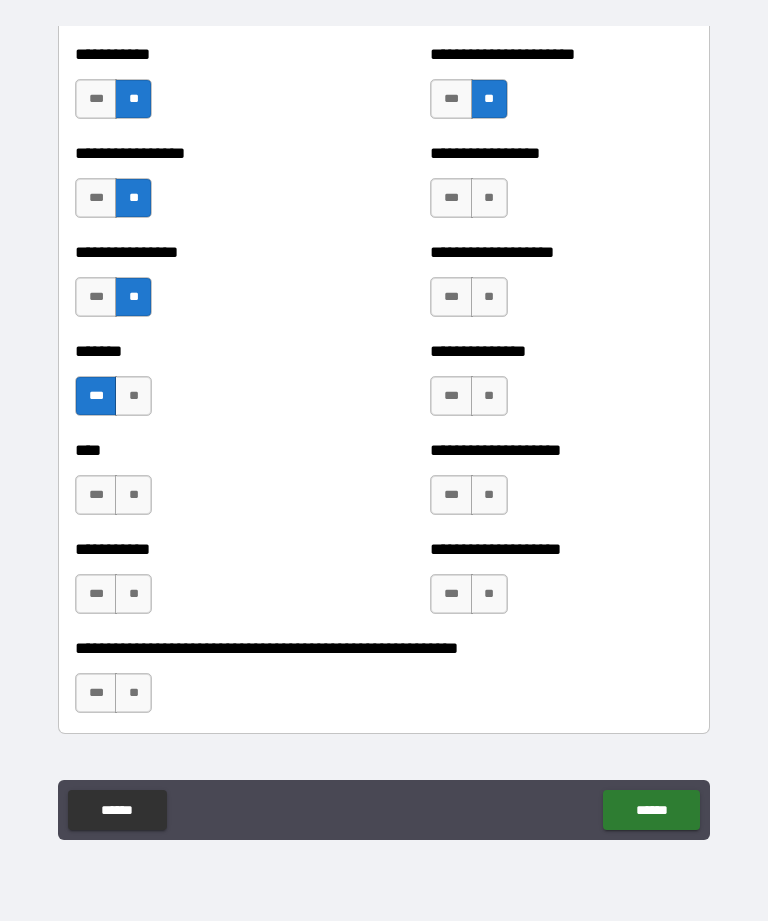 click on "**" at bounding box center (133, 495) 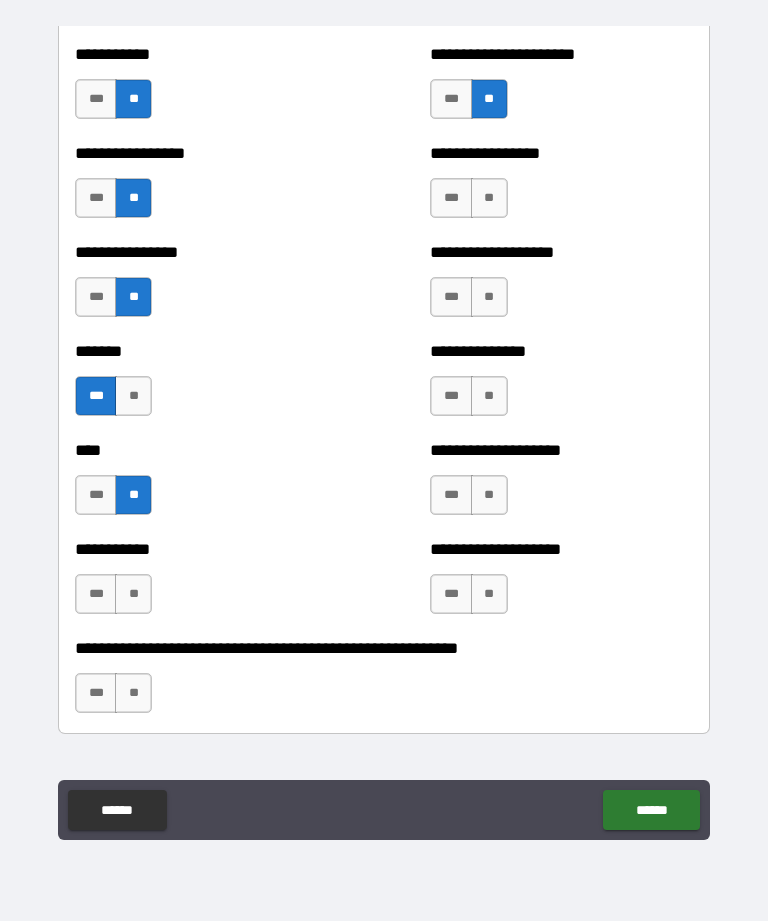 click on "**" at bounding box center [133, 594] 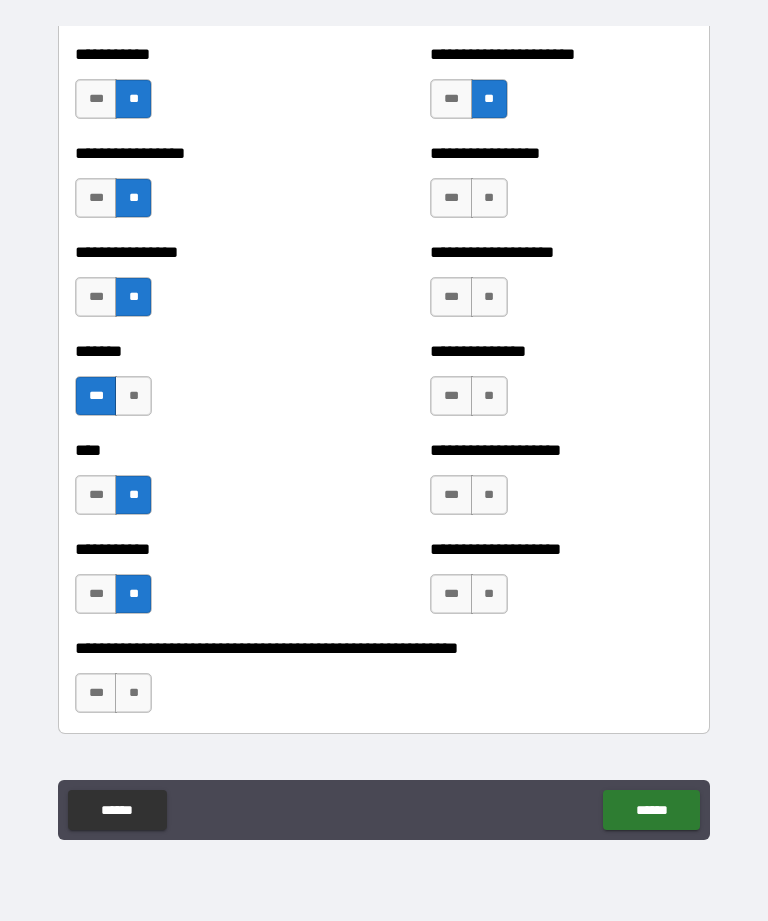 click on "**" at bounding box center [133, 693] 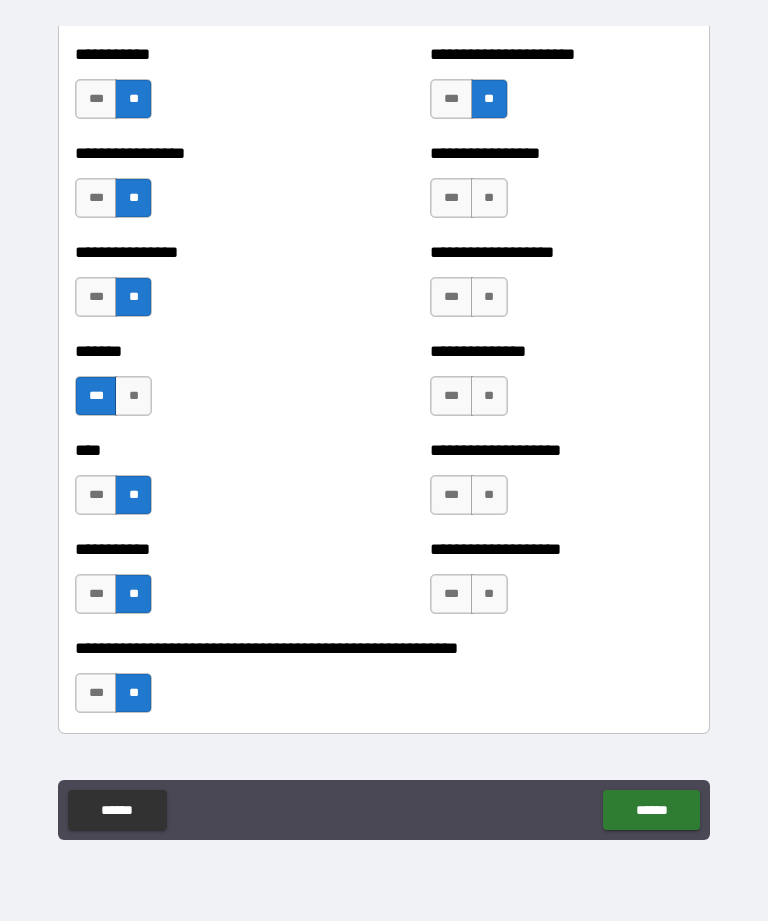 click on "**" at bounding box center [489, 594] 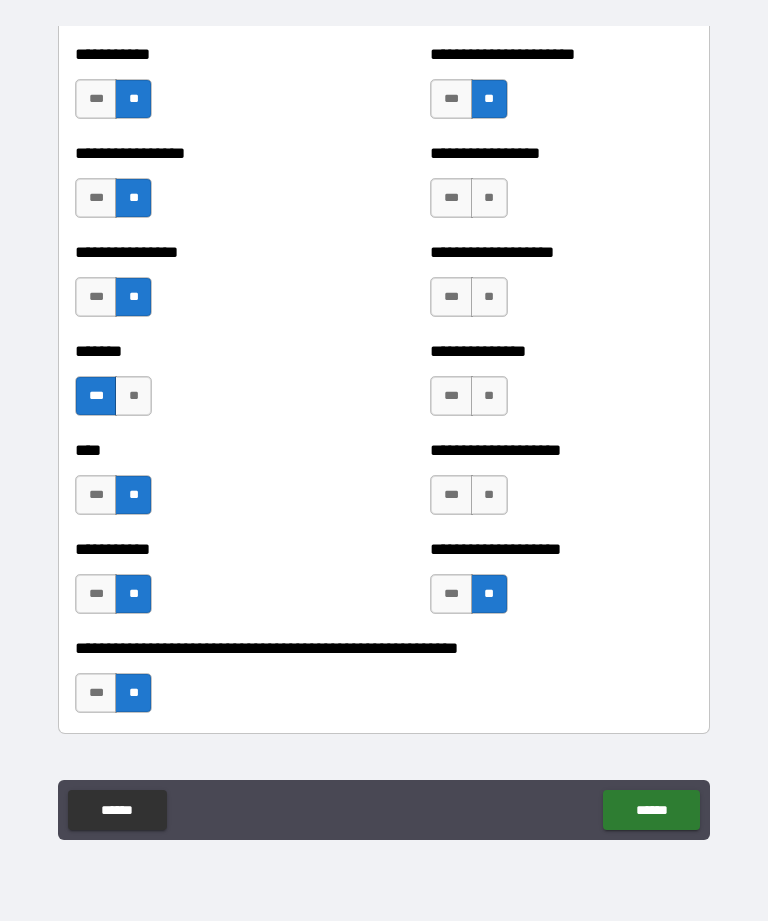 click on "**" at bounding box center [489, 495] 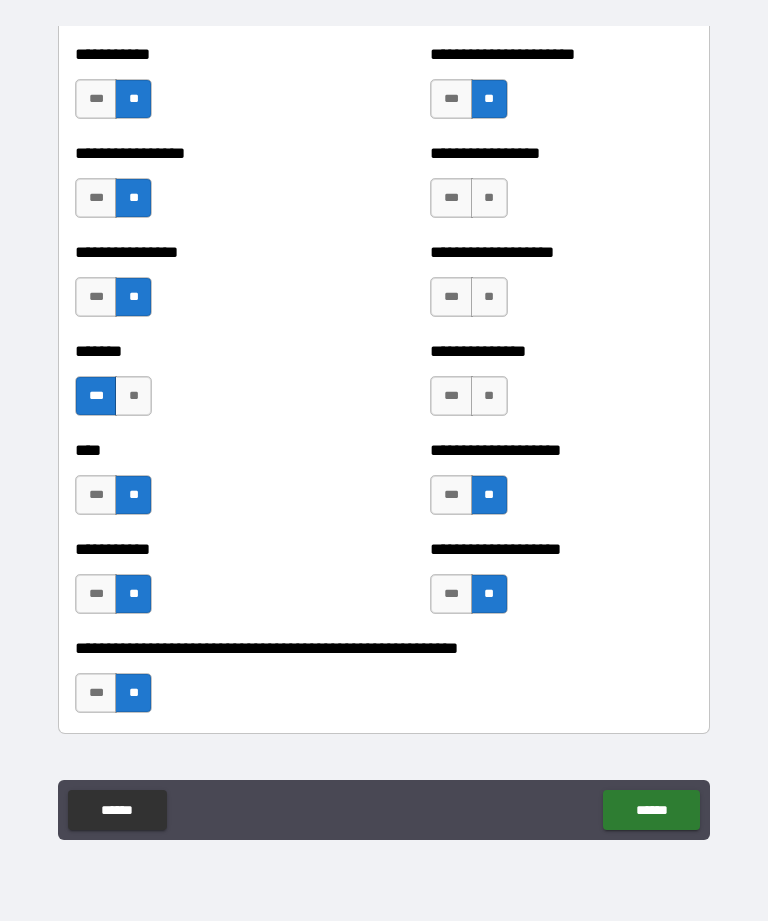 click on "**" at bounding box center (489, 396) 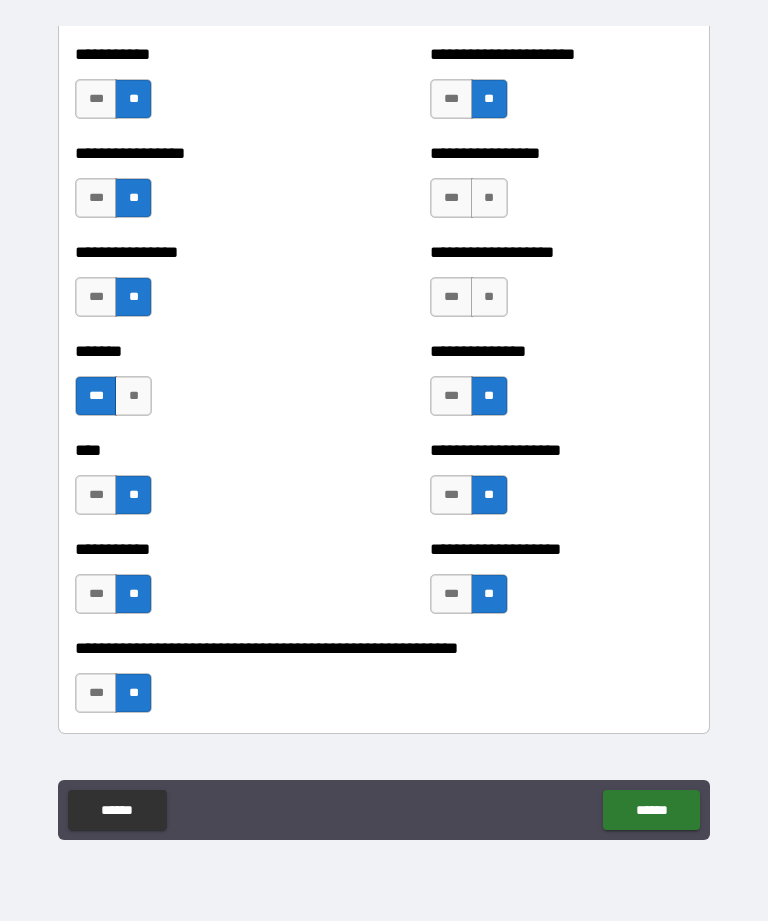 click on "**" at bounding box center (489, 297) 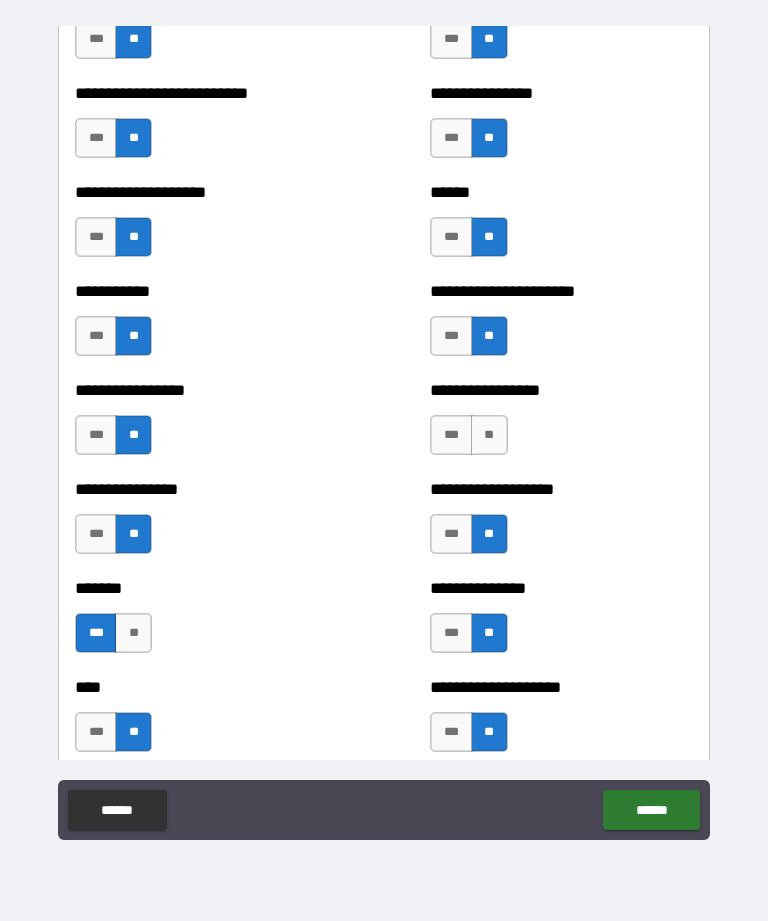 scroll, scrollTop: 6154, scrollLeft: 0, axis: vertical 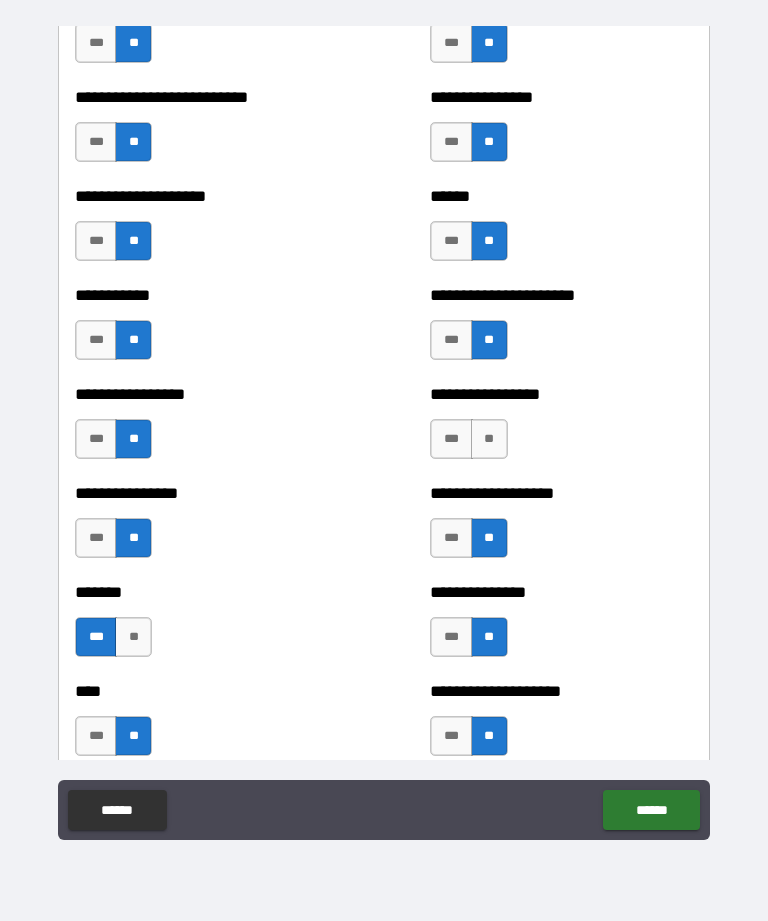 click on "**" at bounding box center (489, 439) 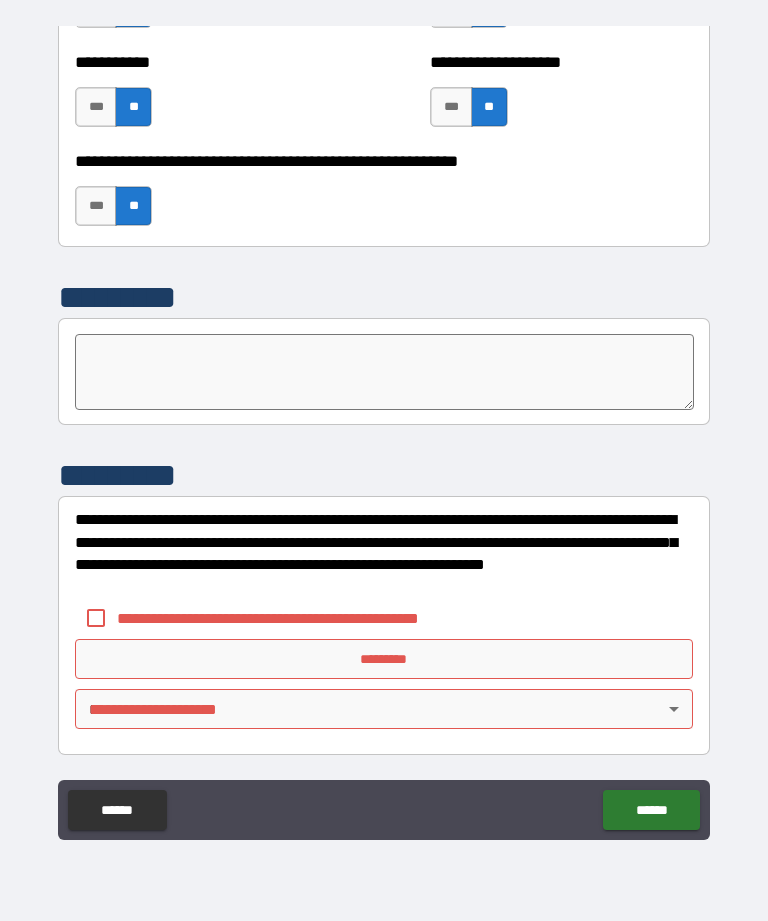 scroll, scrollTop: 6882, scrollLeft: 0, axis: vertical 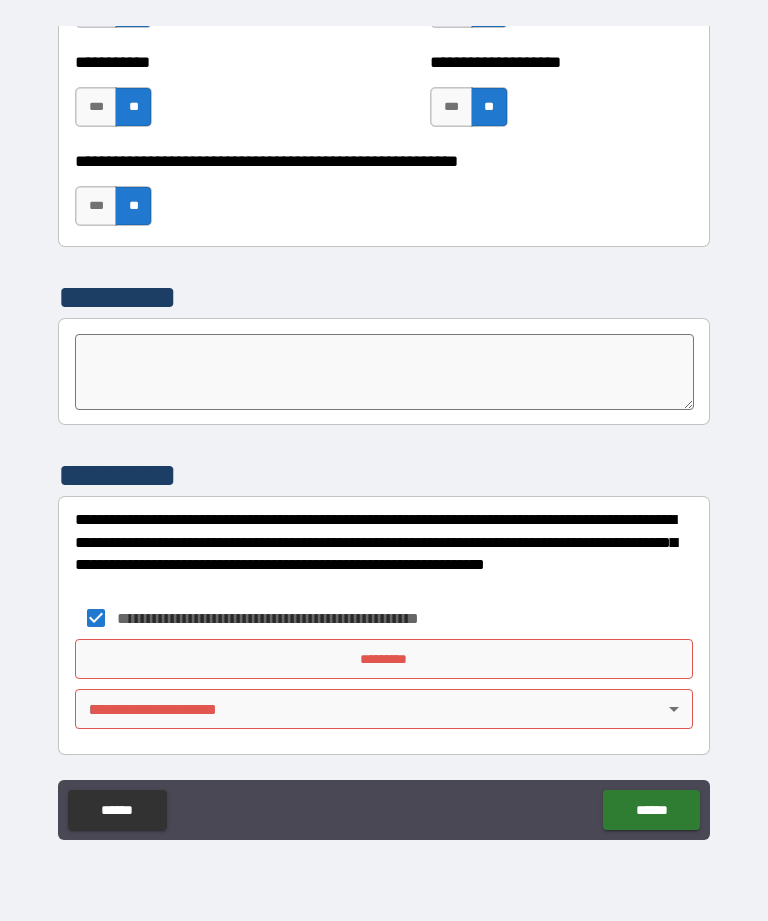 click on "*********" at bounding box center [384, 659] 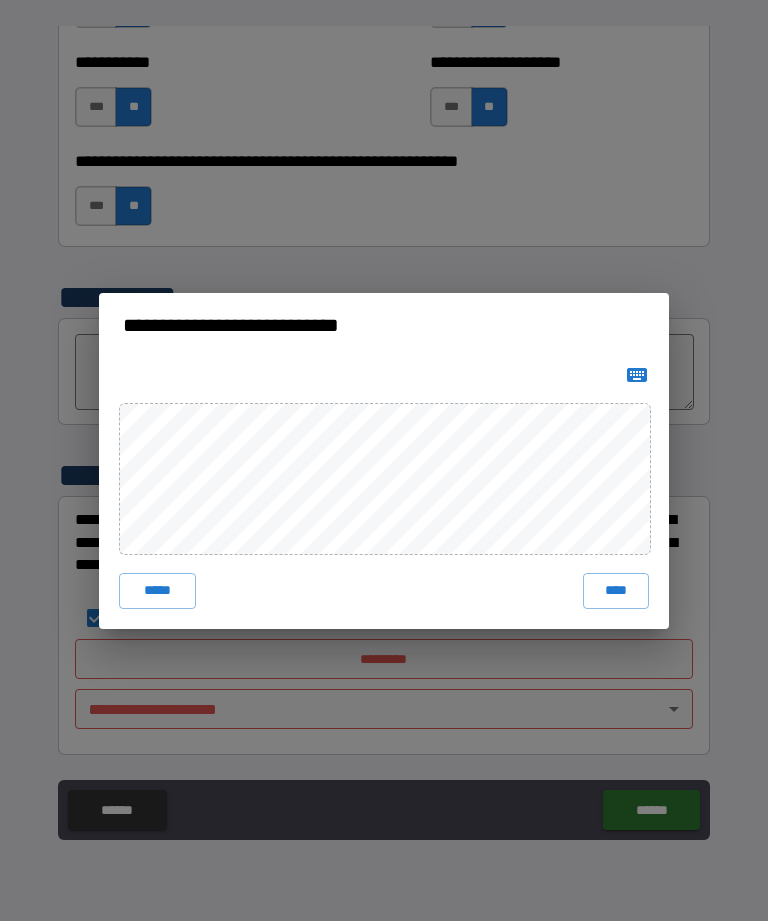 click on "****" at bounding box center (616, 591) 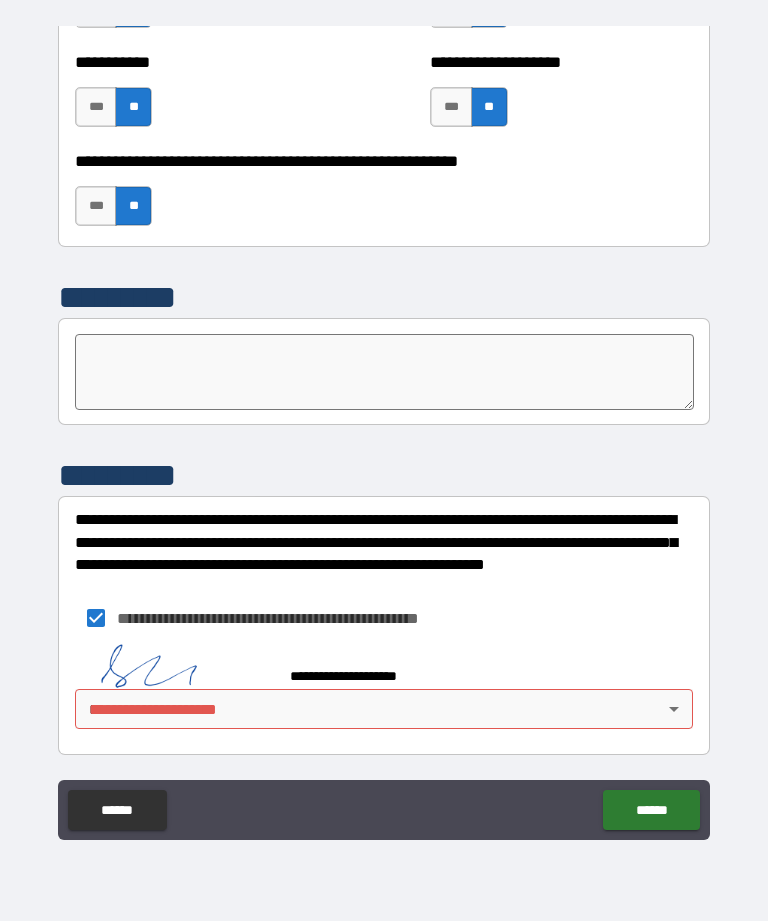 scroll, scrollTop: 6872, scrollLeft: 0, axis: vertical 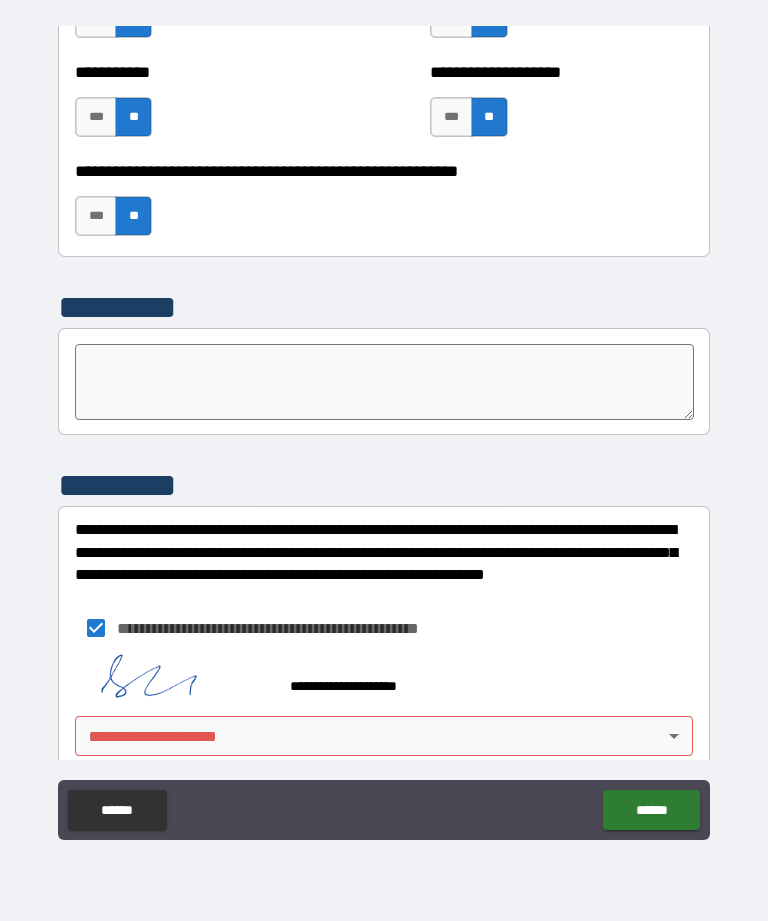 click on "**********" at bounding box center (384, 428) 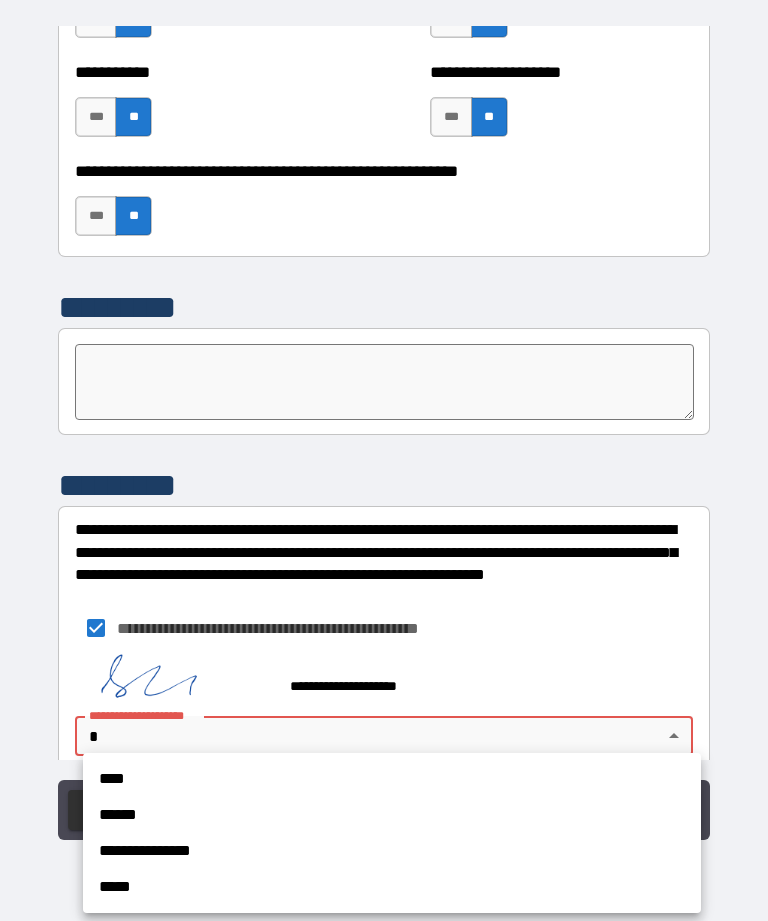 click on "****" at bounding box center [392, 779] 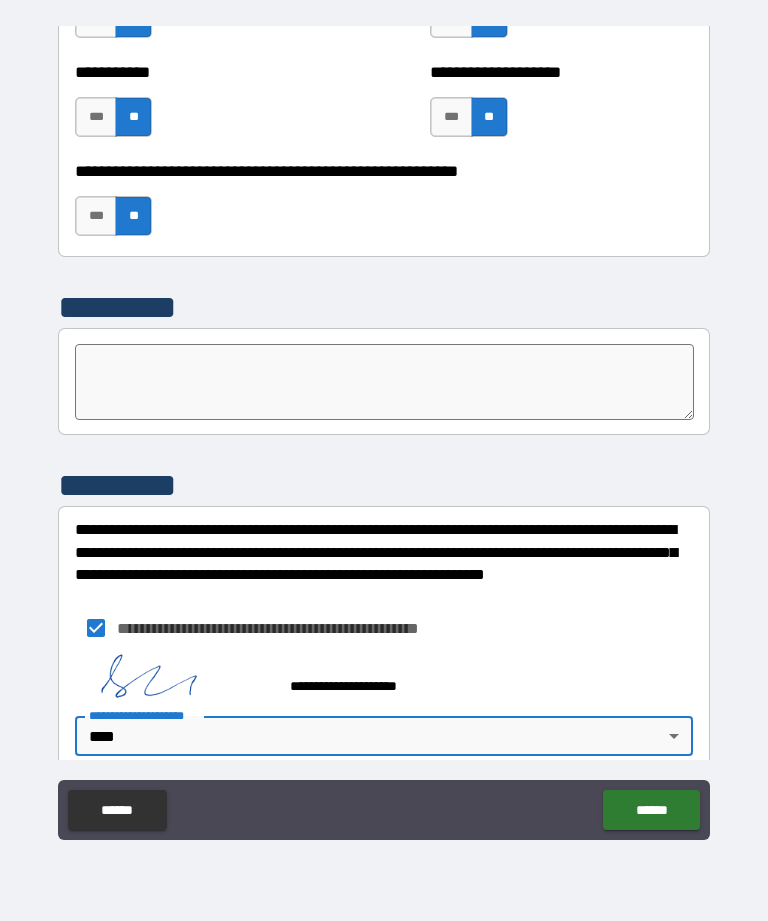 click on "******" at bounding box center [651, 810] 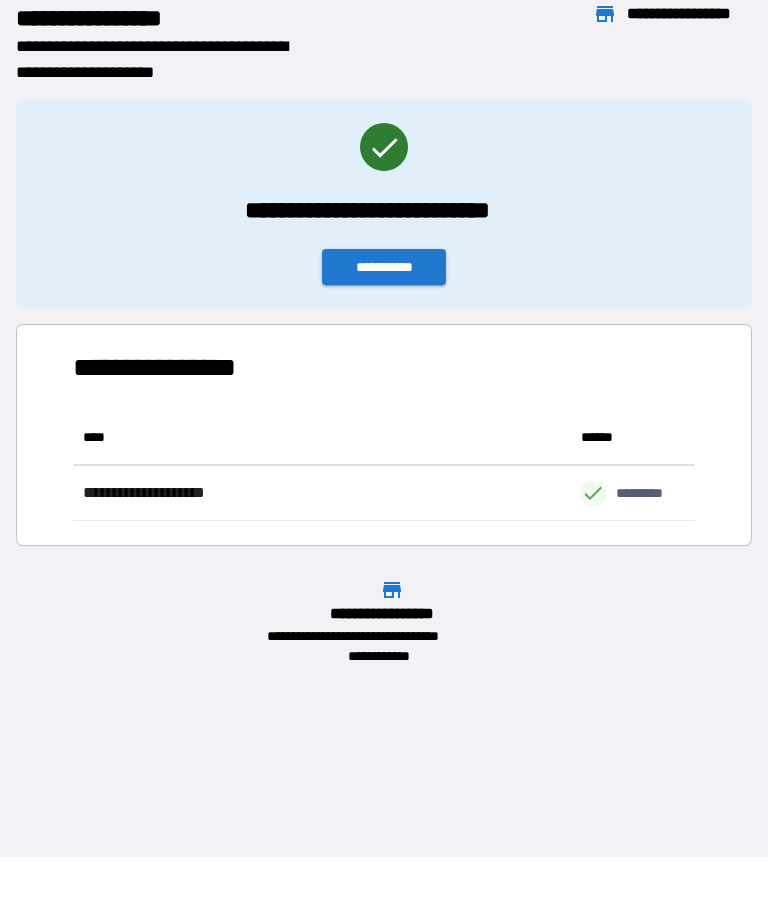 scroll, scrollTop: 111, scrollLeft: 622, axis: both 